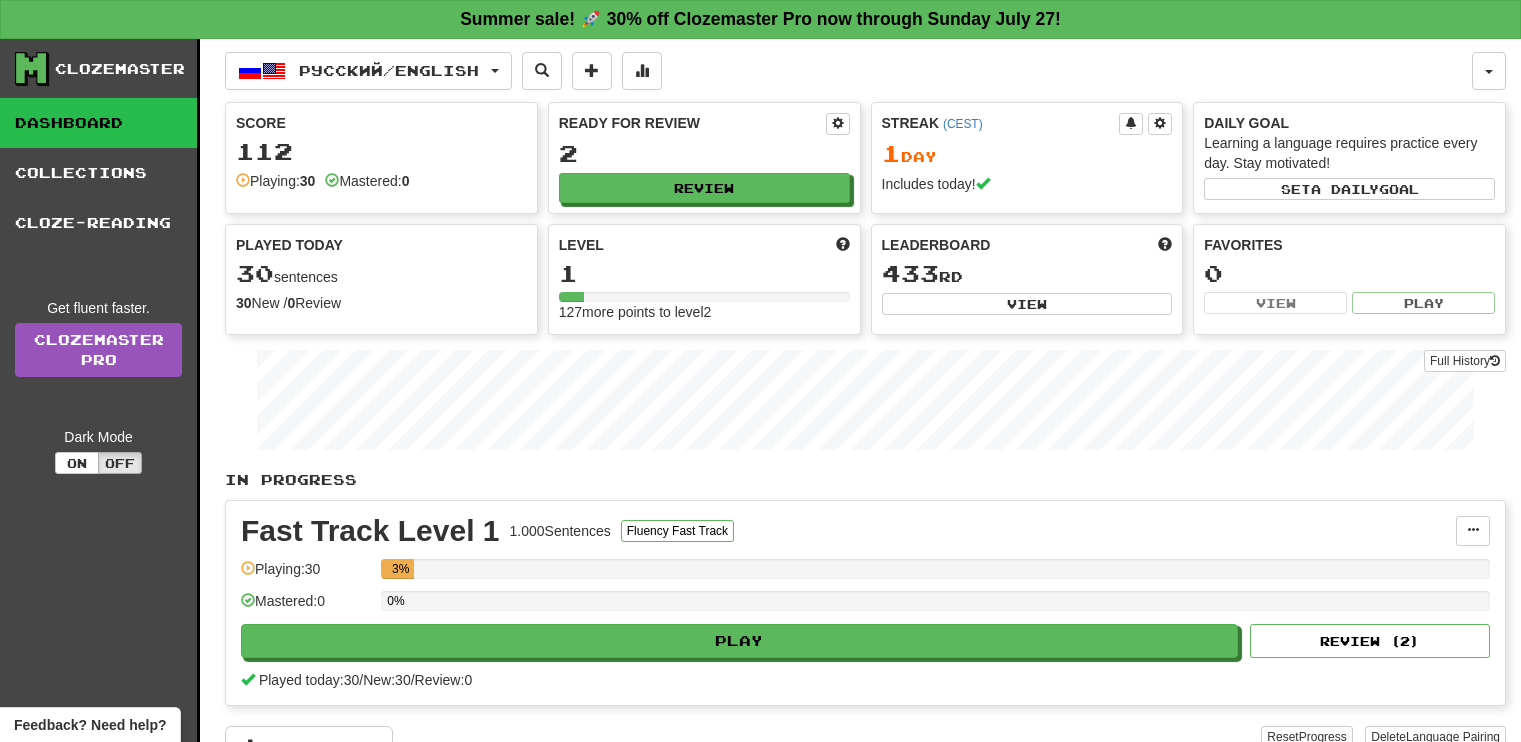 scroll, scrollTop: 0, scrollLeft: 0, axis: both 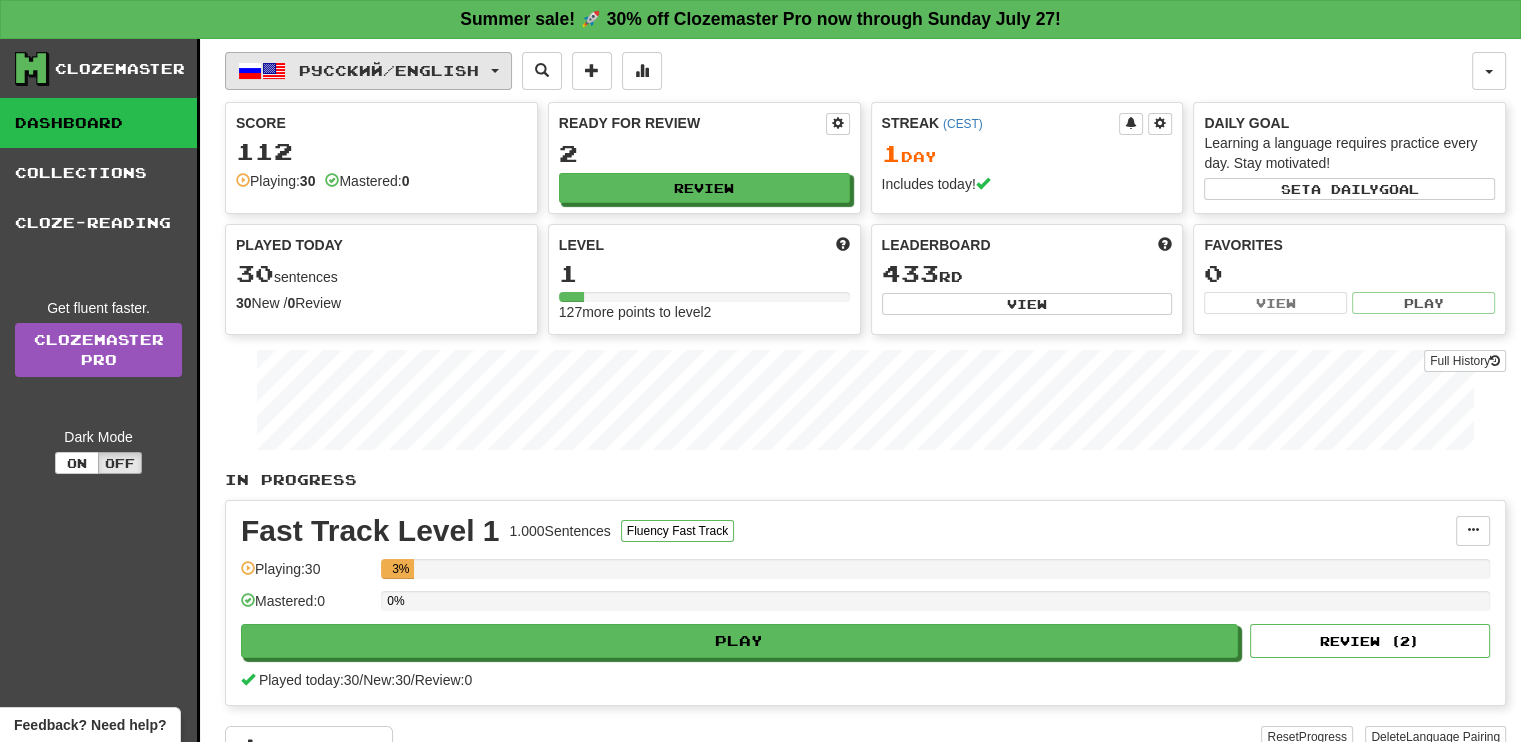click at bounding box center (495, 71) 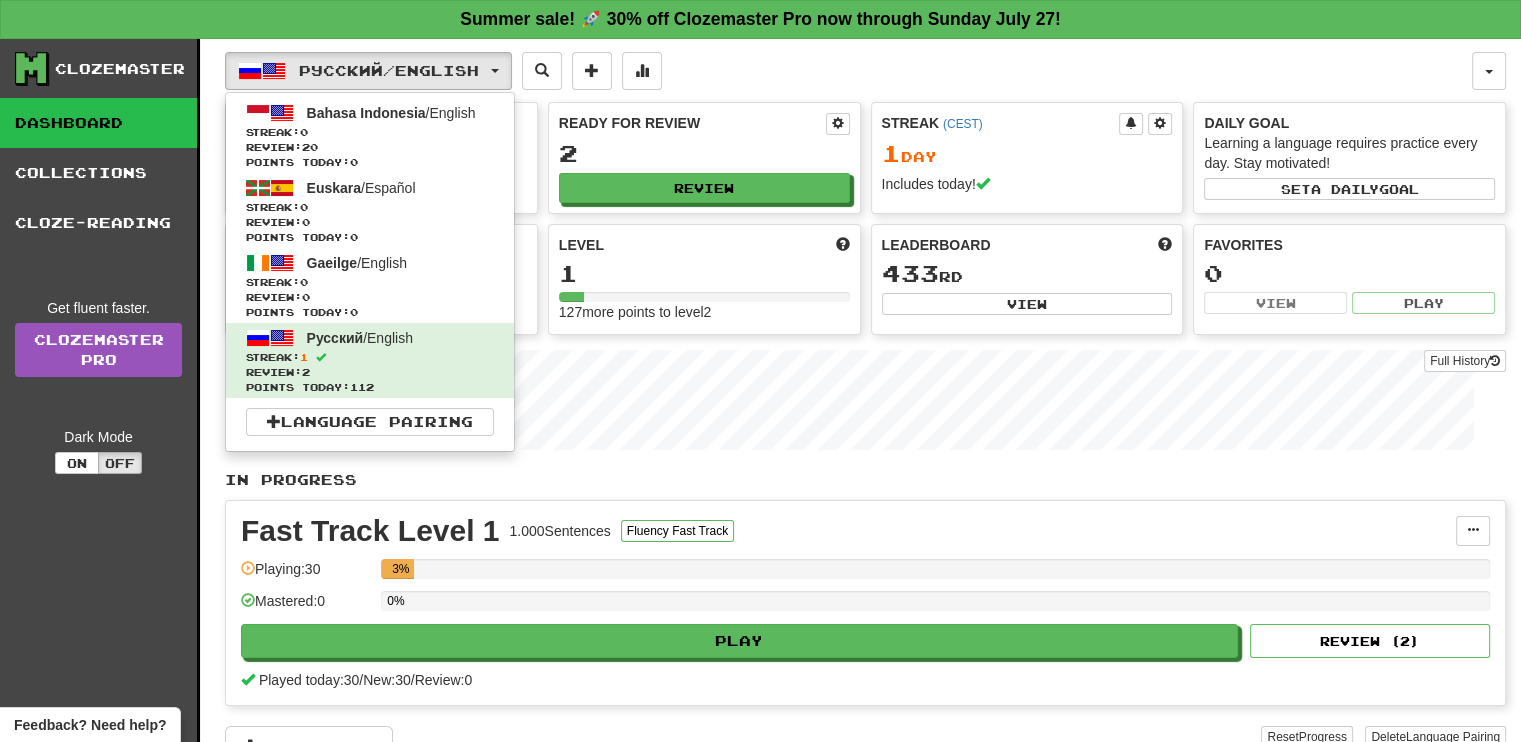 drag, startPoint x: 283, startPoint y: 343, endPoint x: 181, endPoint y: 487, distance: 176.4653 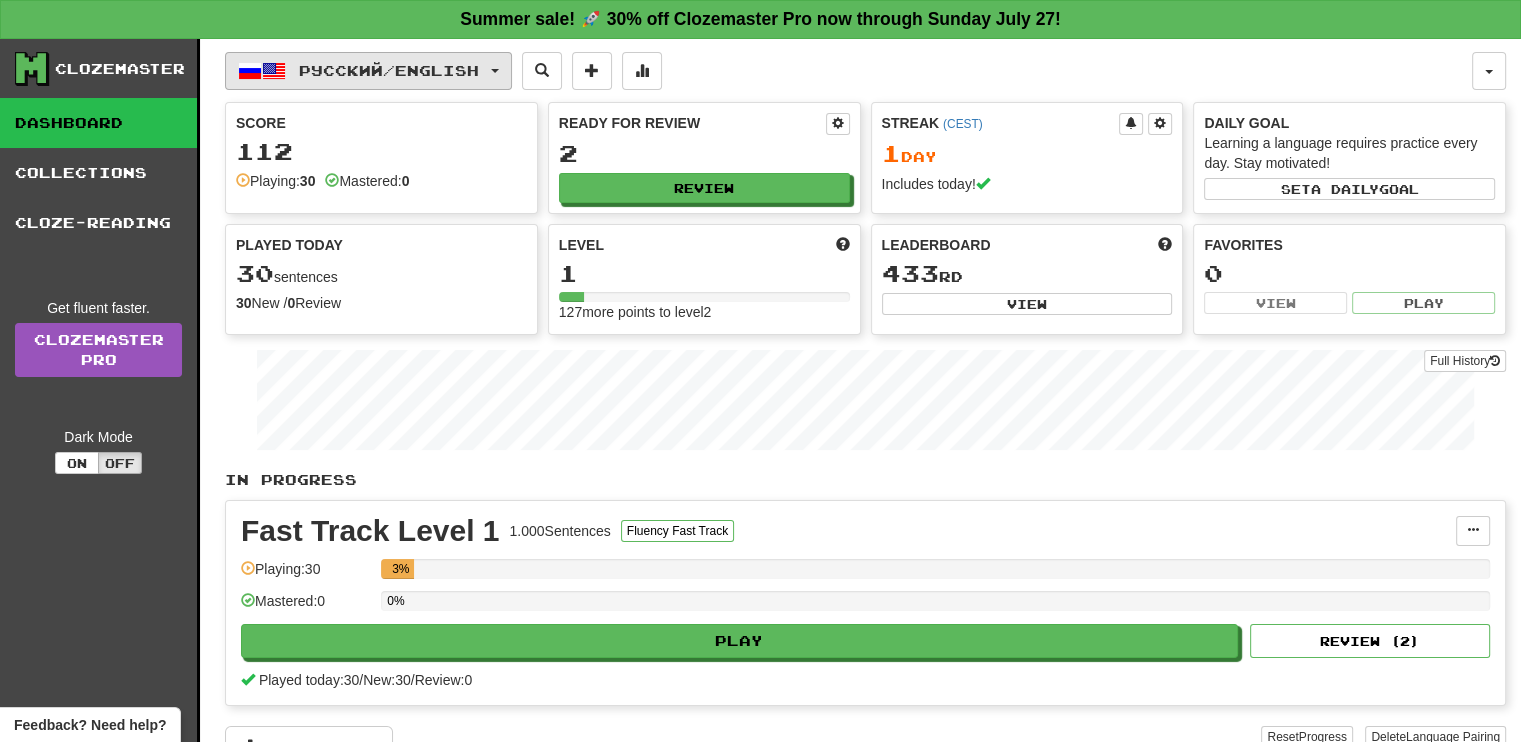 click on "Русский  /  English" at bounding box center (368, 71) 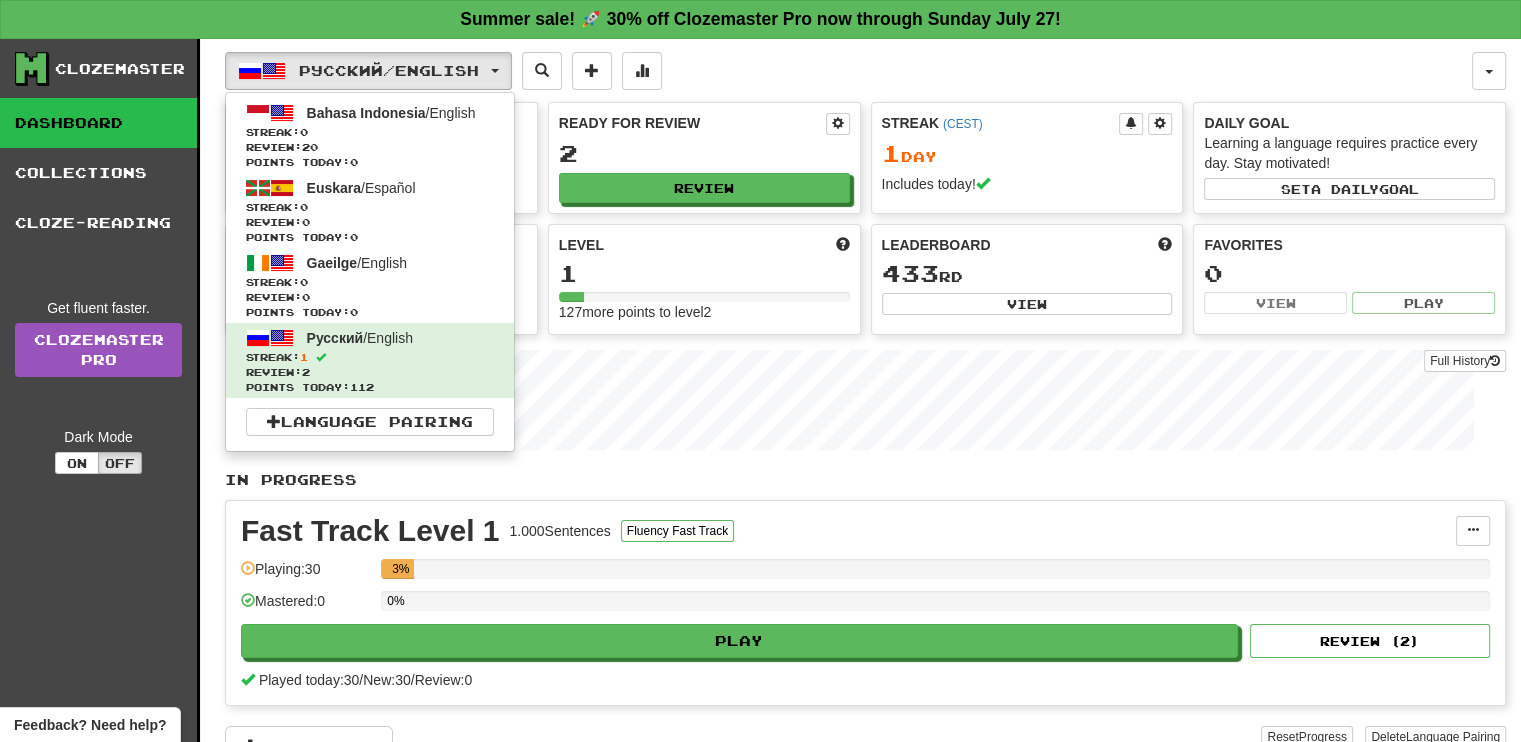 drag, startPoint x: 388, startPoint y: 195, endPoint x: 80, endPoint y: 513, distance: 442.70532 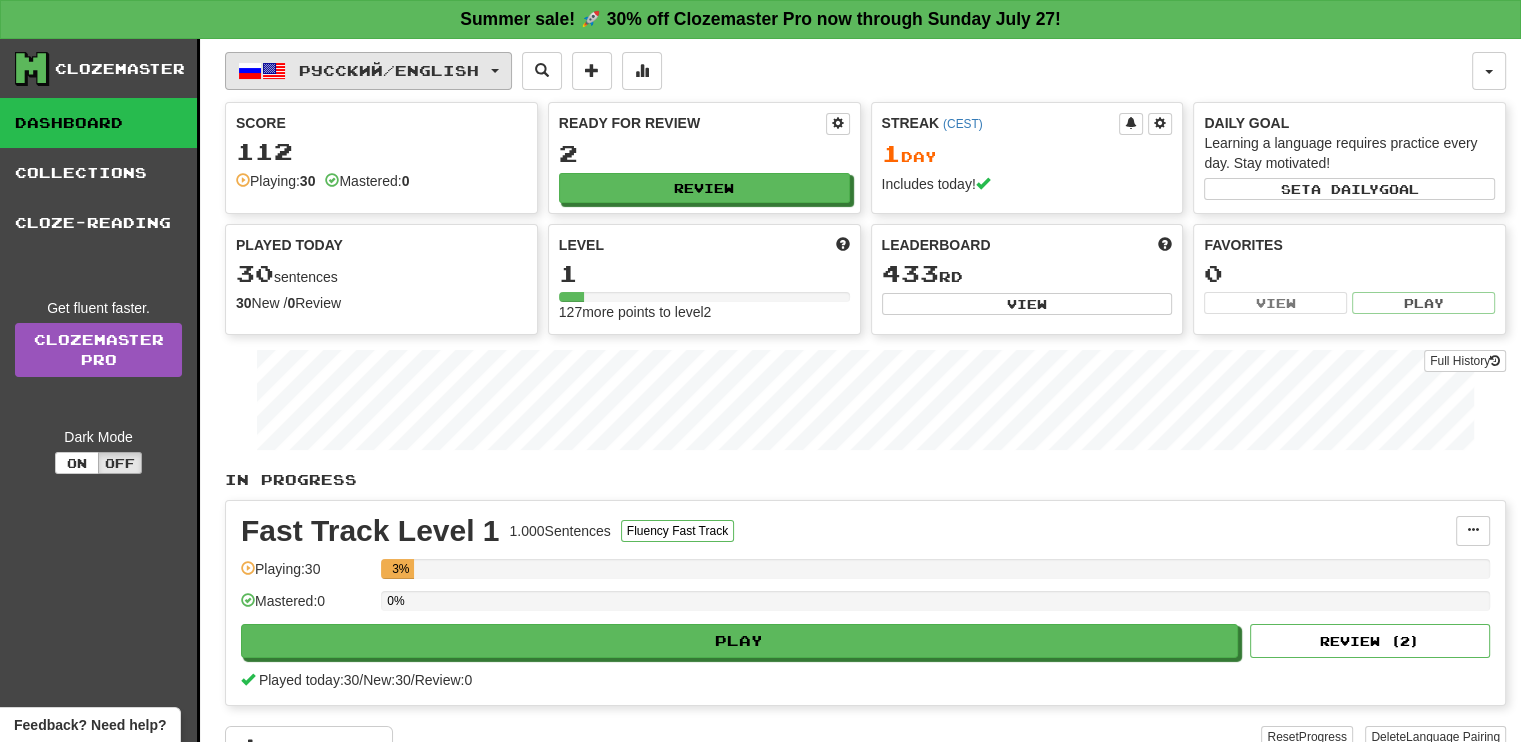 click on "Русский  /  English" at bounding box center [368, 71] 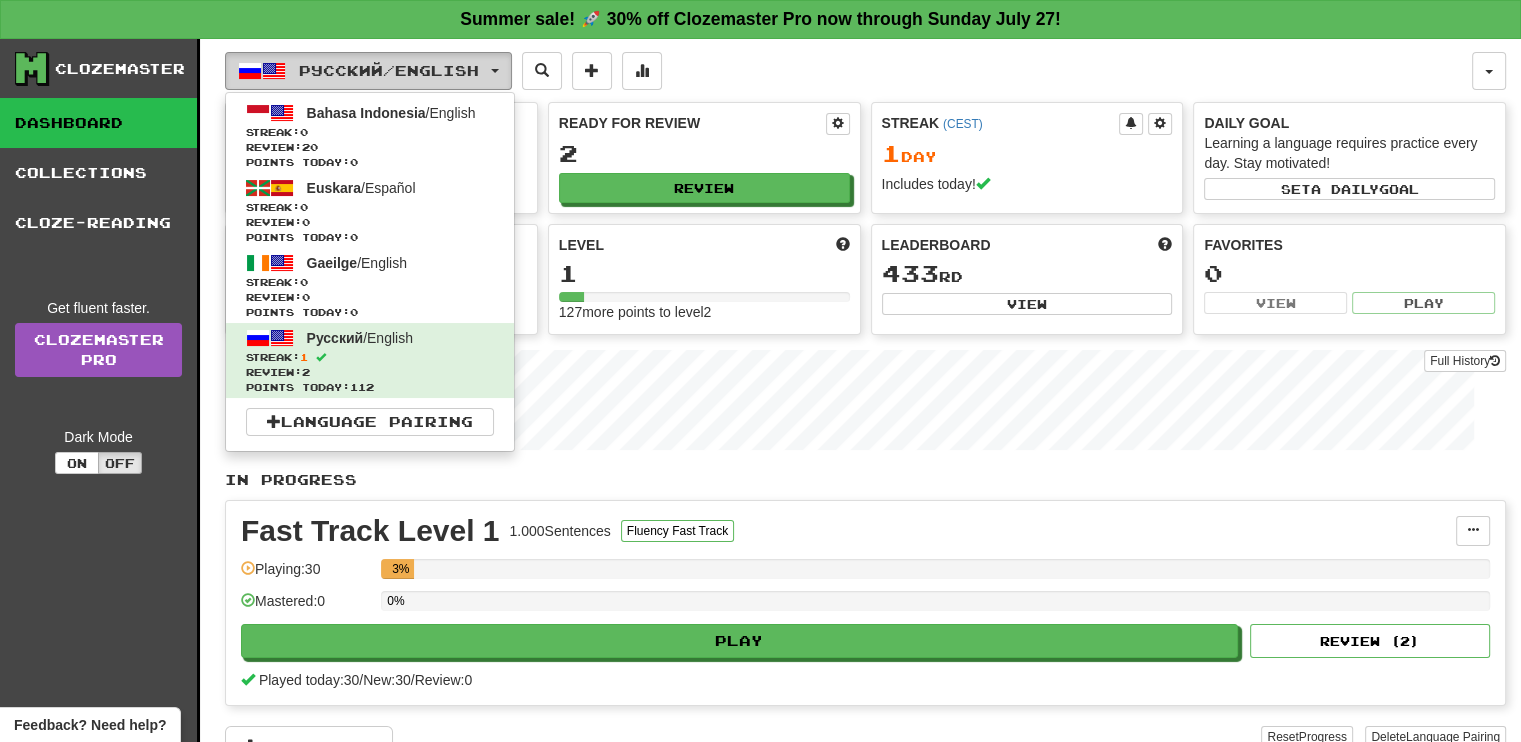 click on "Русский  /  English" at bounding box center [368, 71] 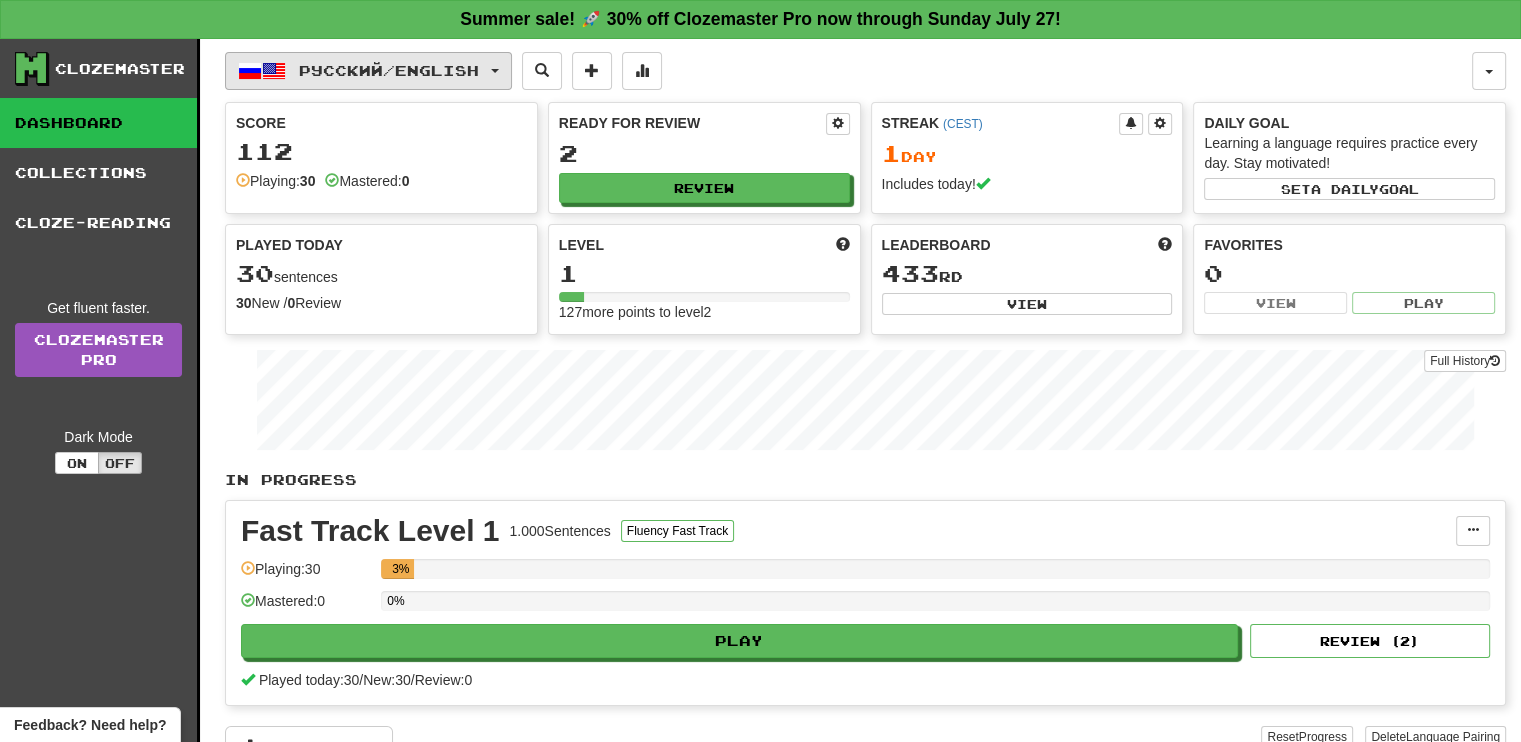 click on "Русский  /  English" at bounding box center (368, 71) 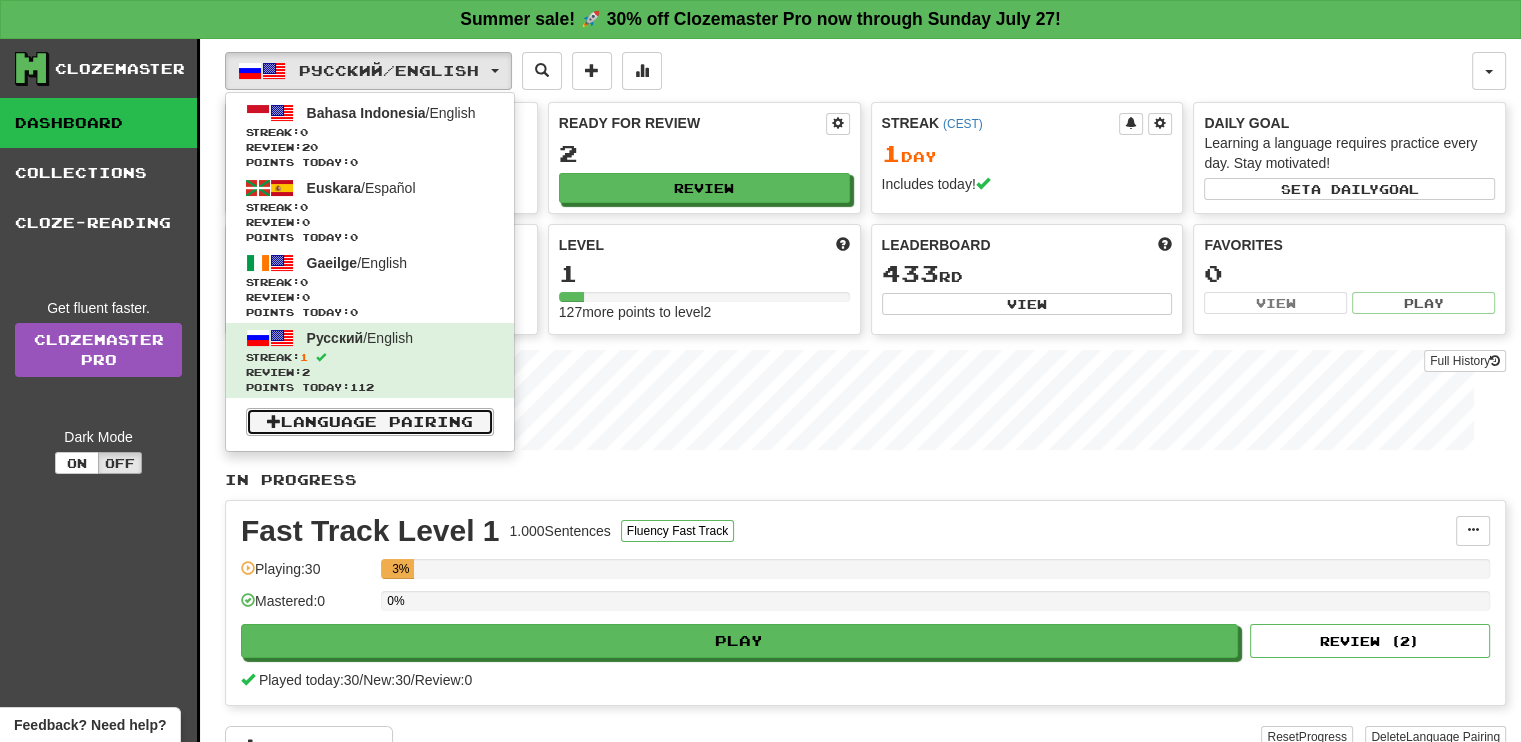 click on "Language Pairing" at bounding box center (370, 422) 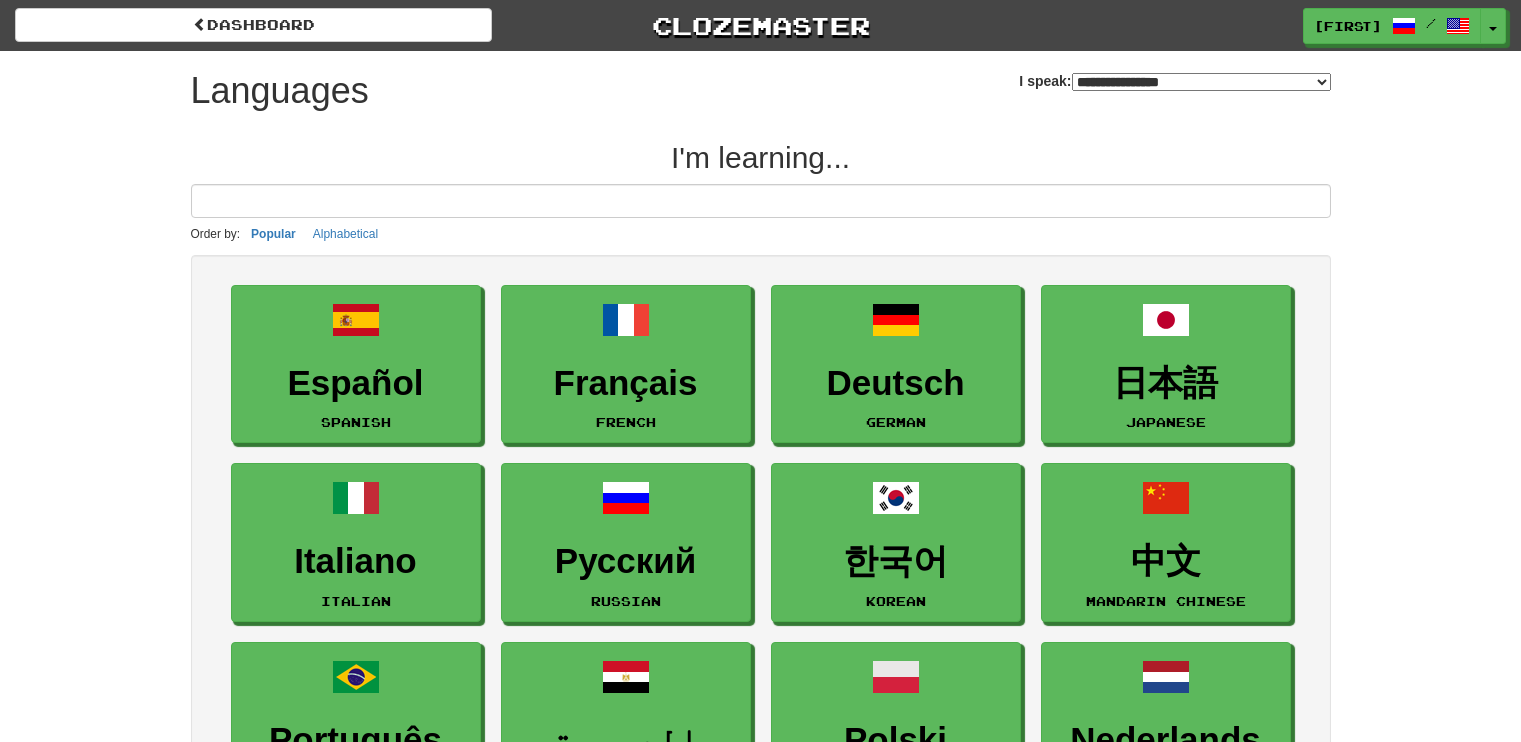 select on "*******" 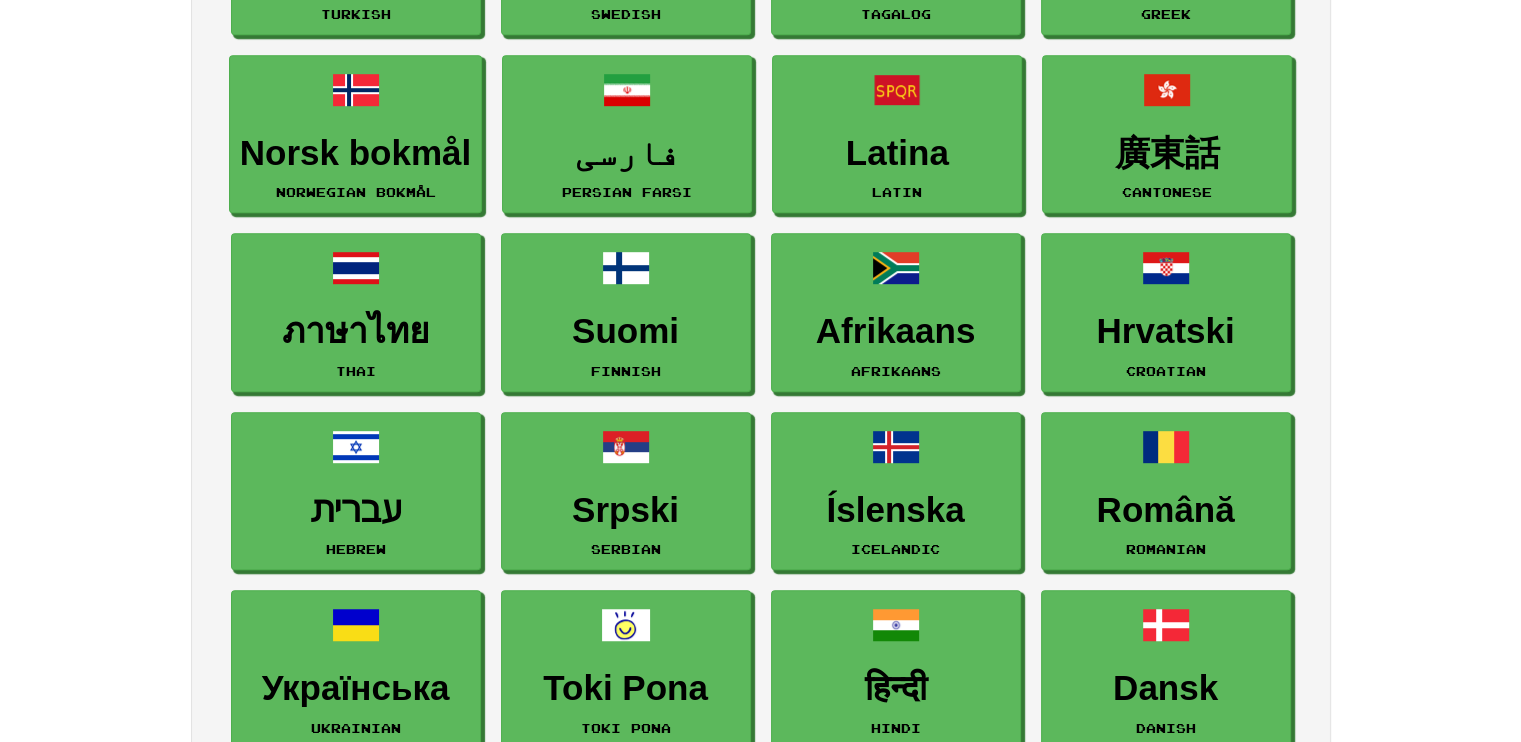 scroll, scrollTop: 1000, scrollLeft: 0, axis: vertical 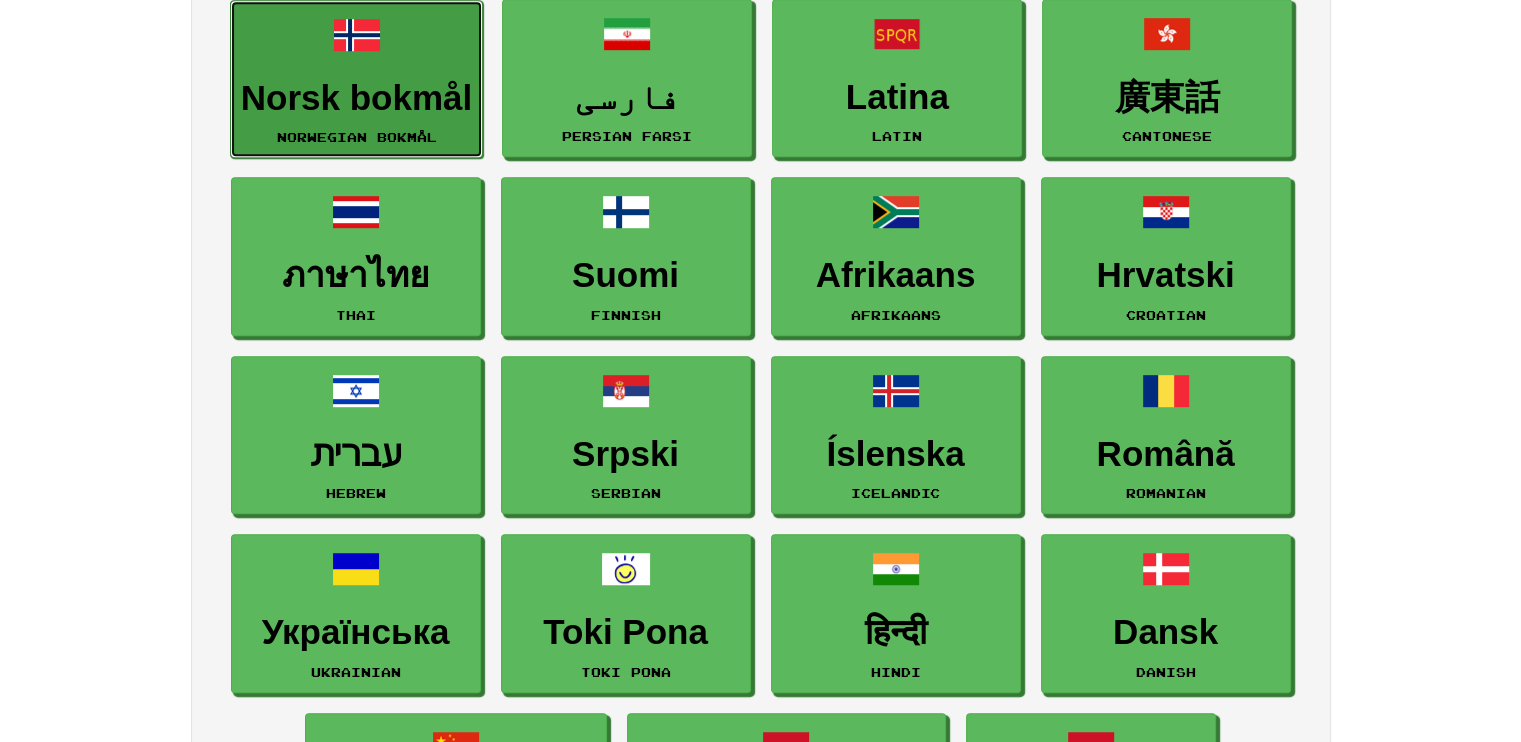 click on "Norsk bokmål Norwegian Bokmål" at bounding box center (356, 79) 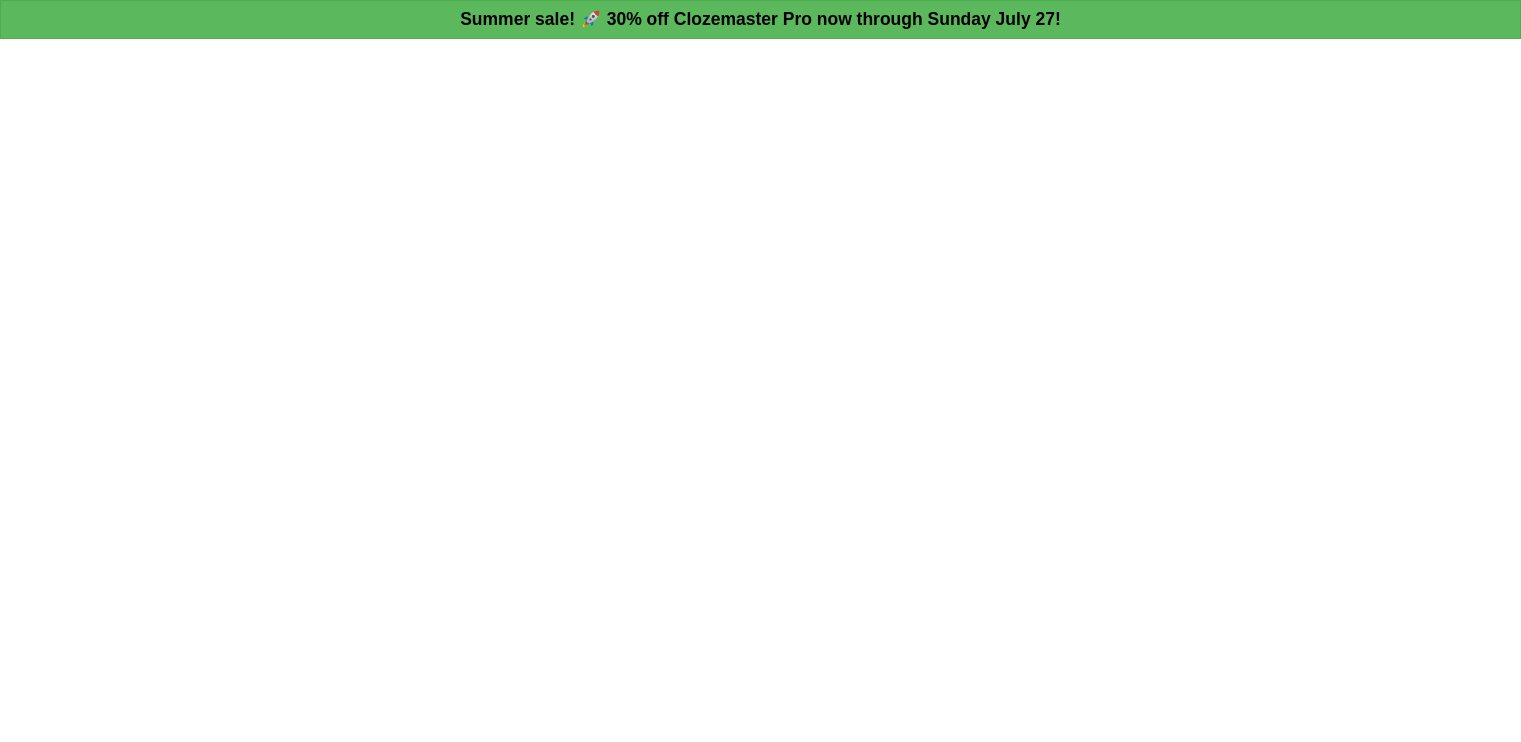 scroll, scrollTop: 0, scrollLeft: 0, axis: both 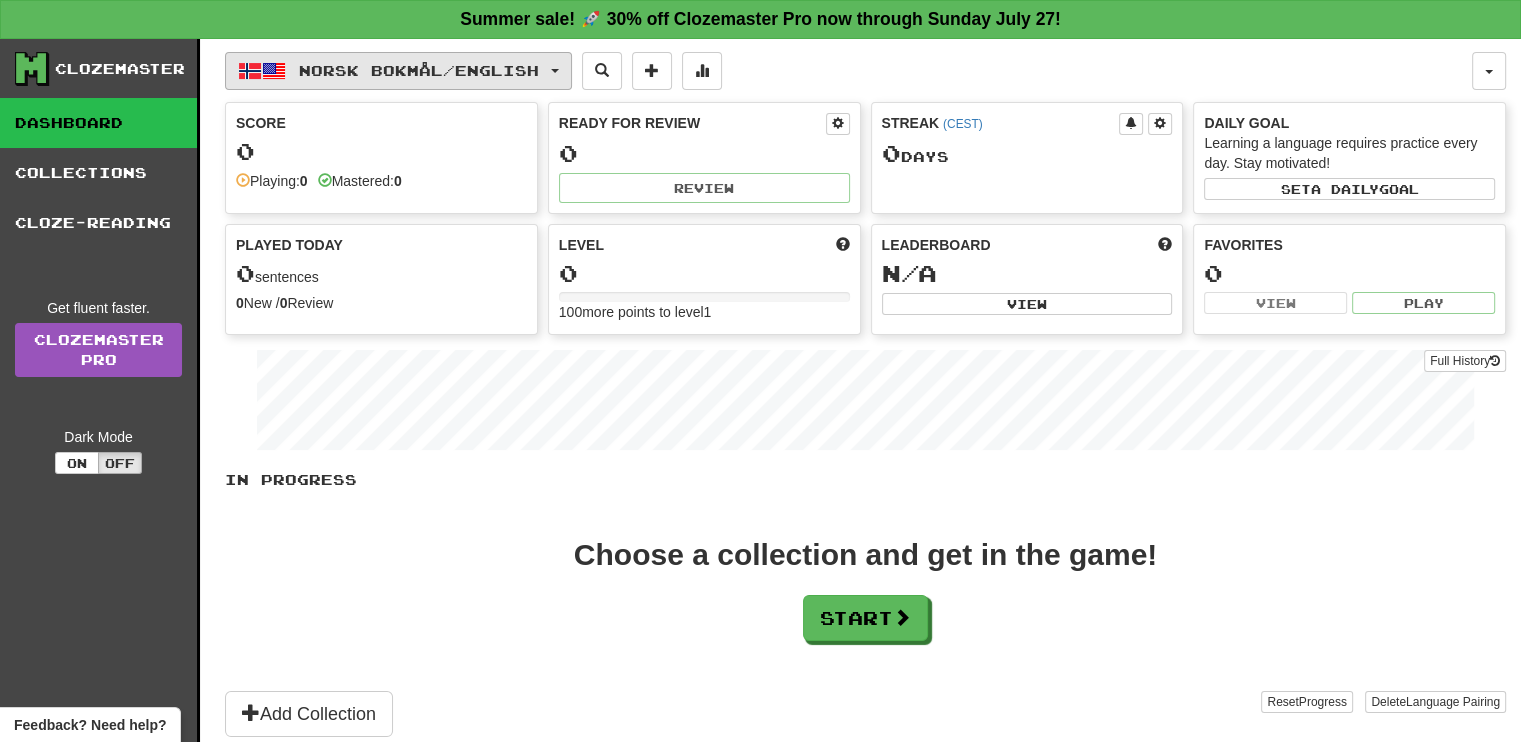 click on "Norsk bokmål  /  English" at bounding box center [398, 71] 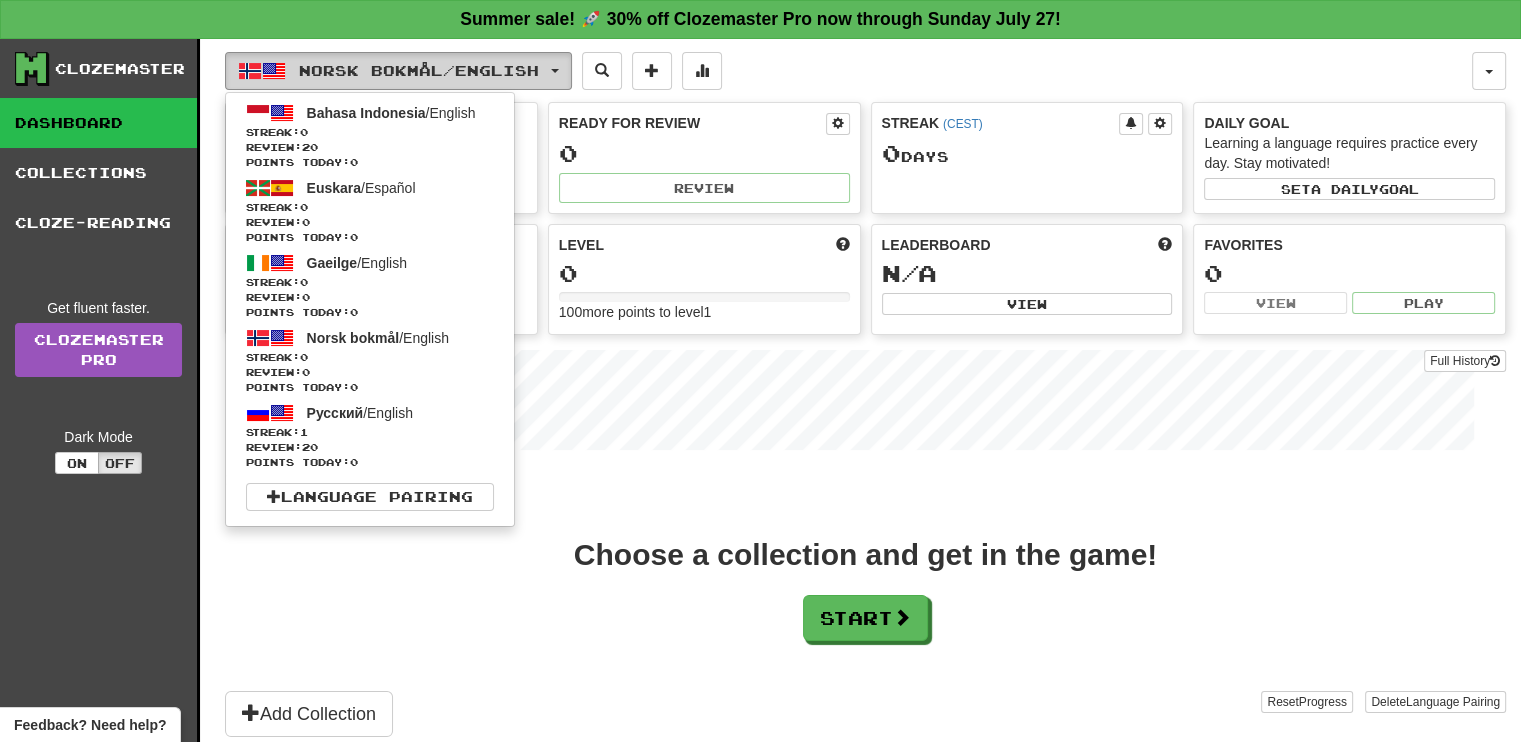 click on "Norsk bokmål  /  English" at bounding box center [419, 70] 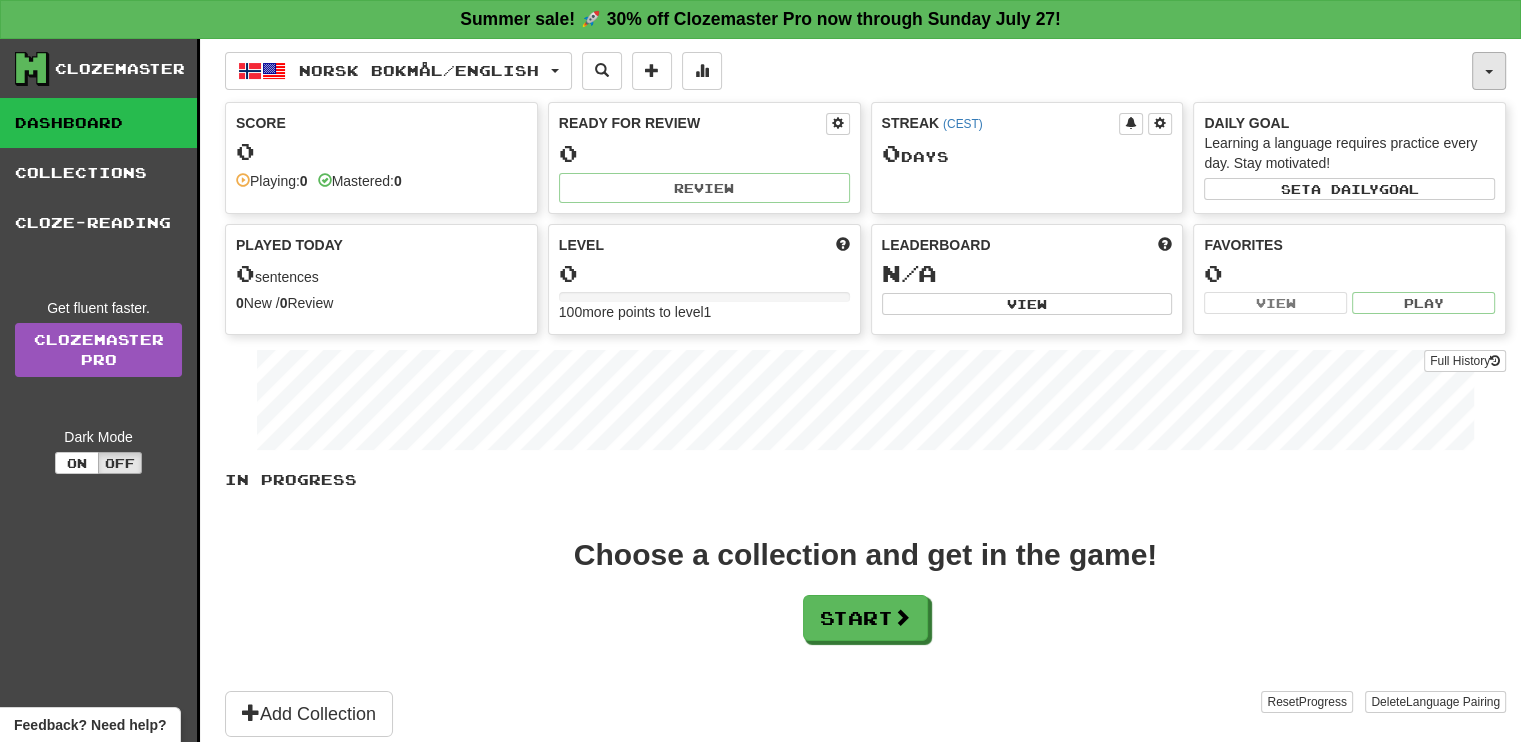 click at bounding box center [1489, 71] 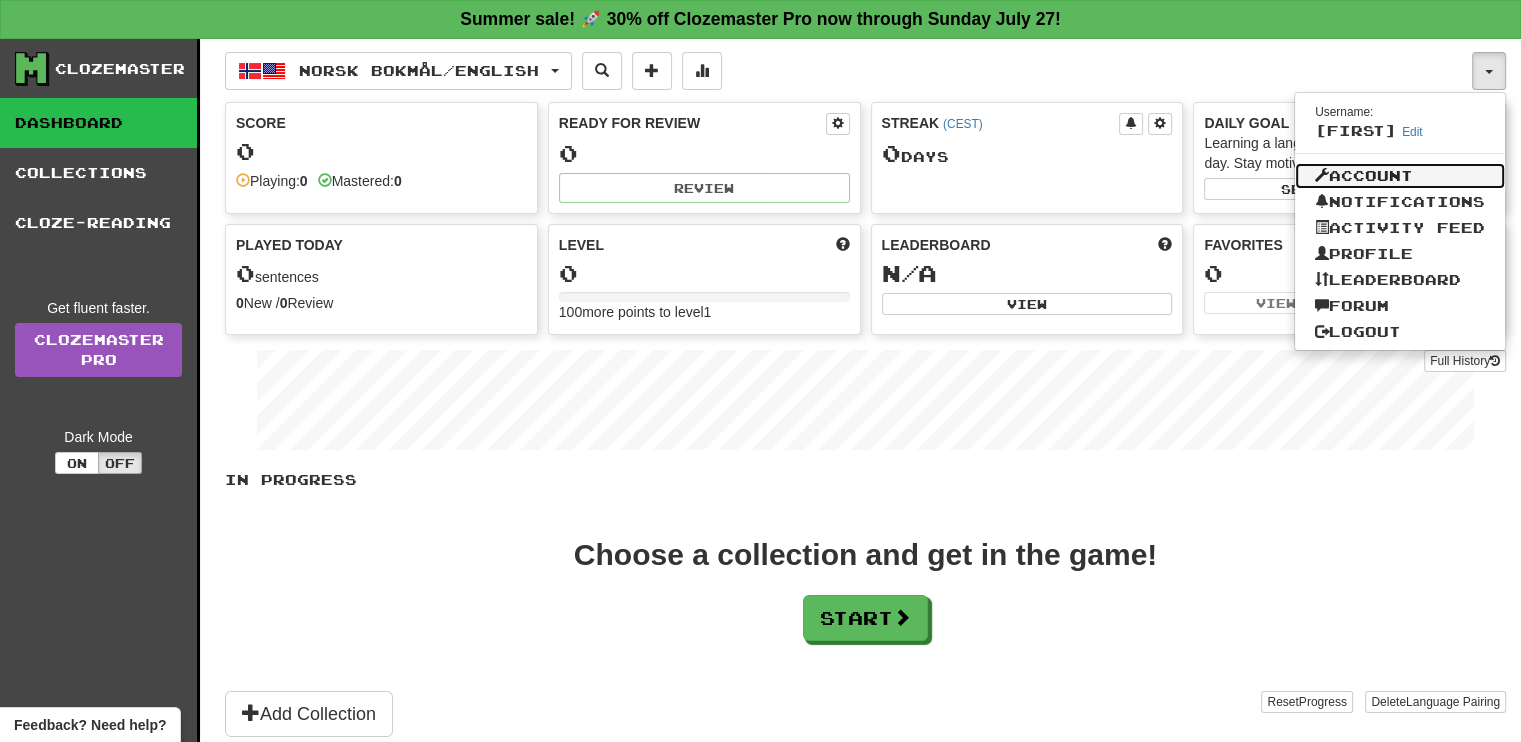 click on "Account" at bounding box center (1400, 176) 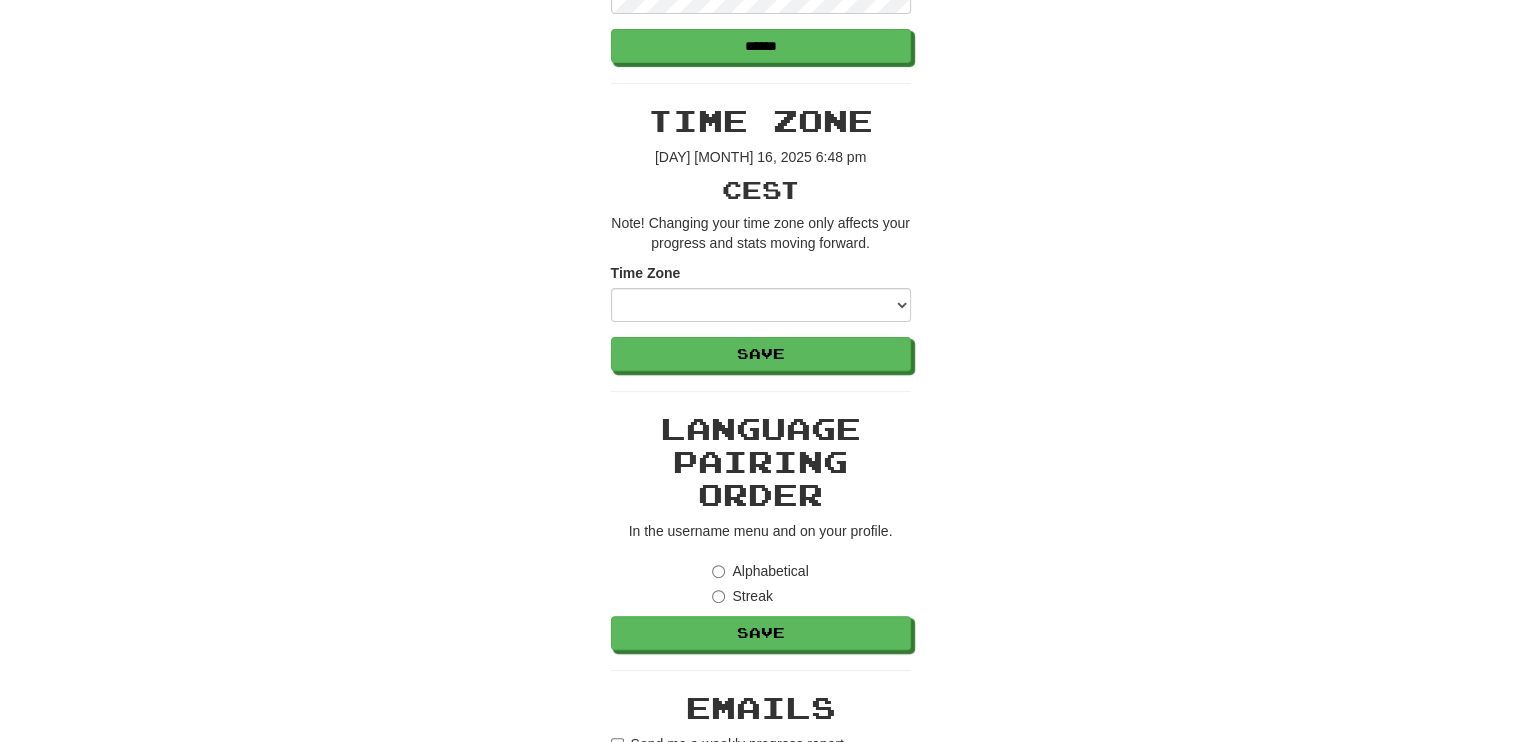 scroll, scrollTop: 0, scrollLeft: 0, axis: both 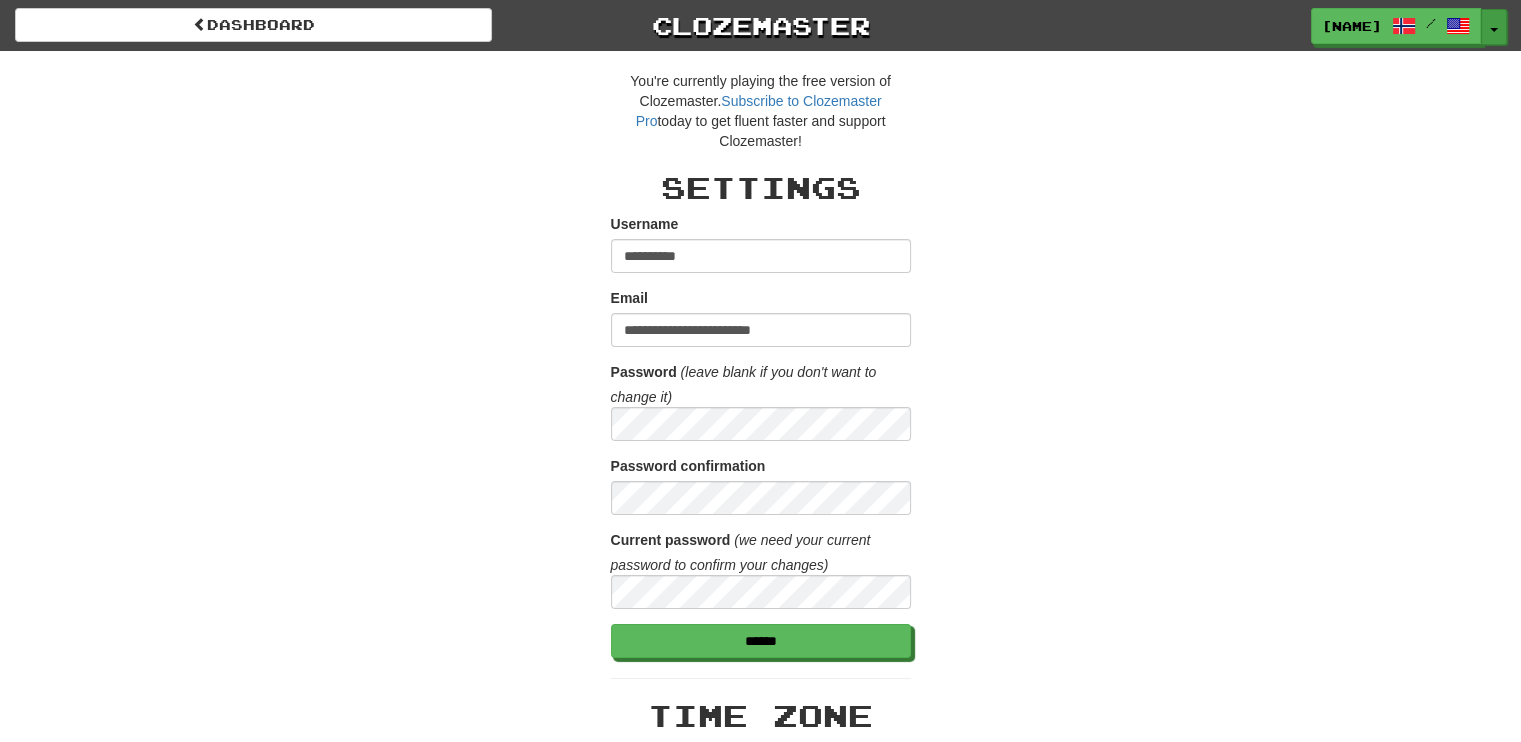 click on "Toggle Dropdown" at bounding box center [1494, 27] 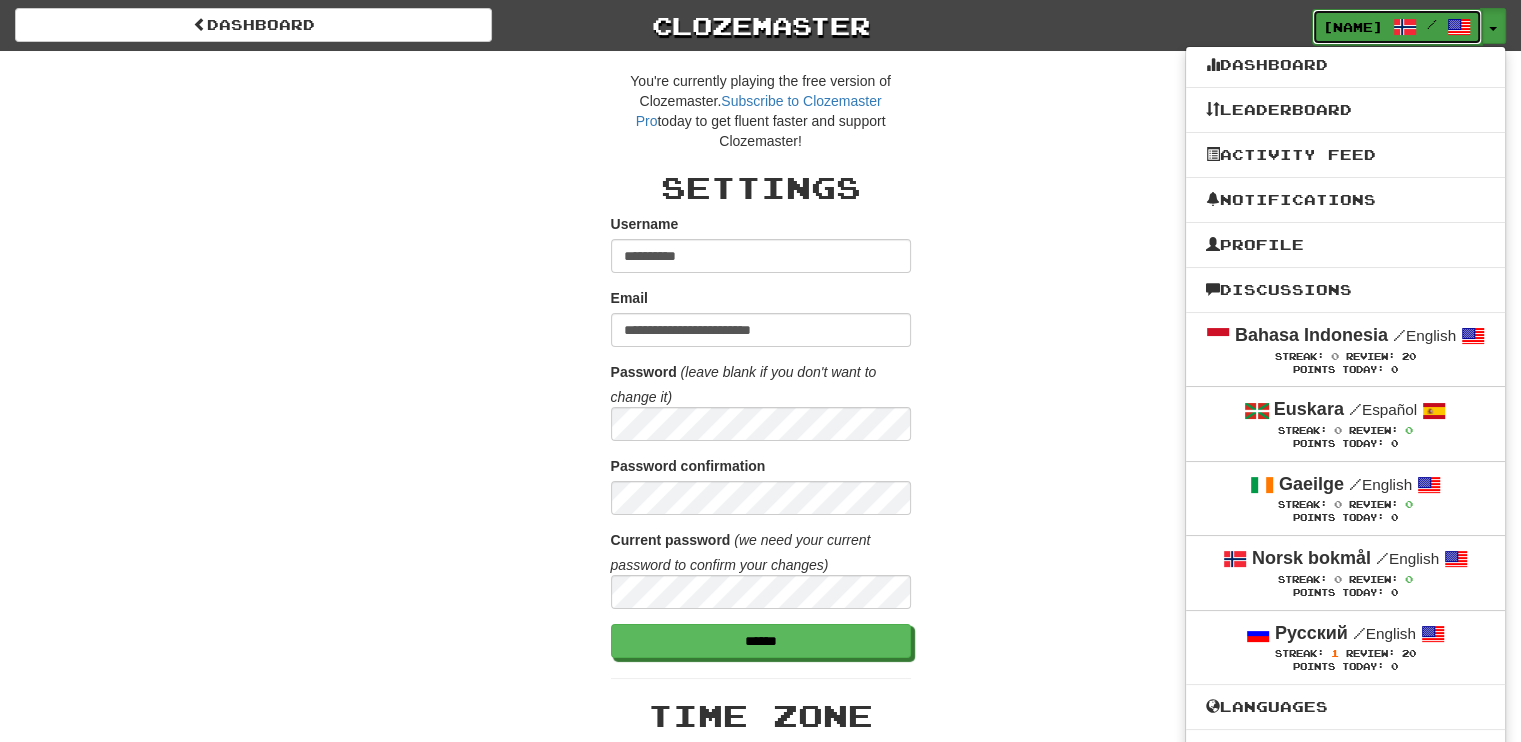 click at bounding box center [1459, 27] 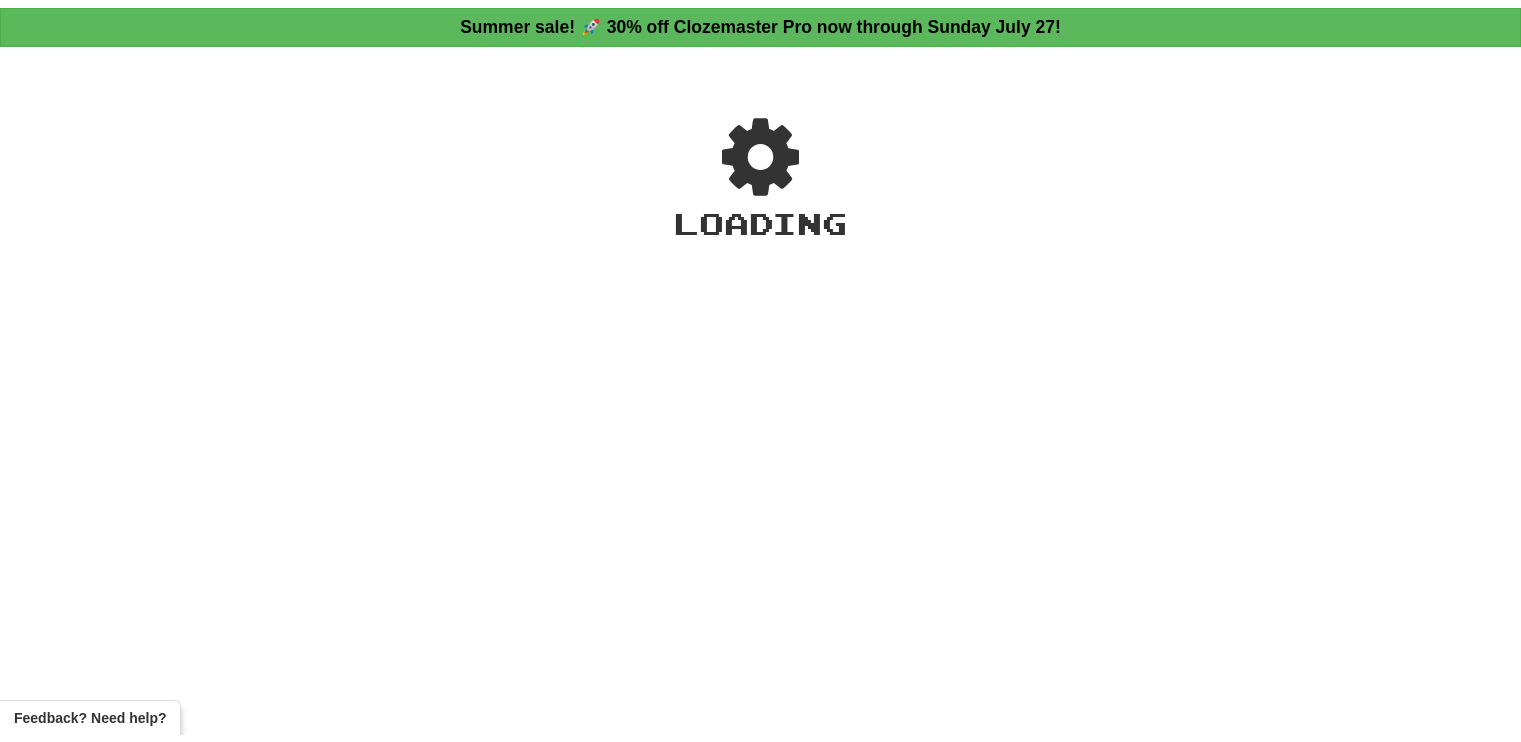 scroll, scrollTop: 0, scrollLeft: 0, axis: both 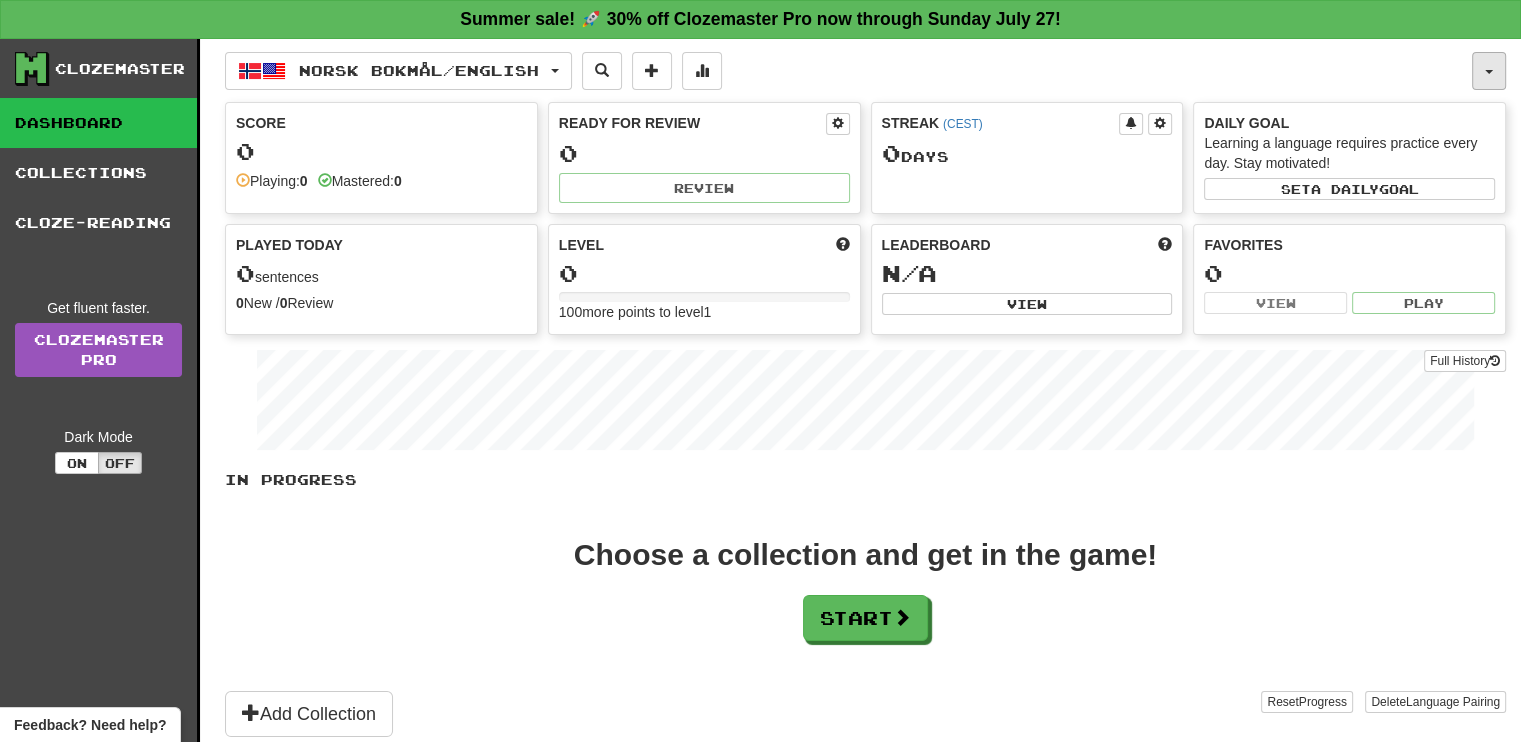 click at bounding box center [1489, 71] 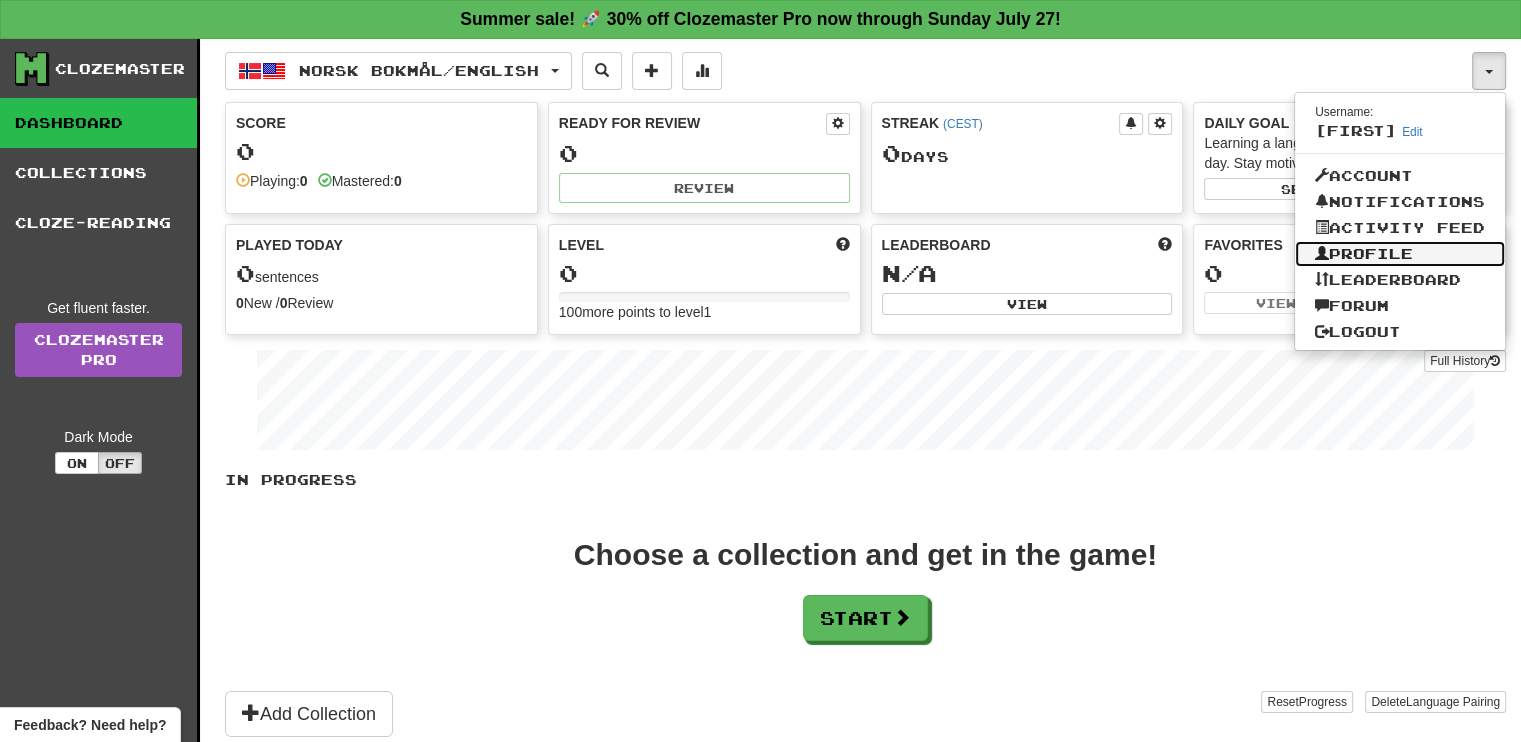 click on "Profile" at bounding box center [1400, 254] 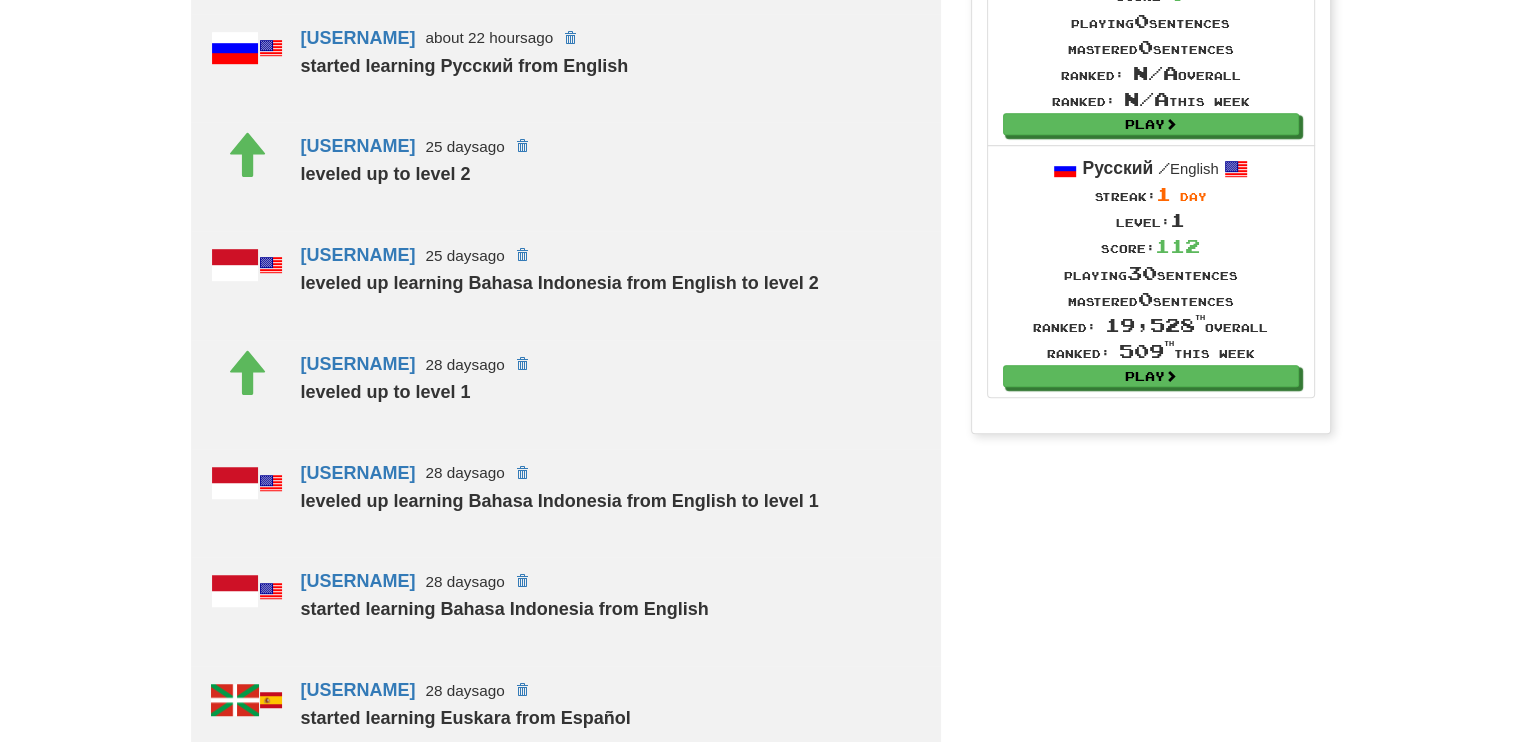 scroll, scrollTop: 1000, scrollLeft: 0, axis: vertical 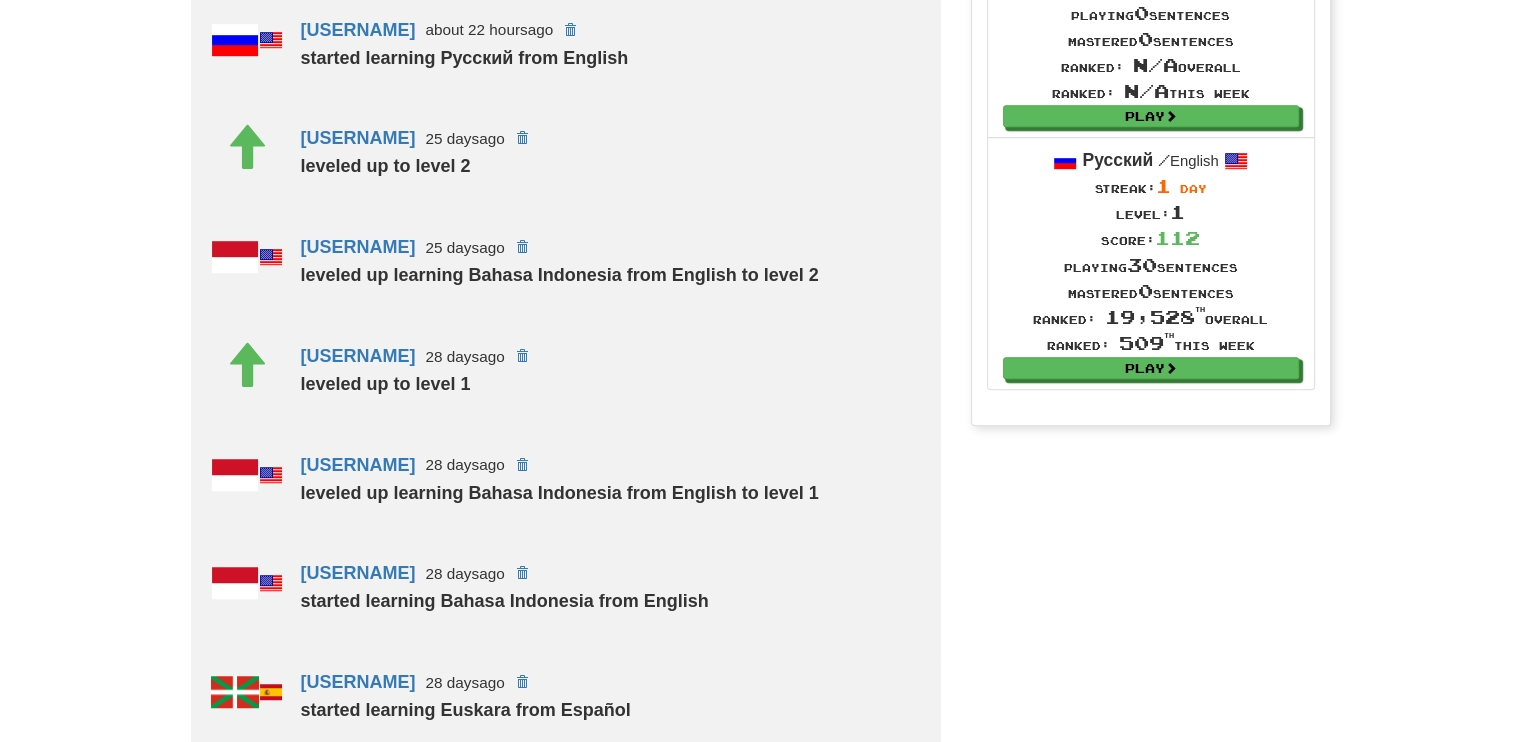 drag, startPoint x: 1194, startPoint y: 167, endPoint x: 828, endPoint y: 155, distance: 366.19666 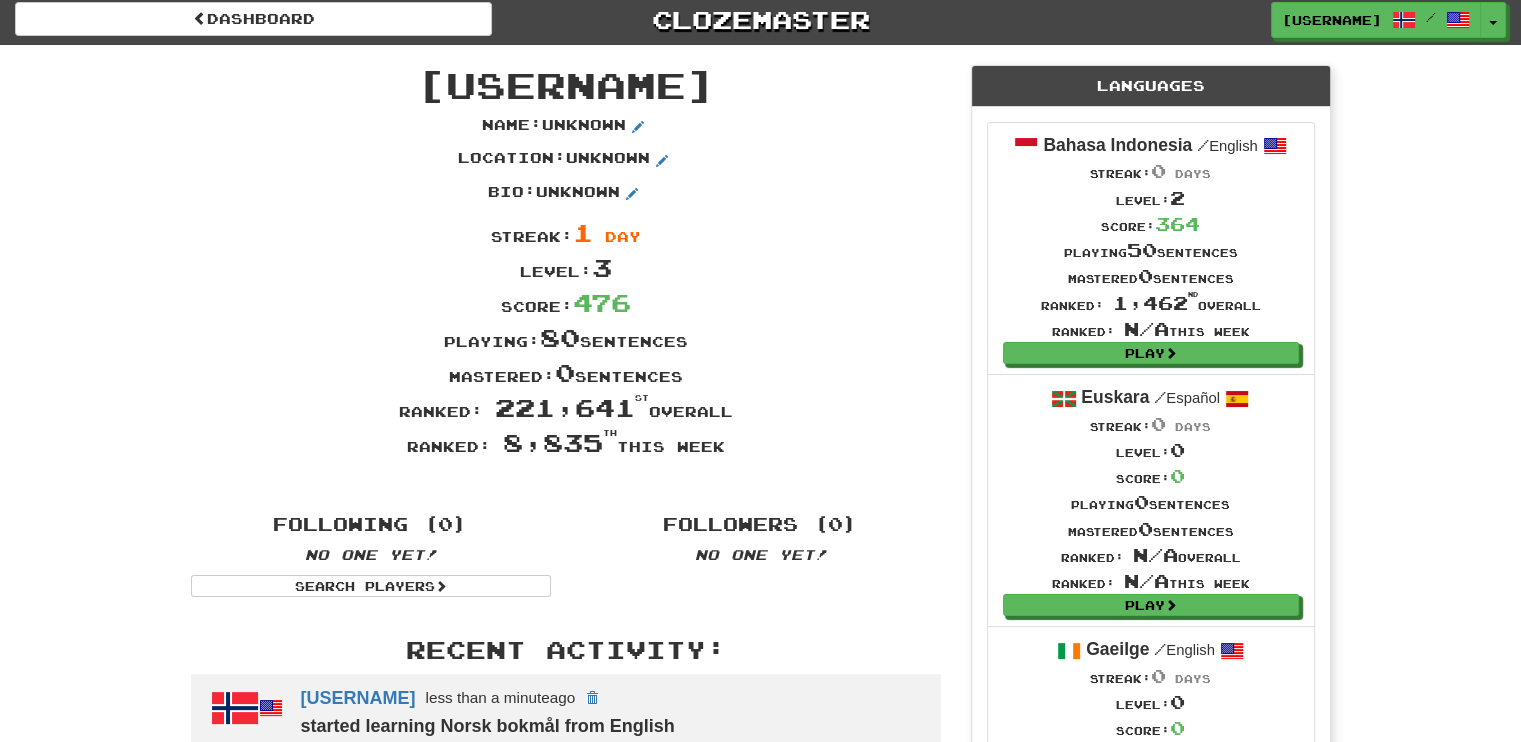 scroll, scrollTop: 0, scrollLeft: 0, axis: both 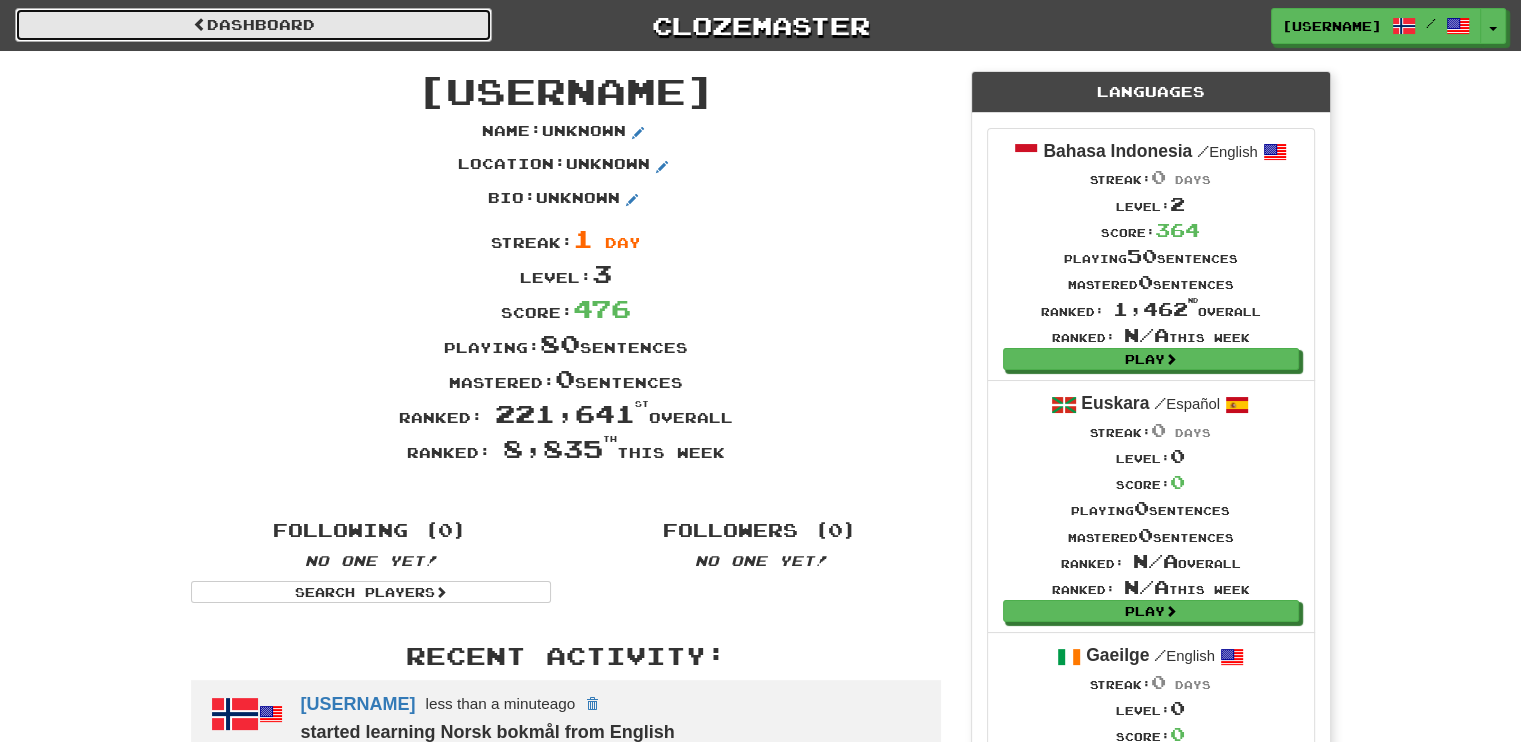 click on "Dashboard" at bounding box center (253, 25) 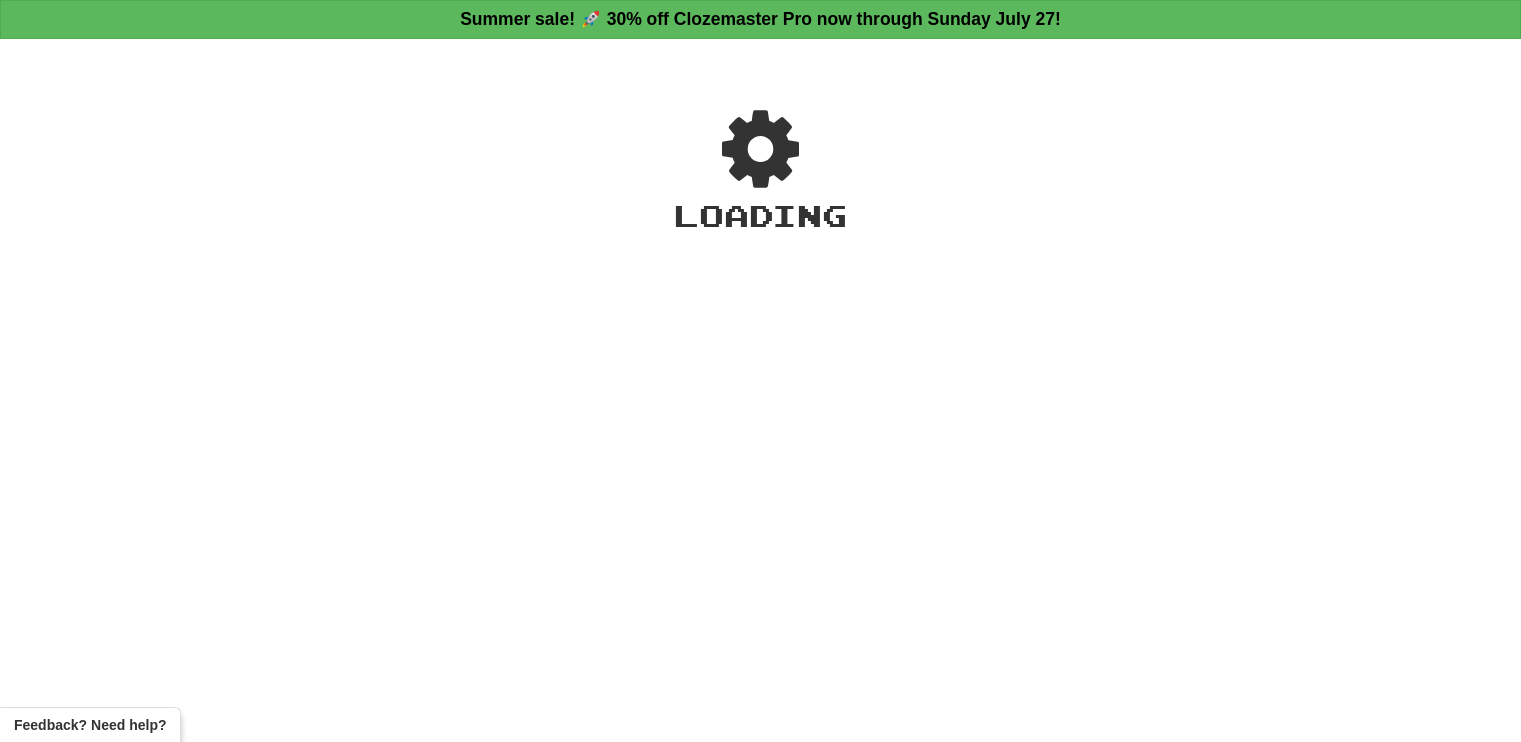 scroll, scrollTop: 0, scrollLeft: 0, axis: both 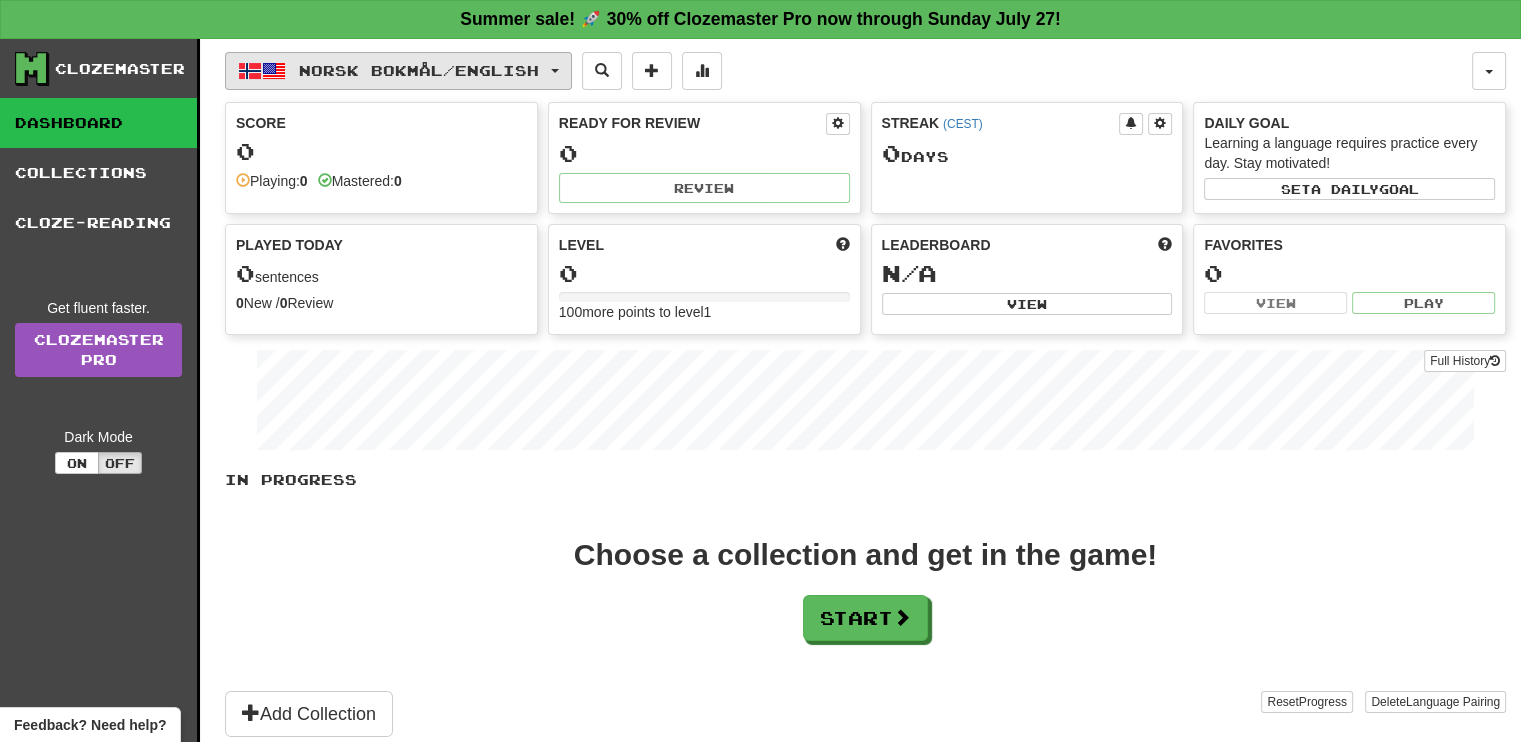 click on "Norsk bokmål  /  English" at bounding box center (419, 70) 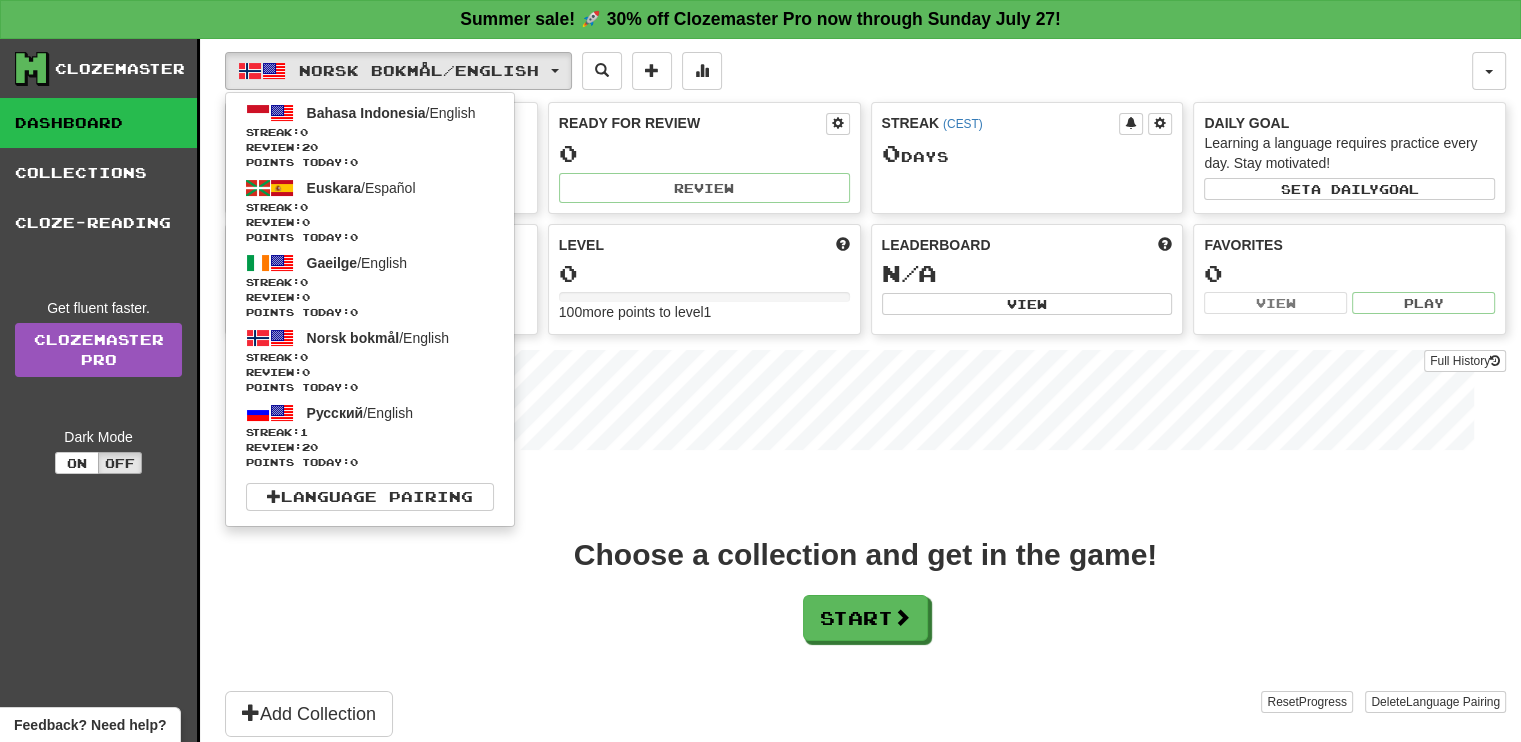 click on "Norsk bokmål  /  English Bahasa Indonesia  /  English Streak:  0   Review:  20 Points today:  0 Euskara  /  Español Streak:  0   Review:  0 Points today:  0 Gaeilge  /  English Streak:  0   Review:  0 Points today:  0 Norsk bokmål  /  English Streak:  0   Review:  0 Points today:  0 Русский  /  English Streak:  1   Review:  20 Points today:  0  Language Pairing" at bounding box center [848, 71] 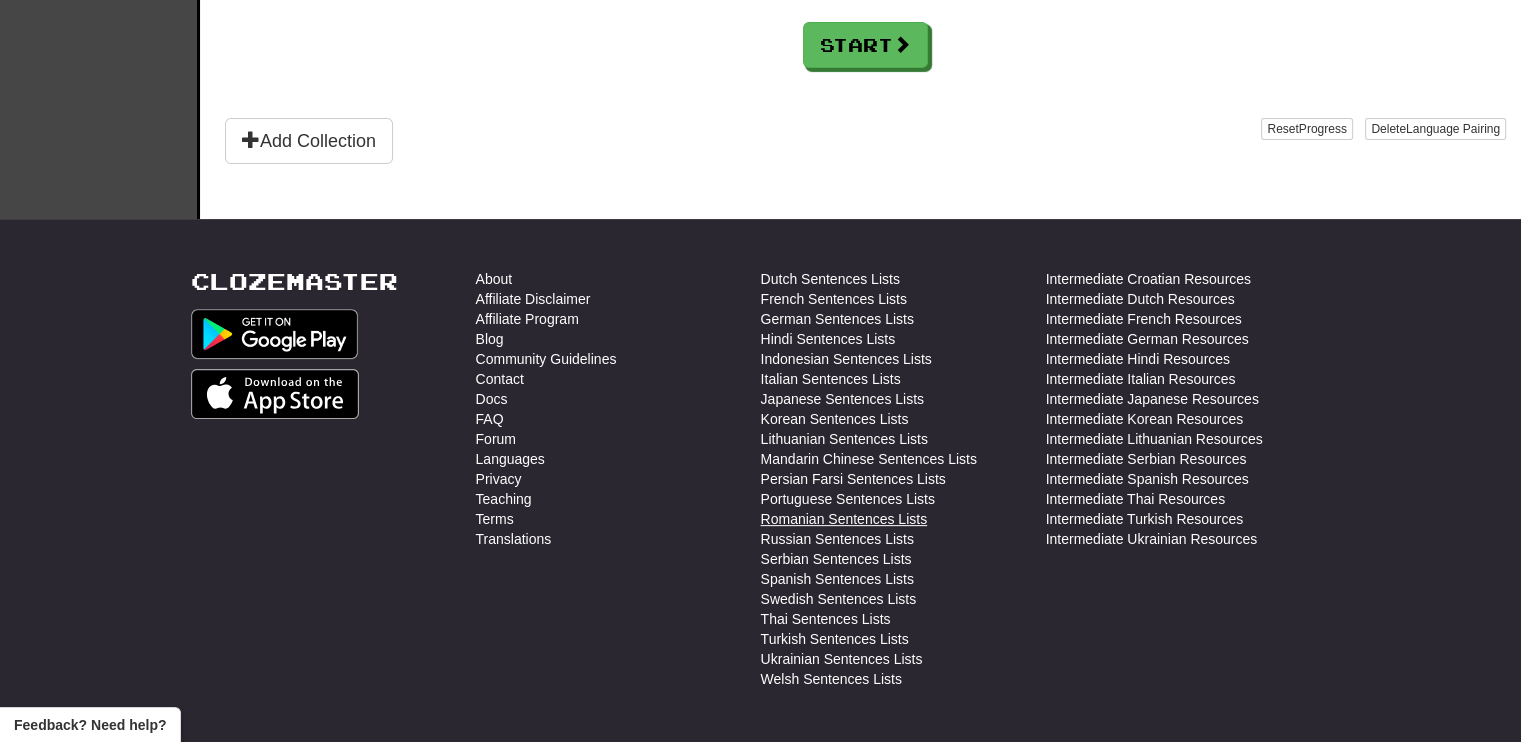scroll, scrollTop: 600, scrollLeft: 0, axis: vertical 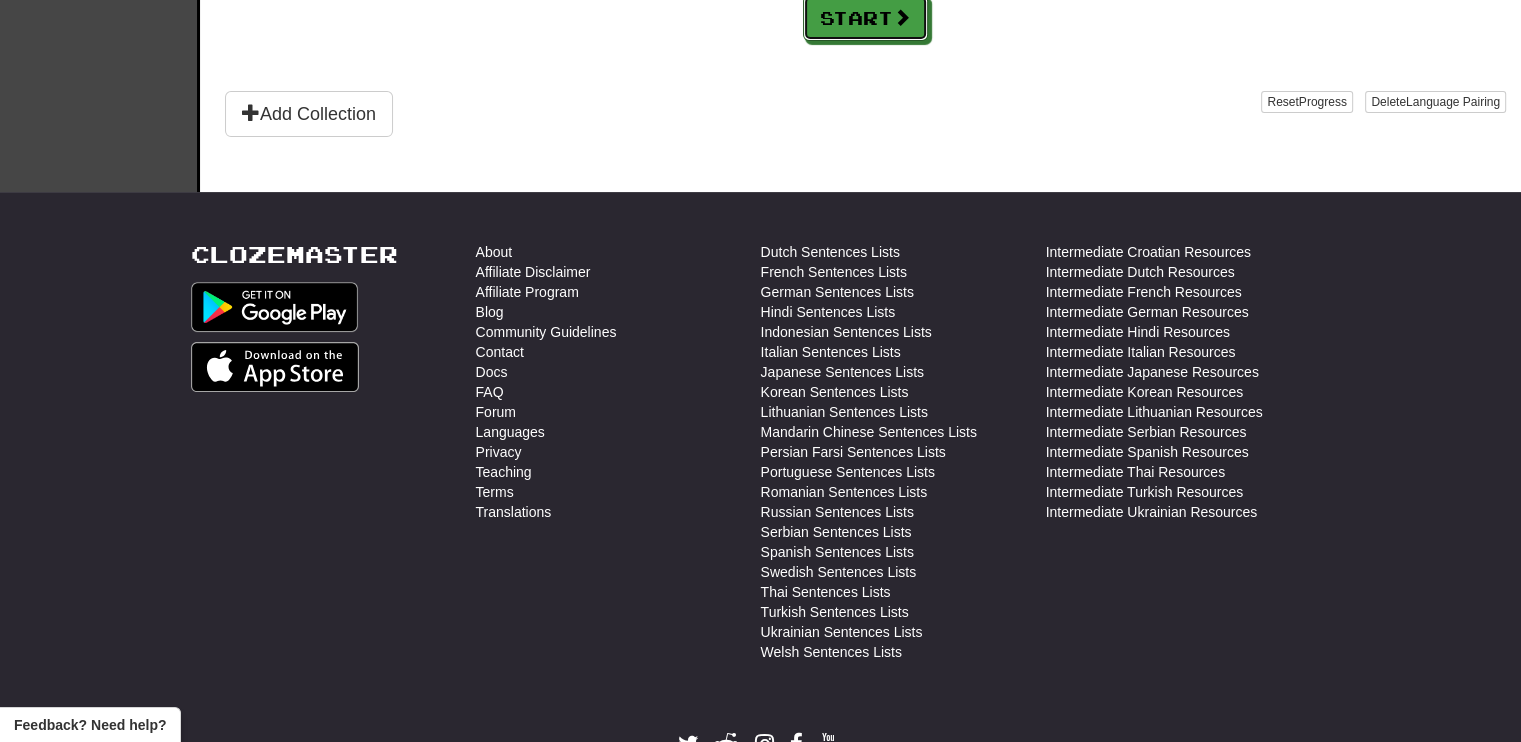 click on "Start" at bounding box center (865, 18) 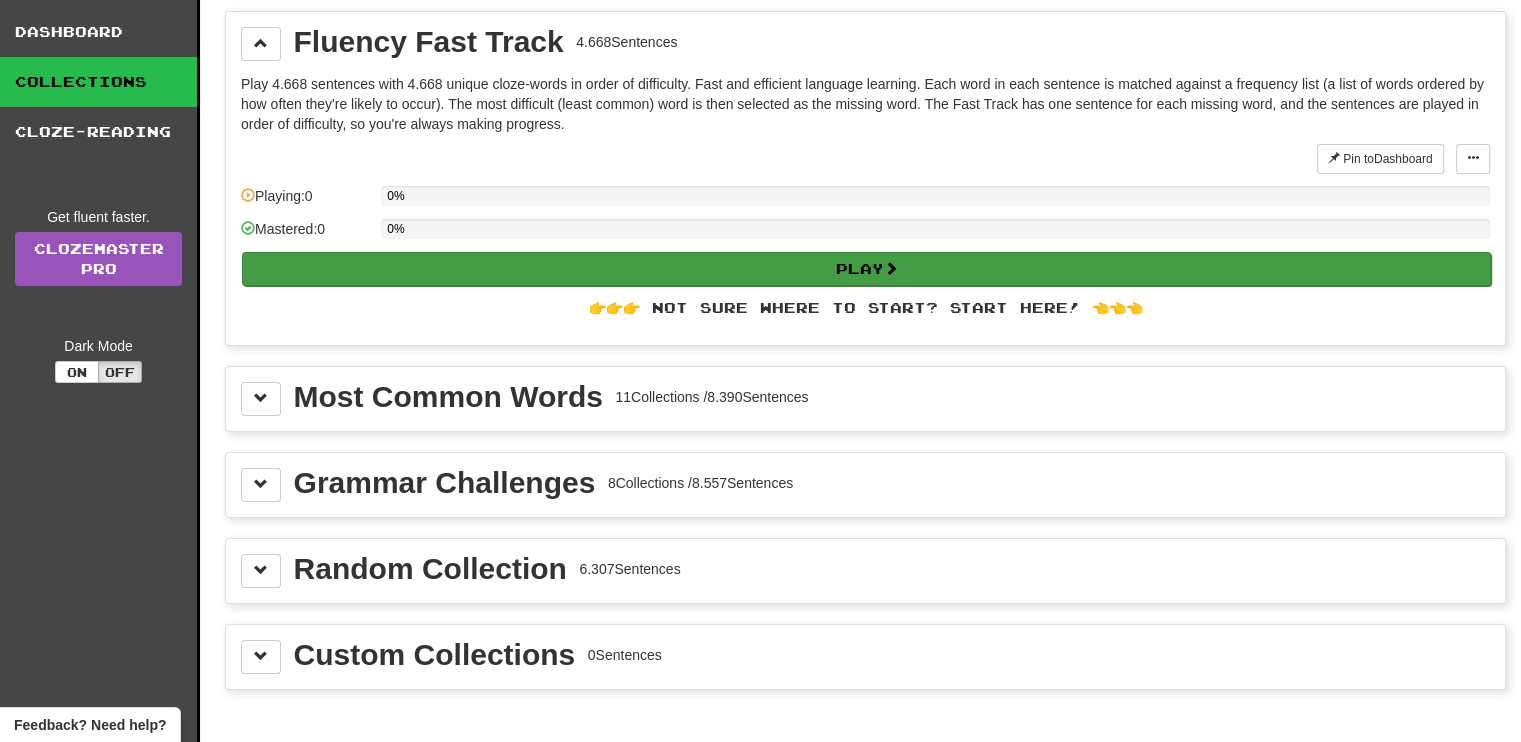 scroll, scrollTop: 300, scrollLeft: 0, axis: vertical 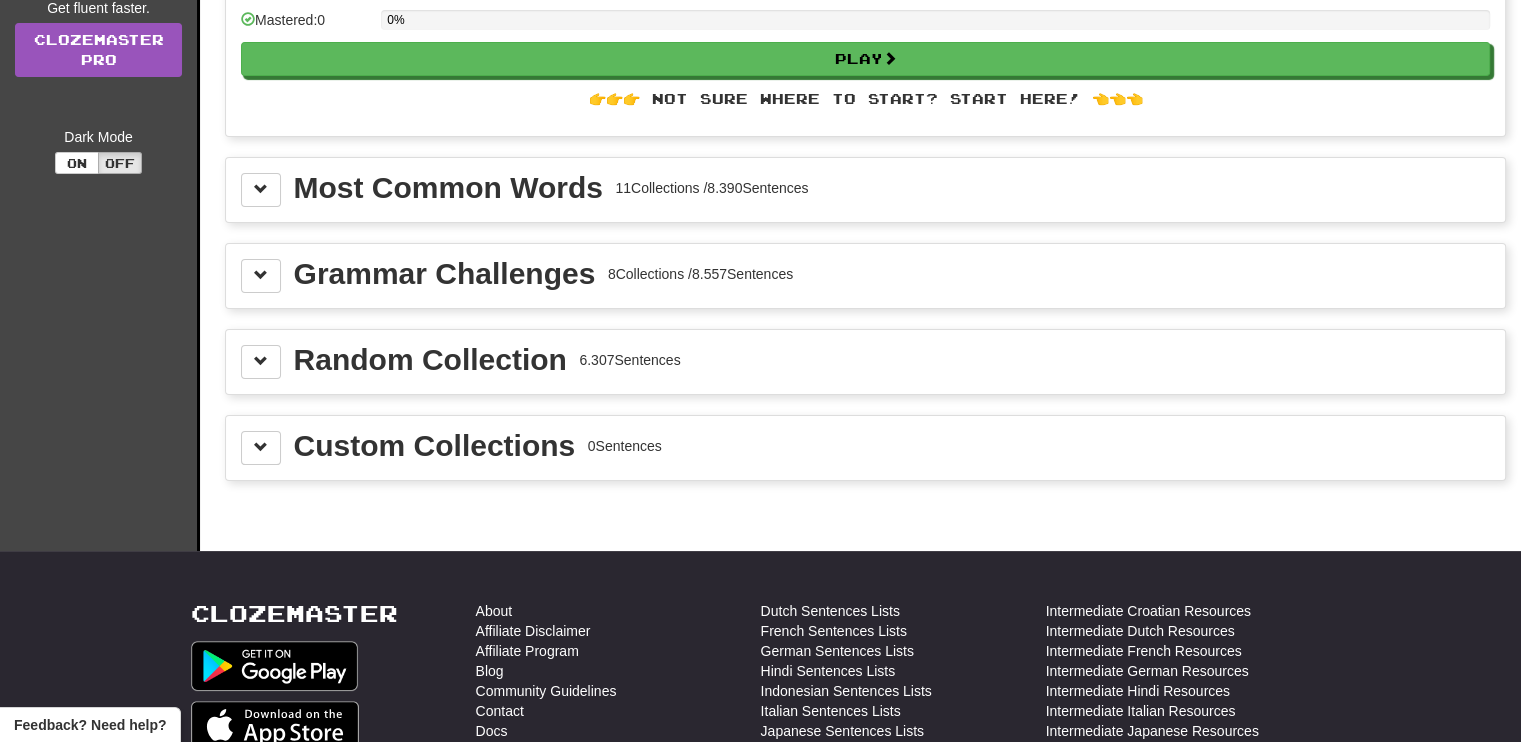 click on "Most Common Words 11  Collections /  8.390  Sentences" at bounding box center (865, 190) 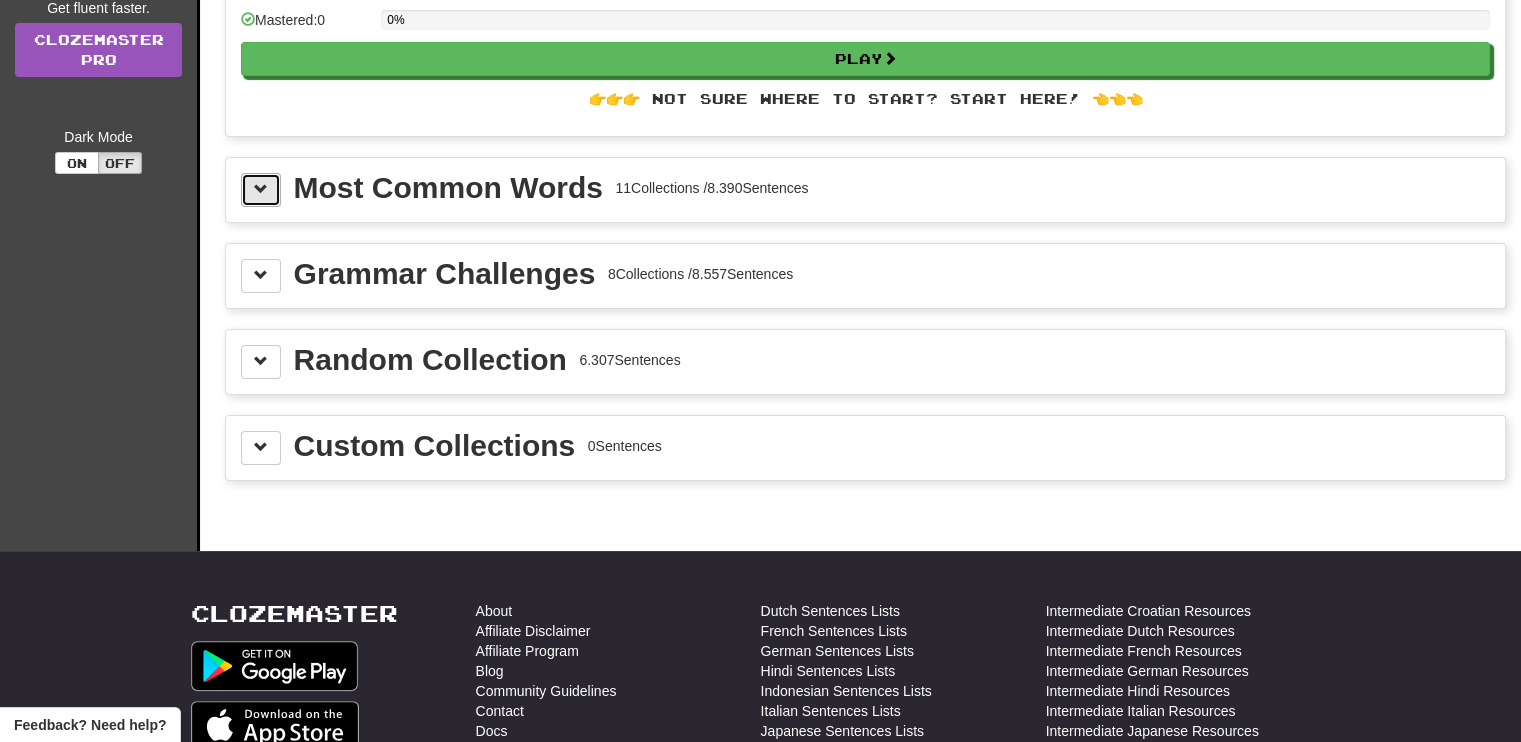 click at bounding box center (261, 190) 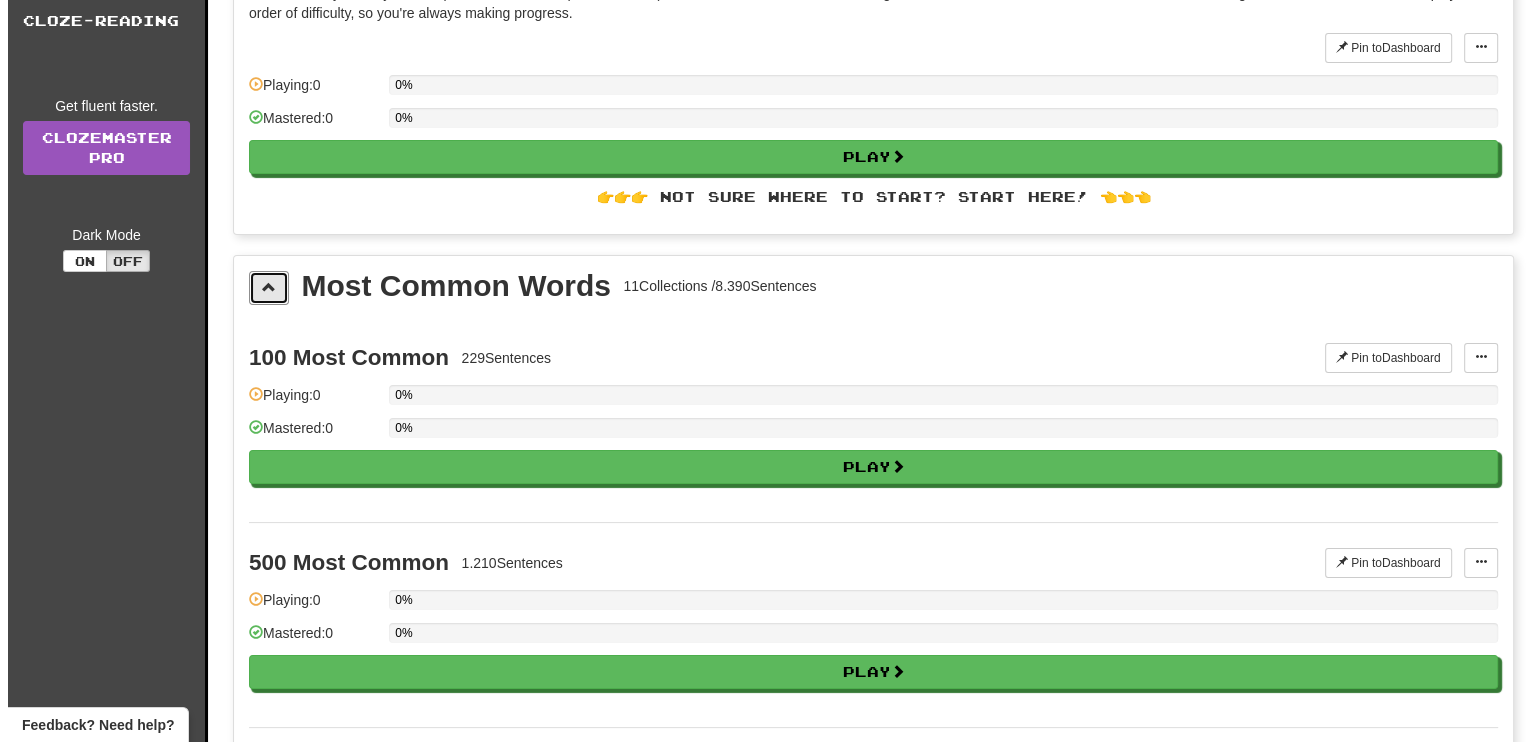 scroll, scrollTop: 200, scrollLeft: 0, axis: vertical 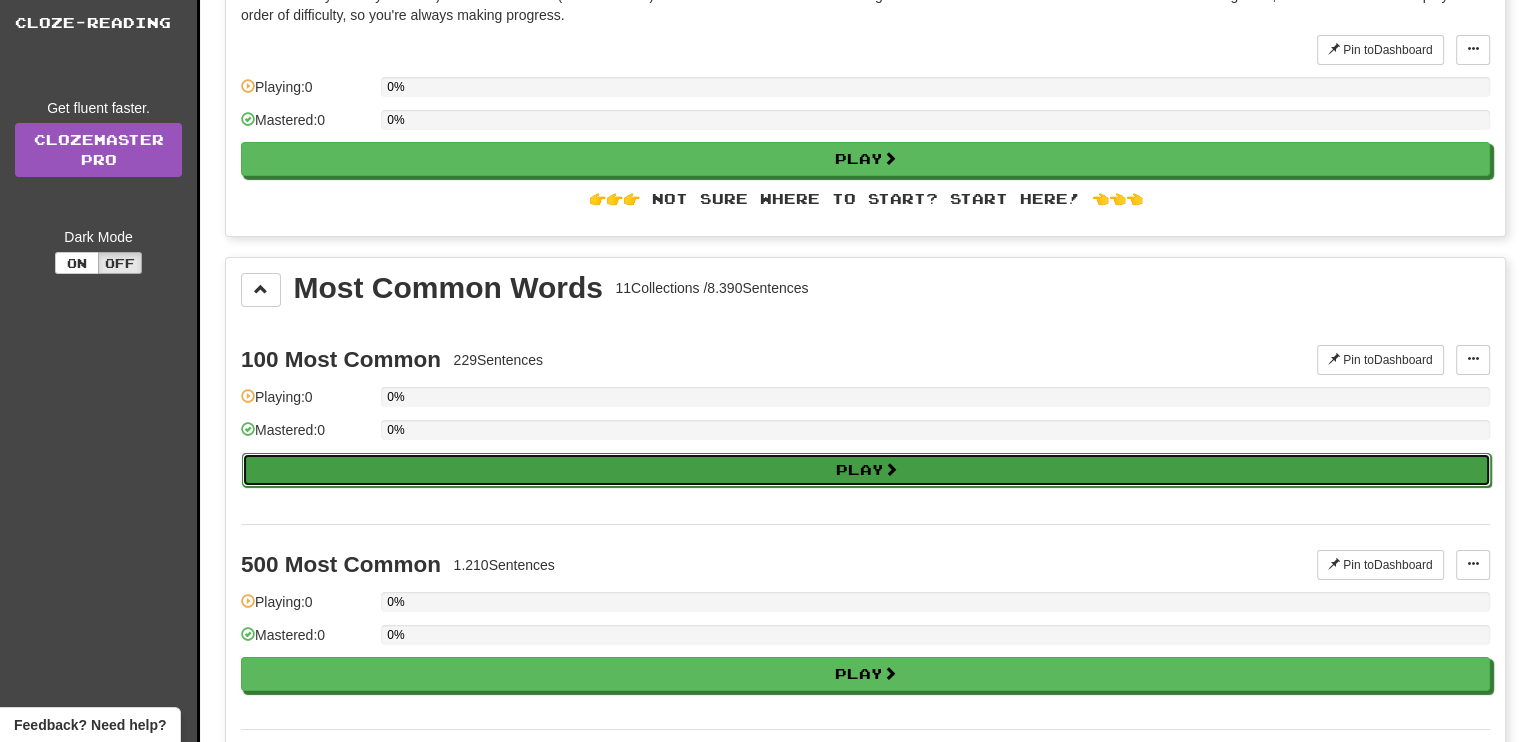 click on "Play" at bounding box center (866, 470) 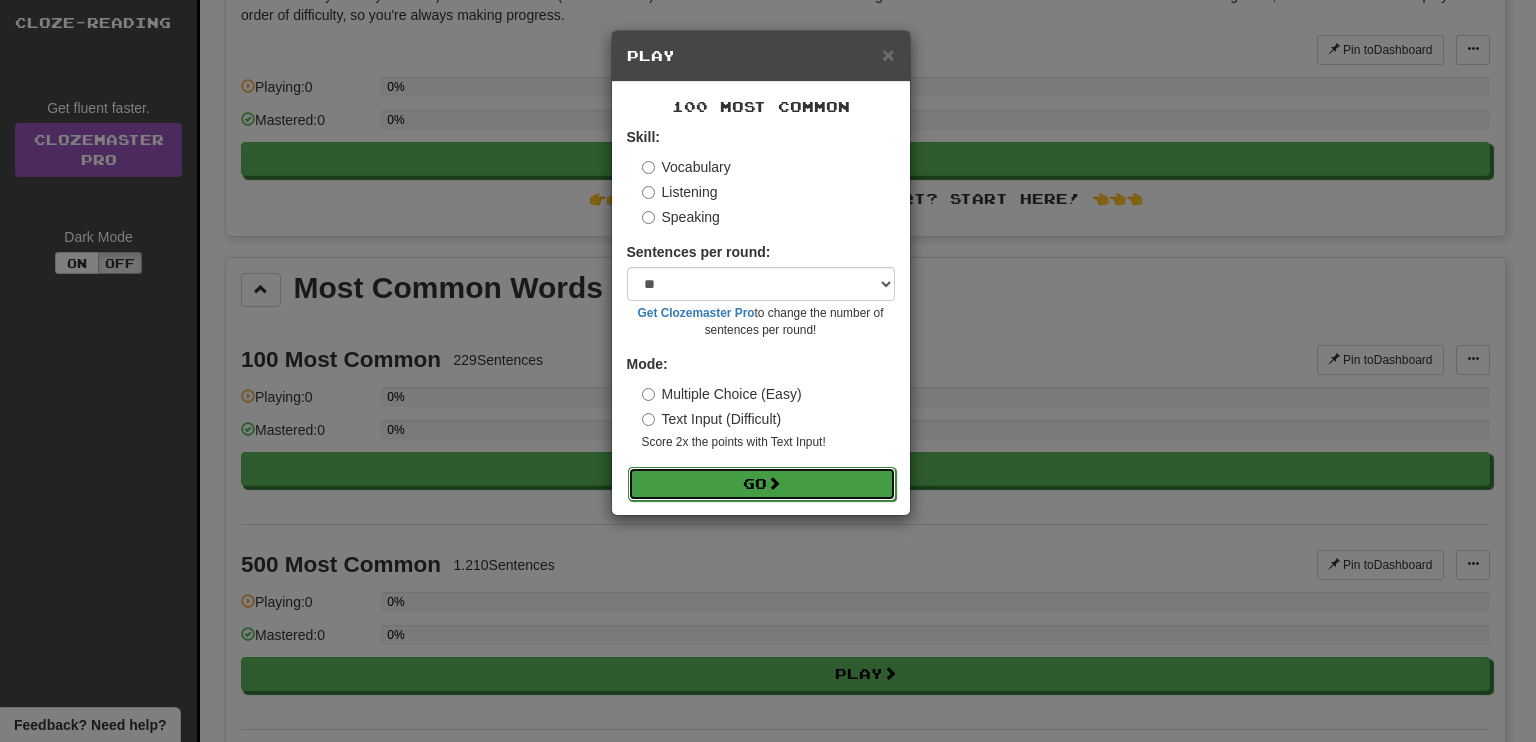 click on "Go" at bounding box center [762, 484] 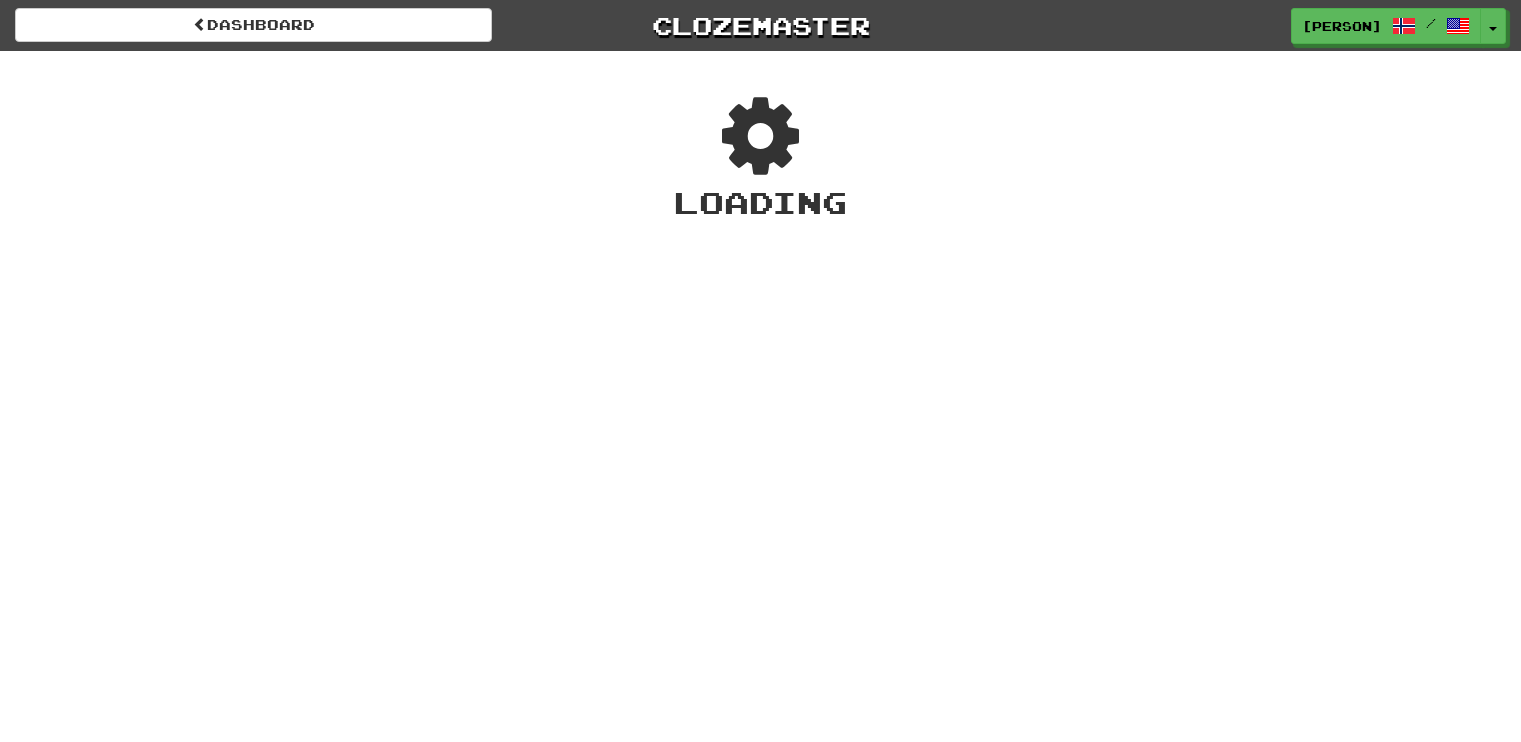 scroll, scrollTop: 0, scrollLeft: 0, axis: both 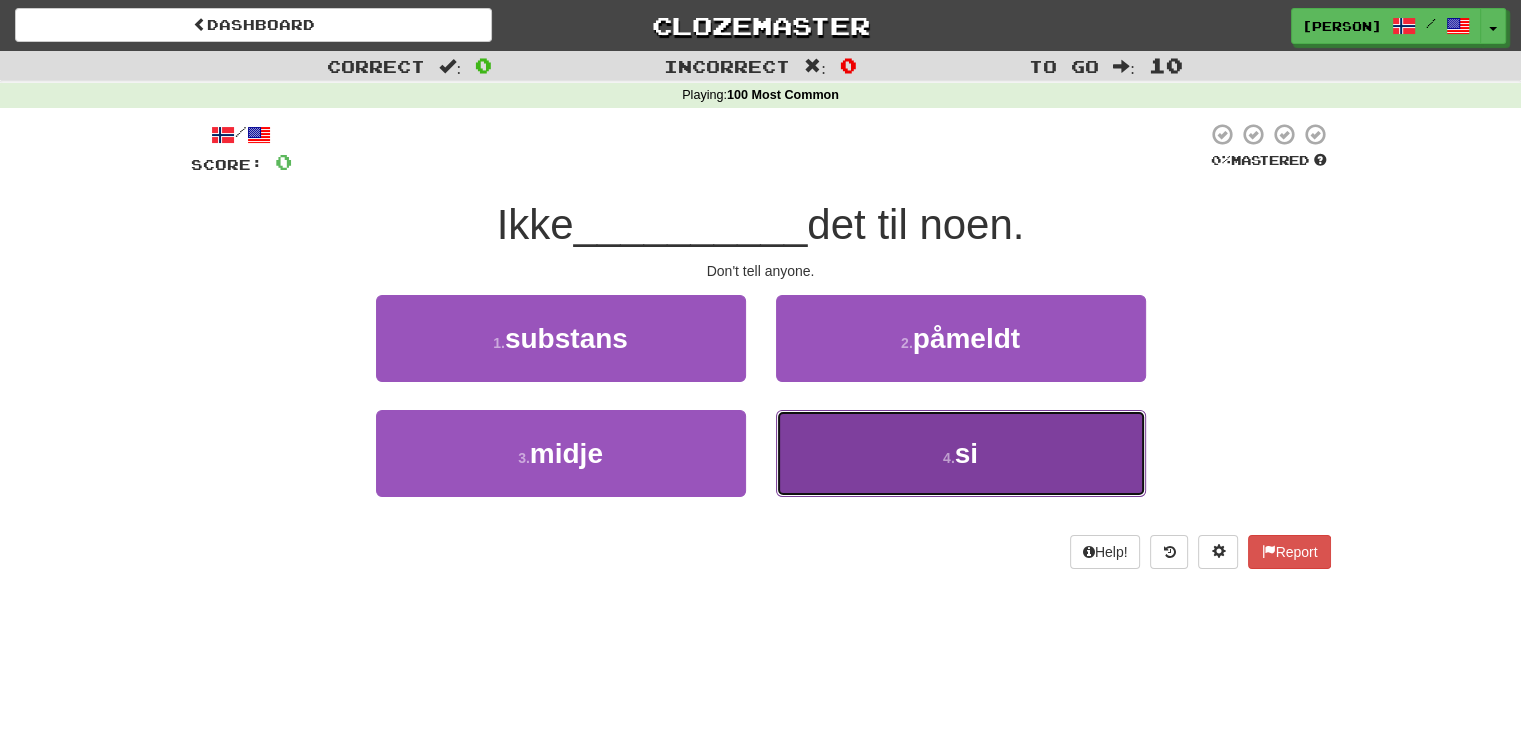 click on "4 .  si" at bounding box center (961, 453) 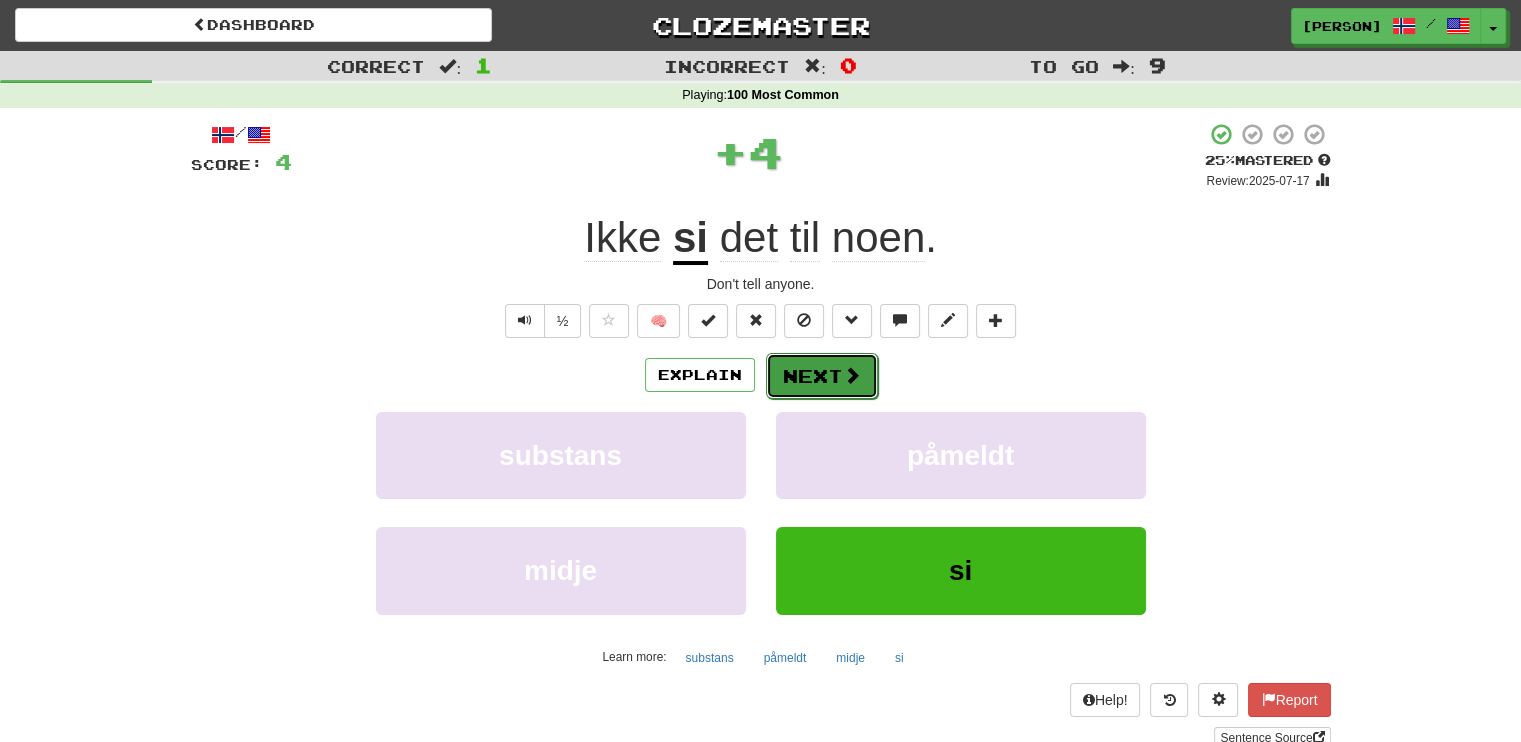 click at bounding box center [852, 375] 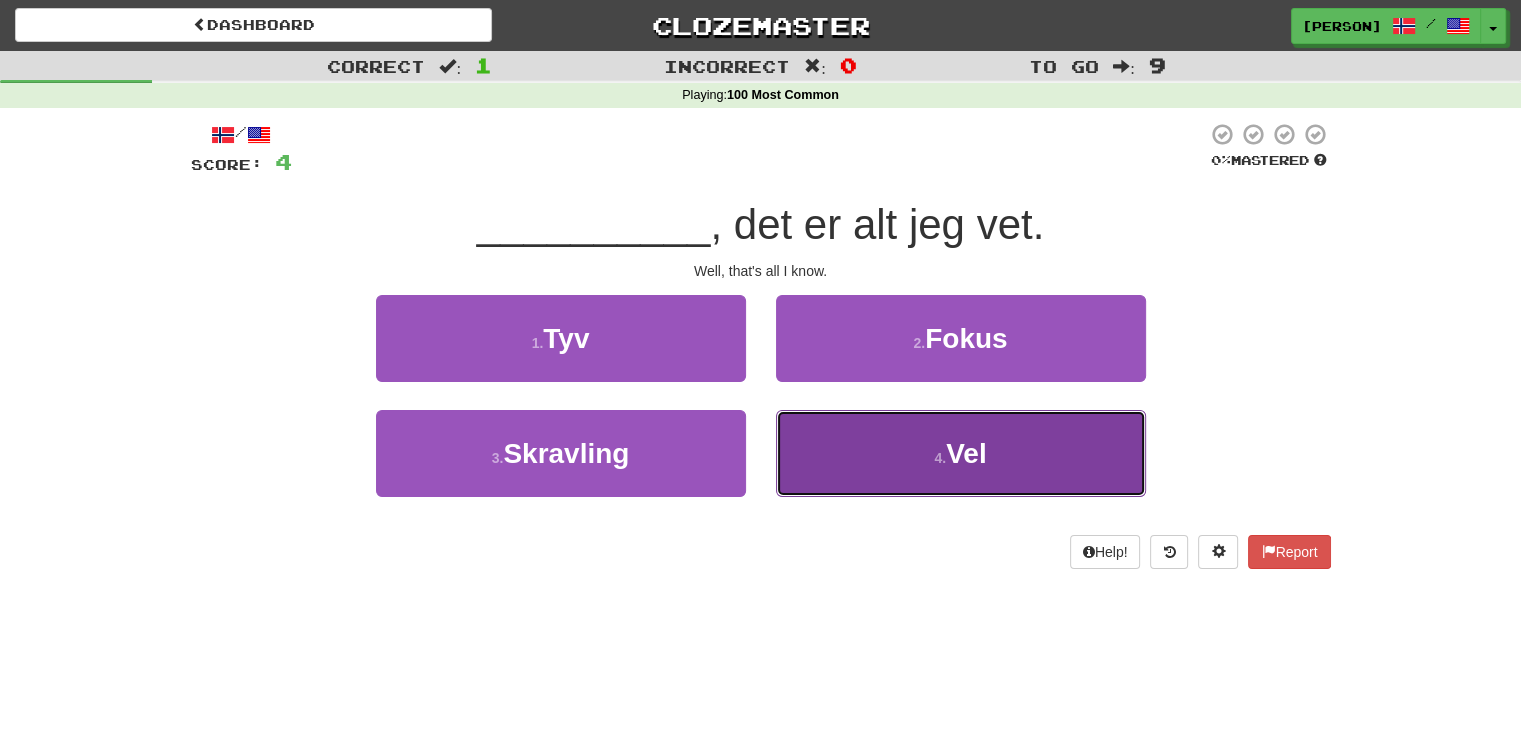 click on "4 .  Vel" at bounding box center (961, 453) 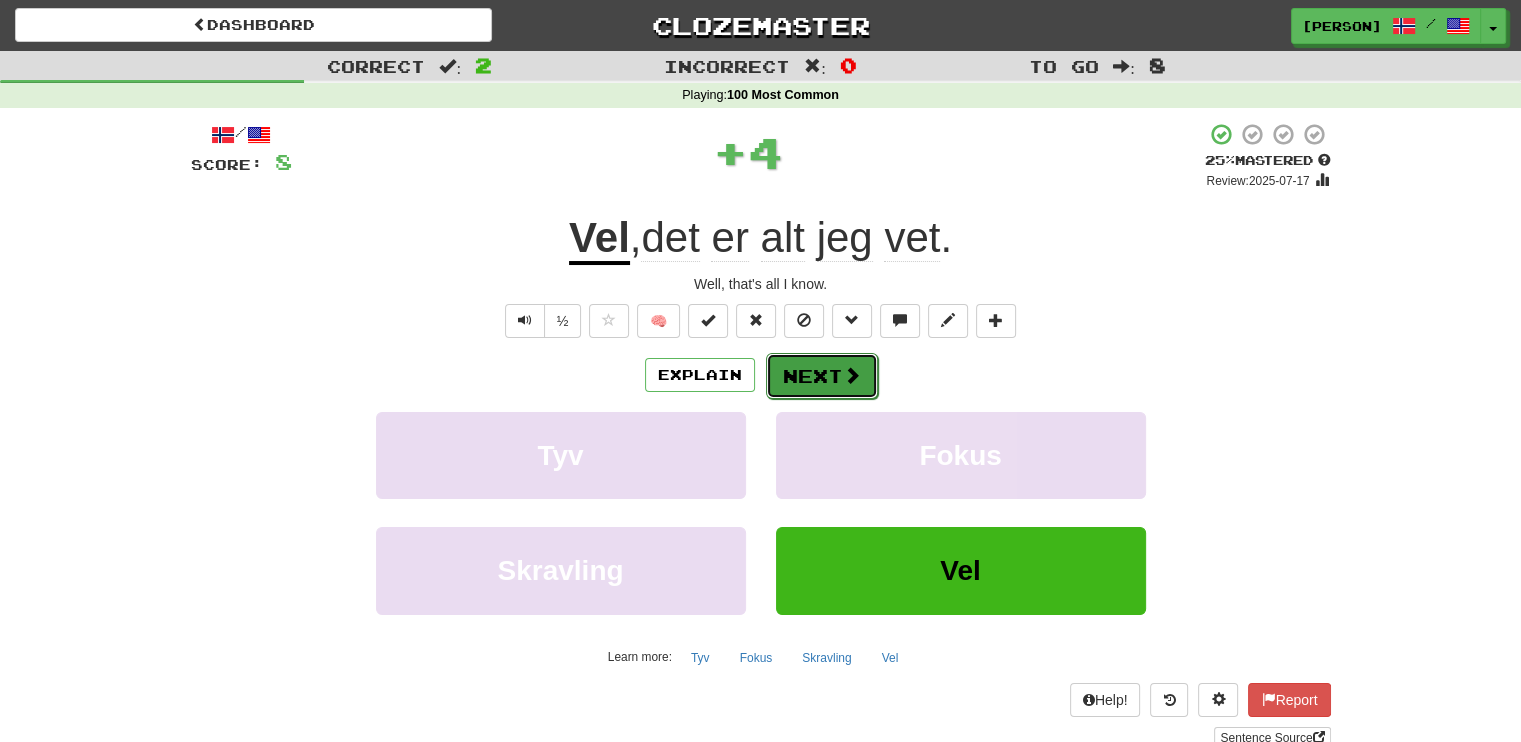 click on "Next" at bounding box center [822, 376] 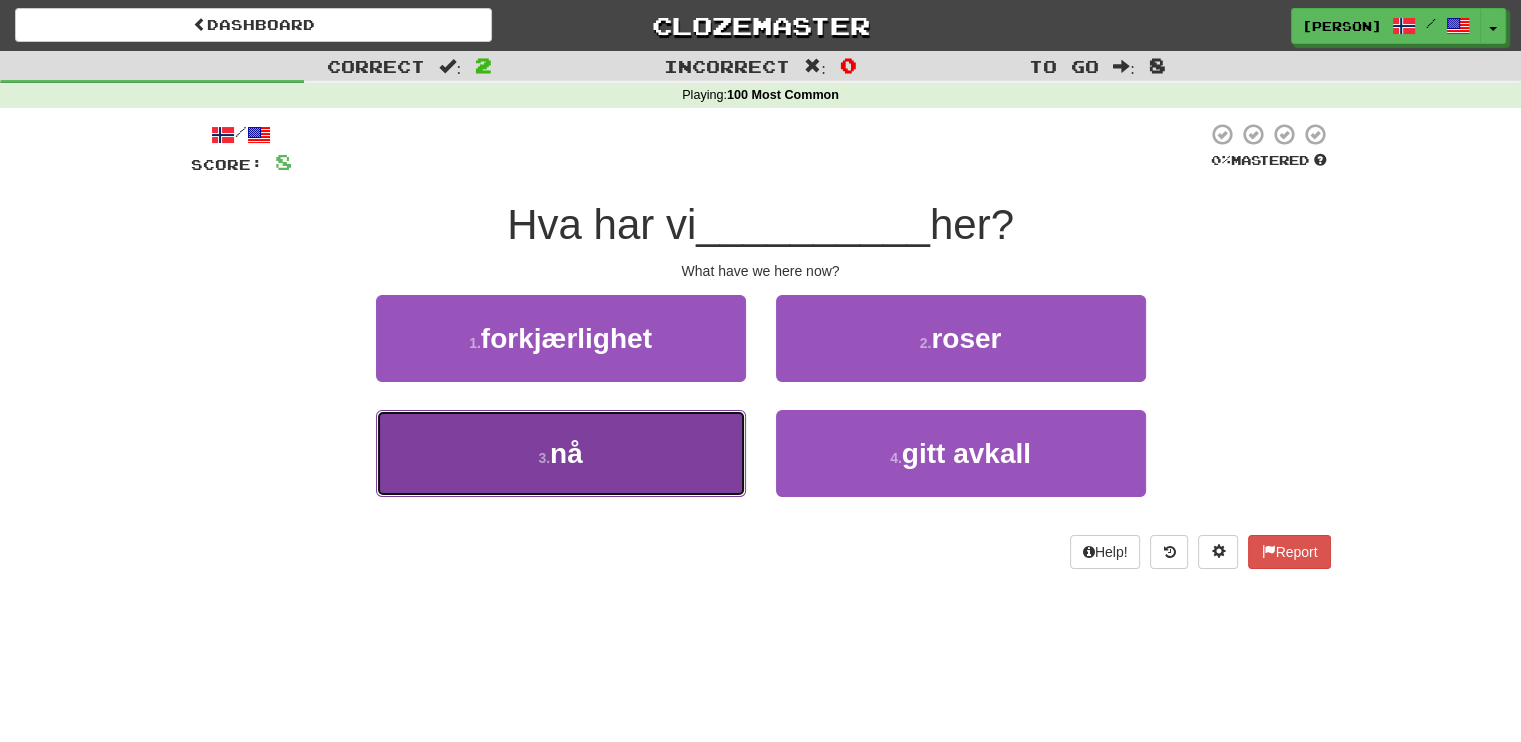 click on "3 .  nå" at bounding box center [561, 453] 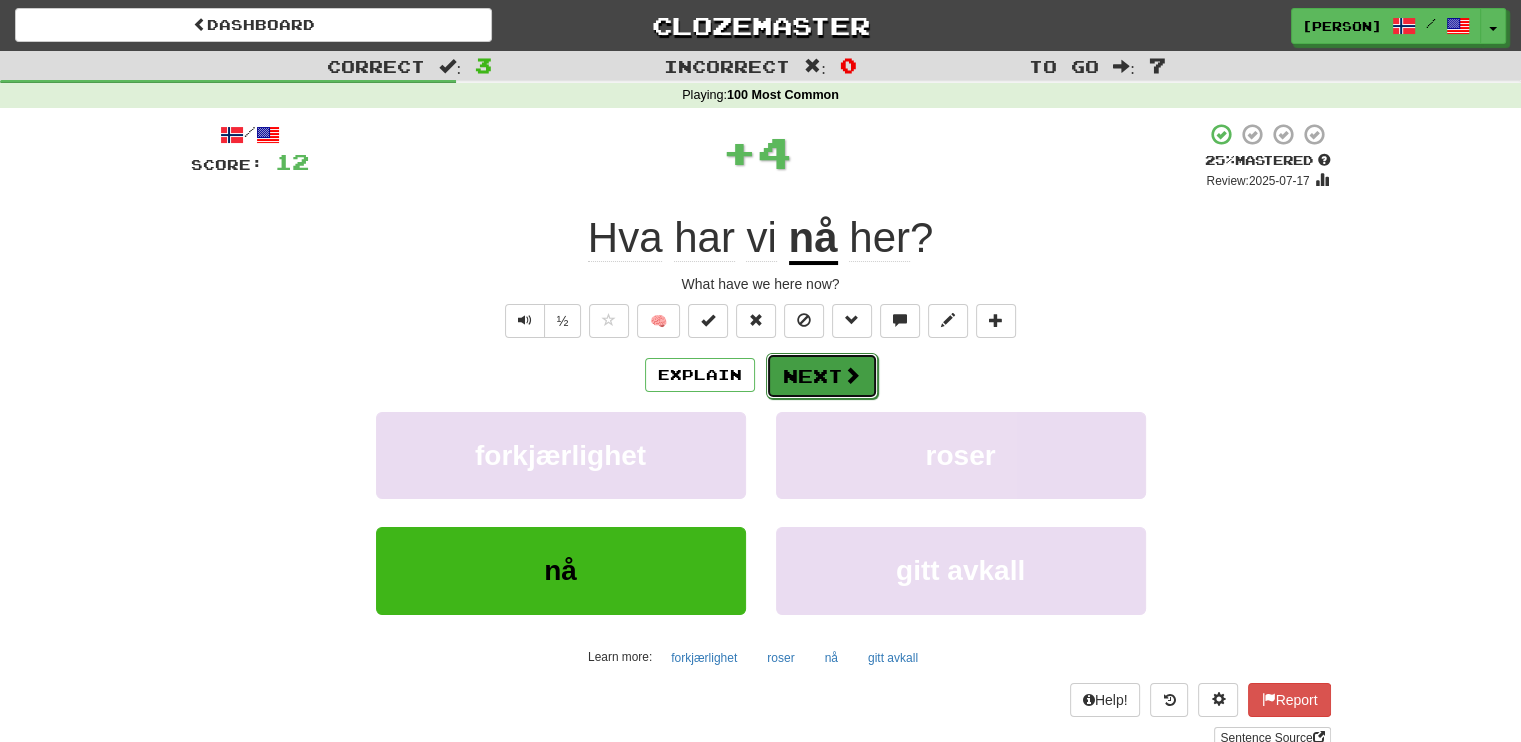 click at bounding box center [852, 375] 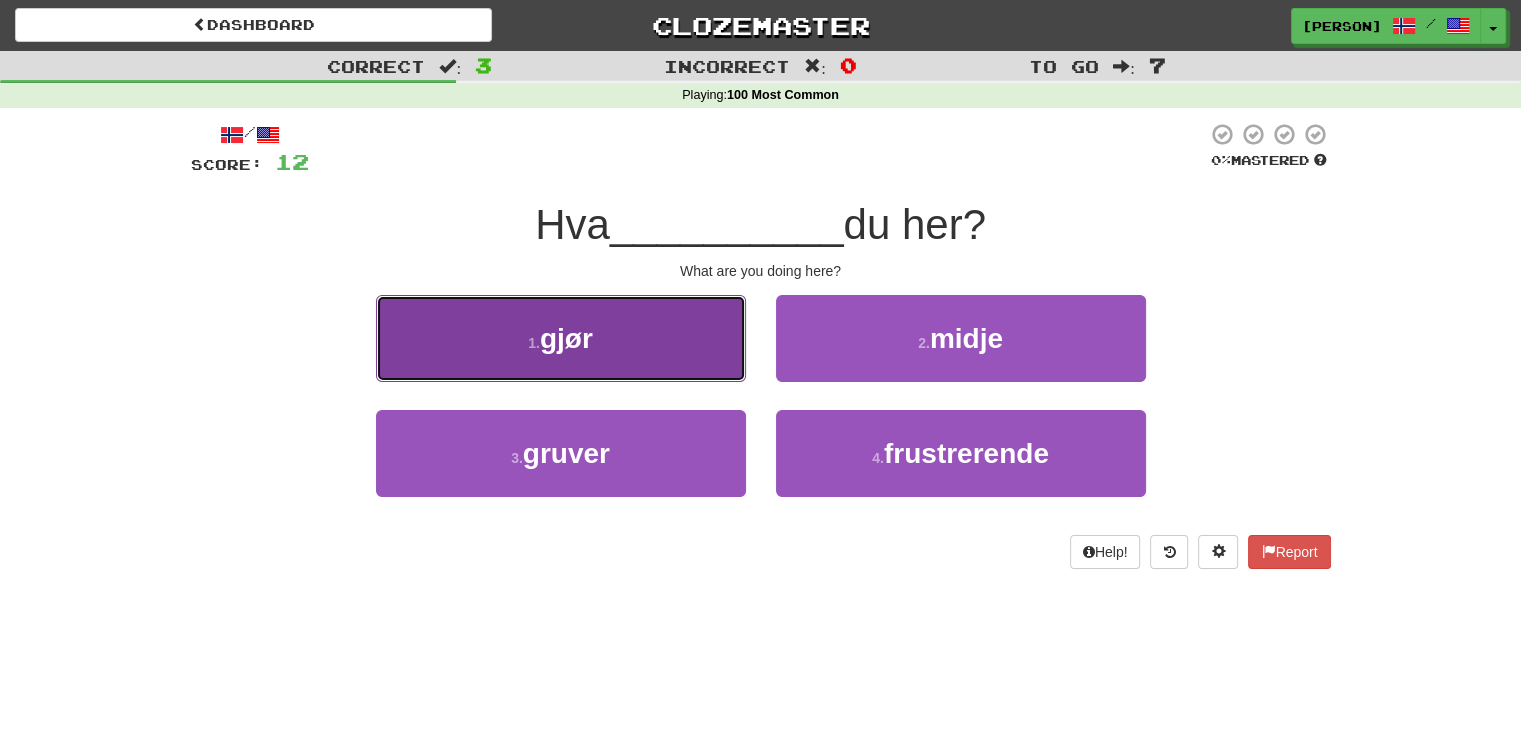 click on "1 .  gjør" at bounding box center (561, 338) 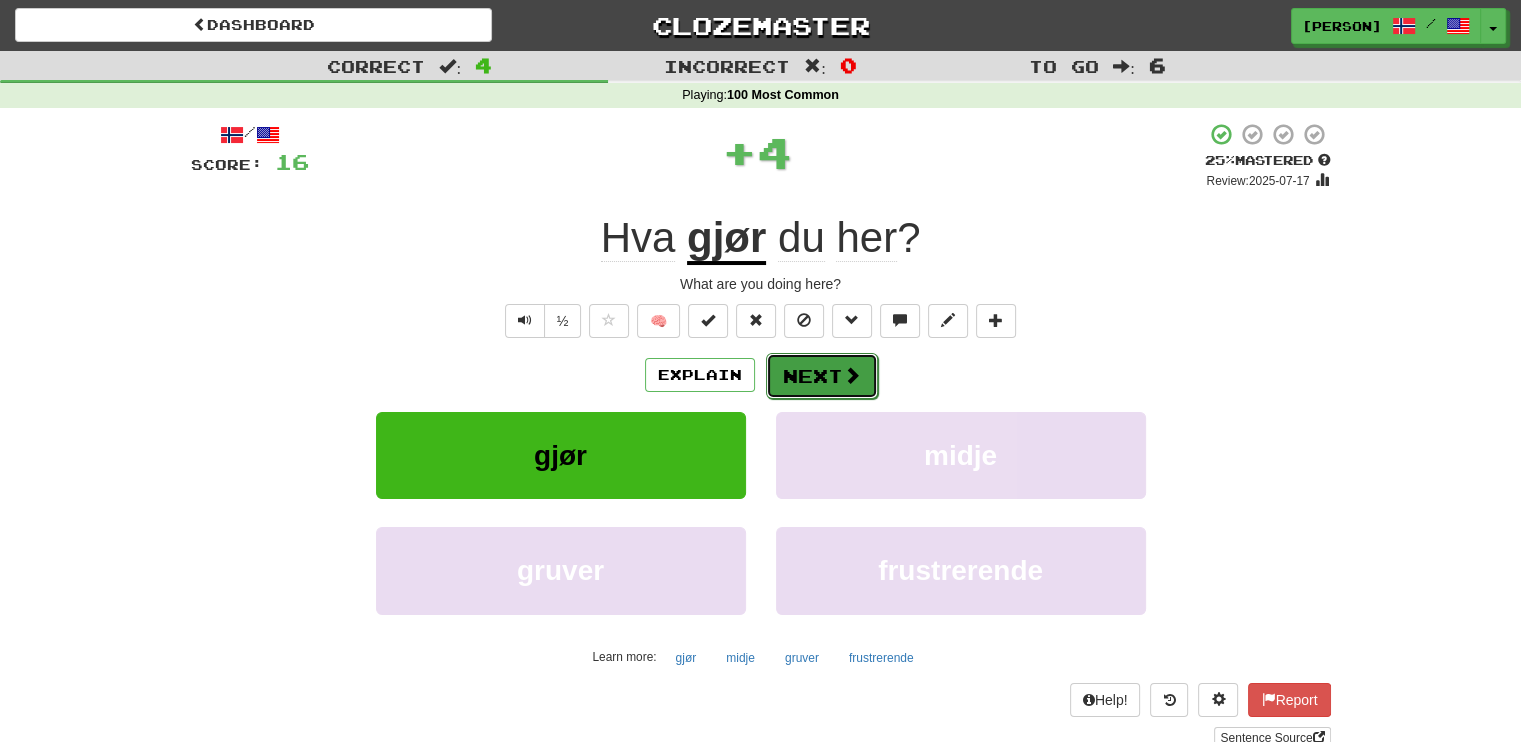click at bounding box center (852, 375) 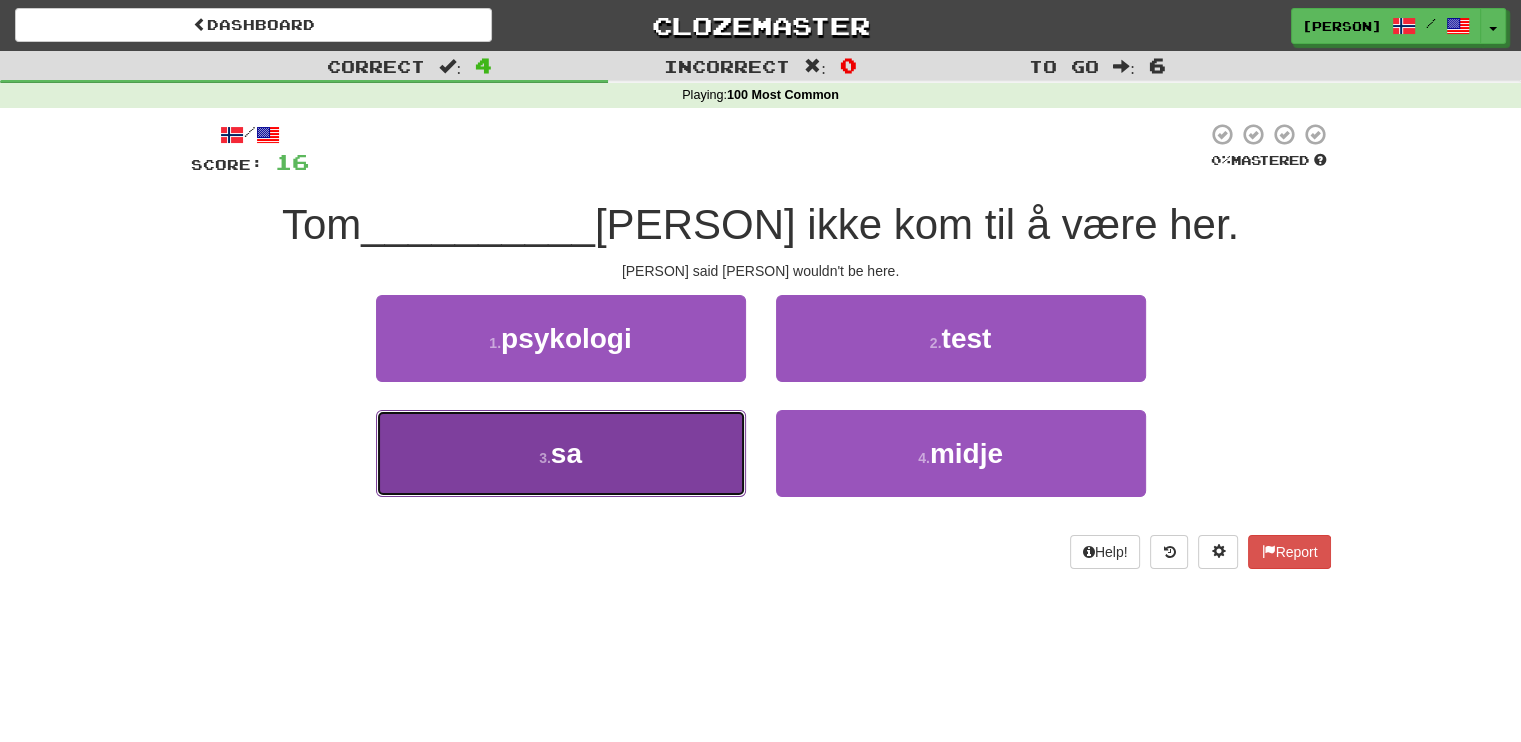 click on "3 .  sa" at bounding box center (561, 453) 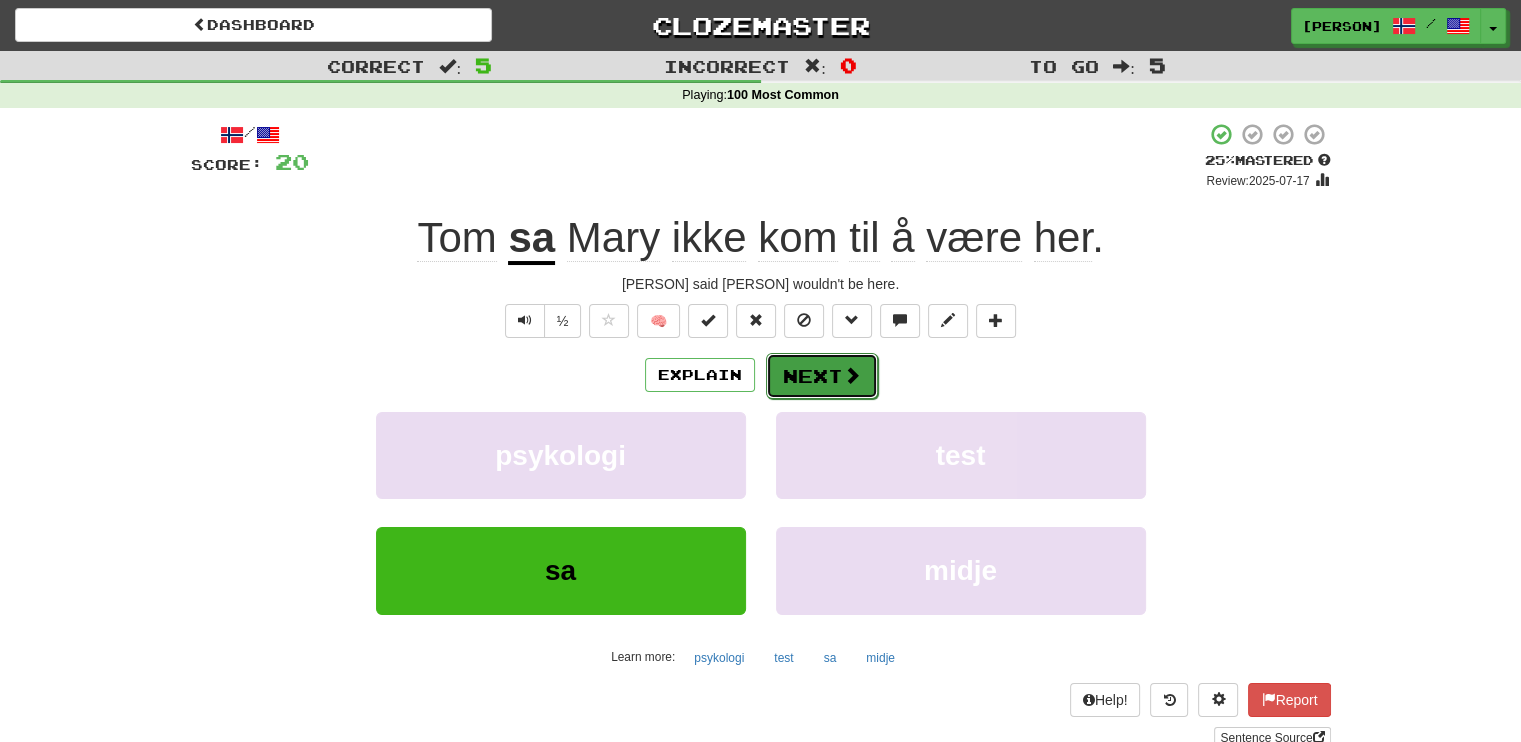 click on "Next" at bounding box center (822, 376) 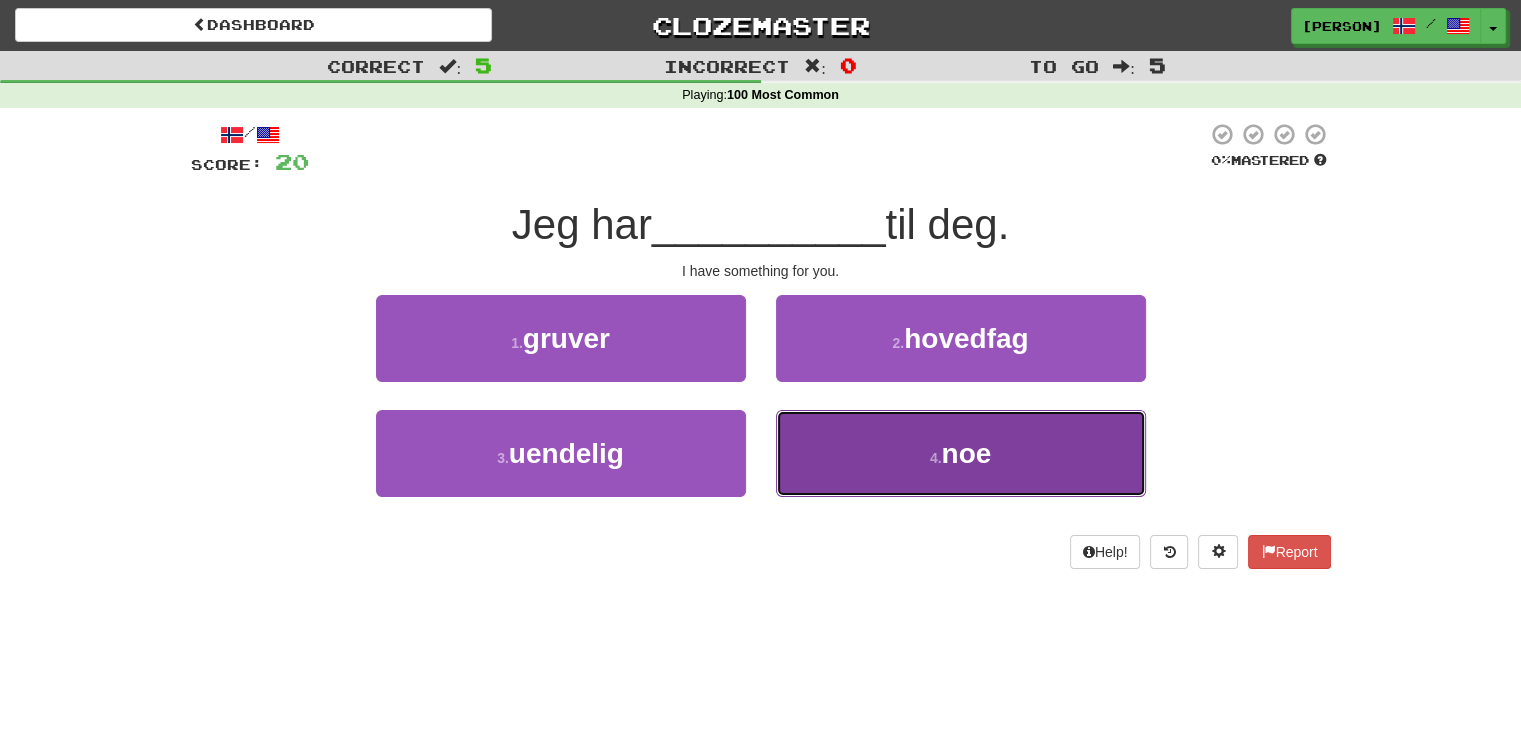 click on "4 .  noe" at bounding box center (961, 453) 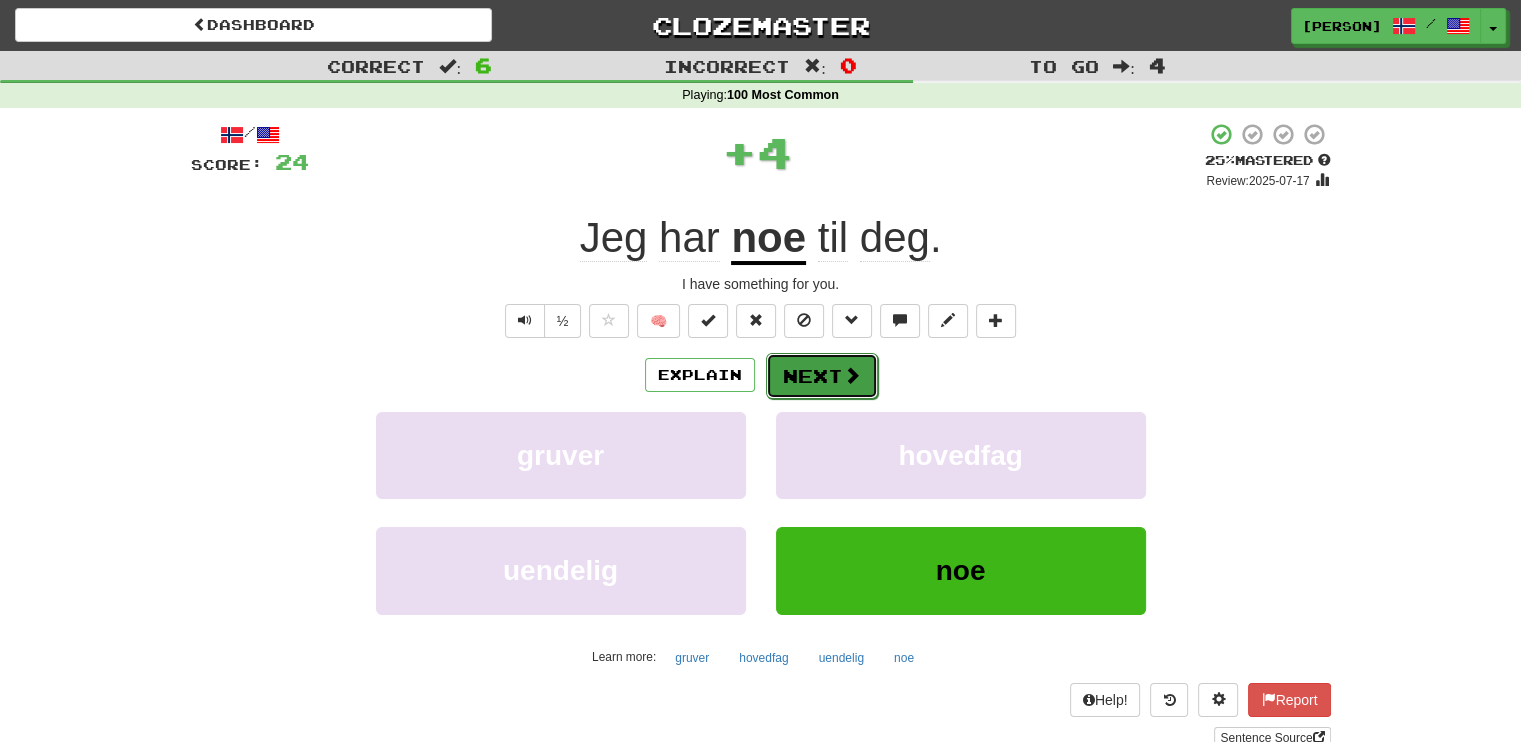 click at bounding box center (852, 375) 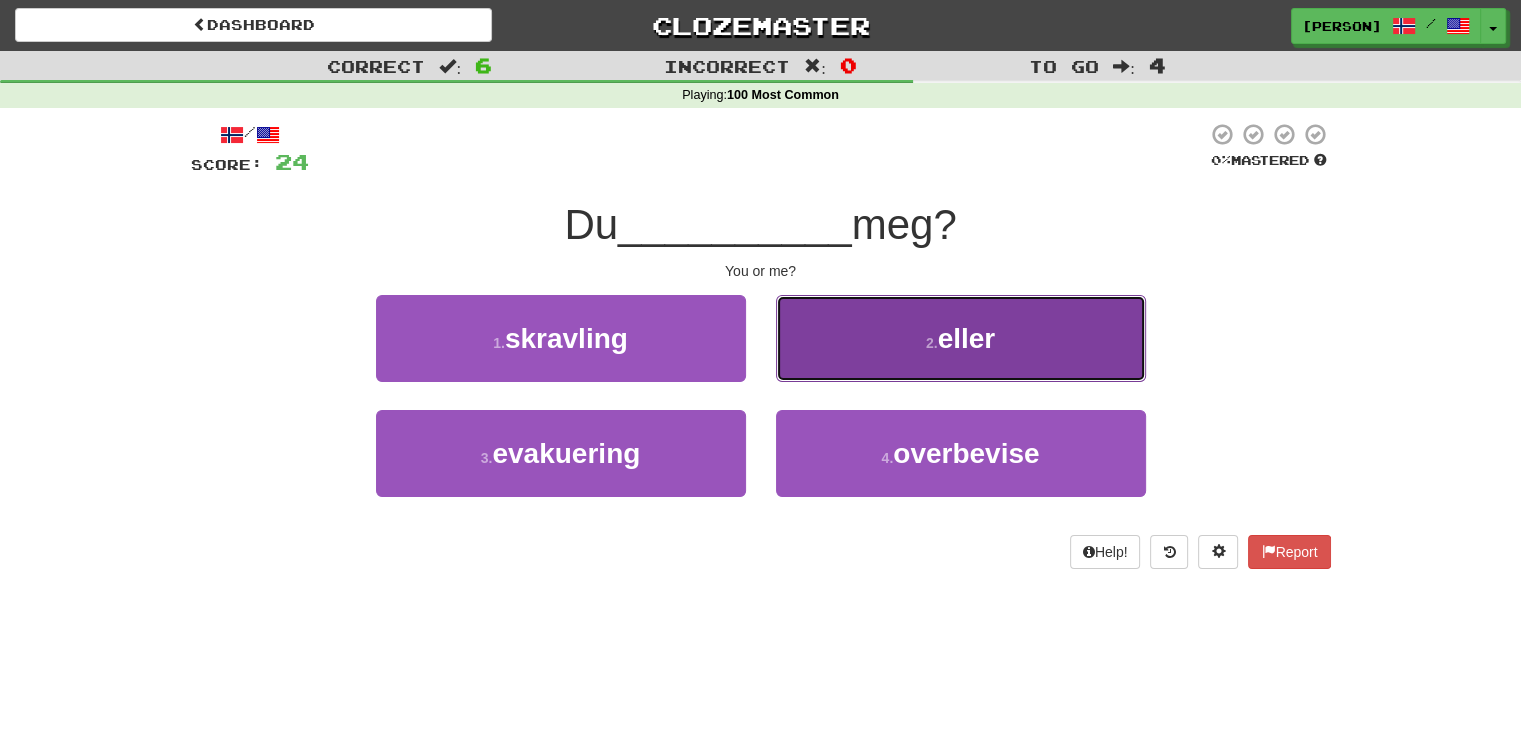 click on "eller" at bounding box center (967, 338) 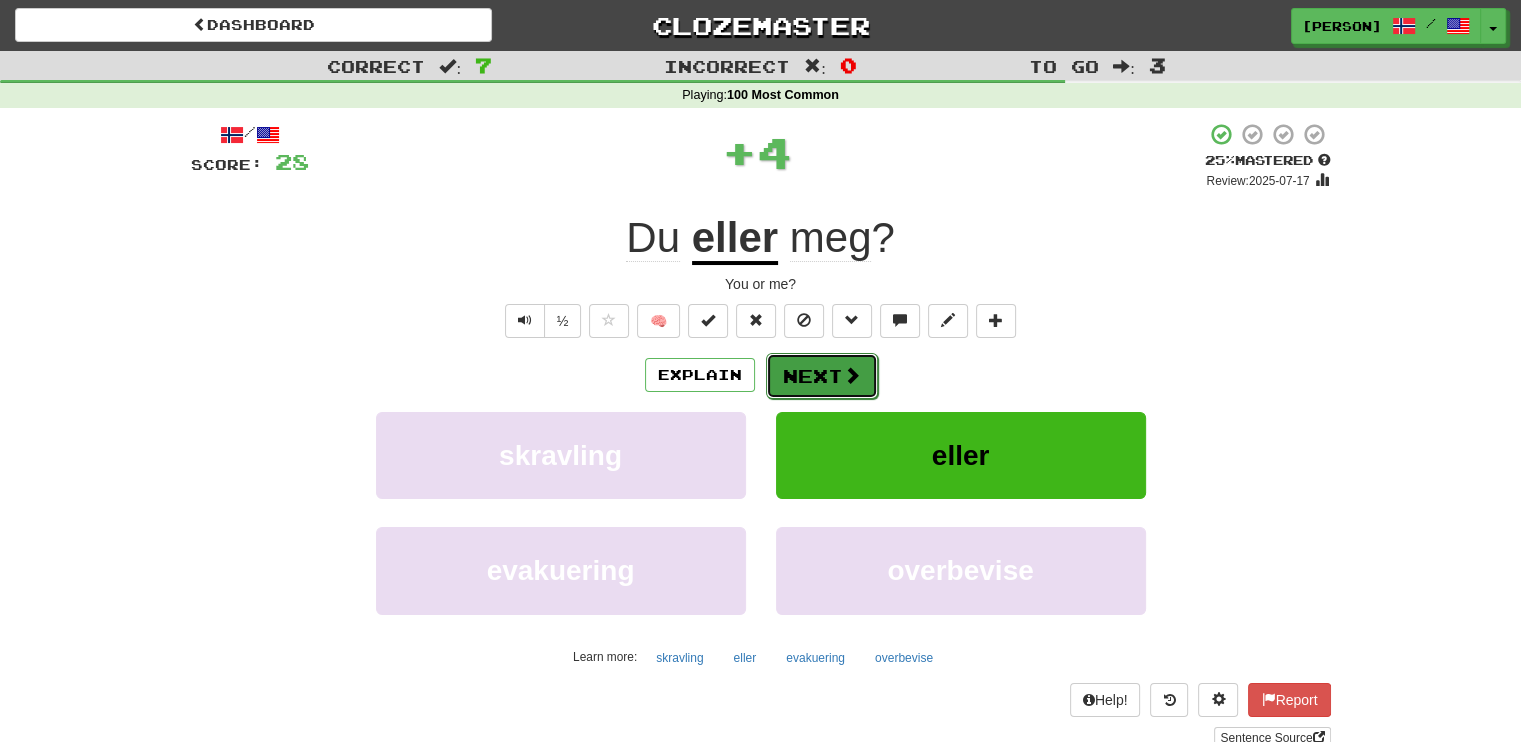 click at bounding box center [852, 375] 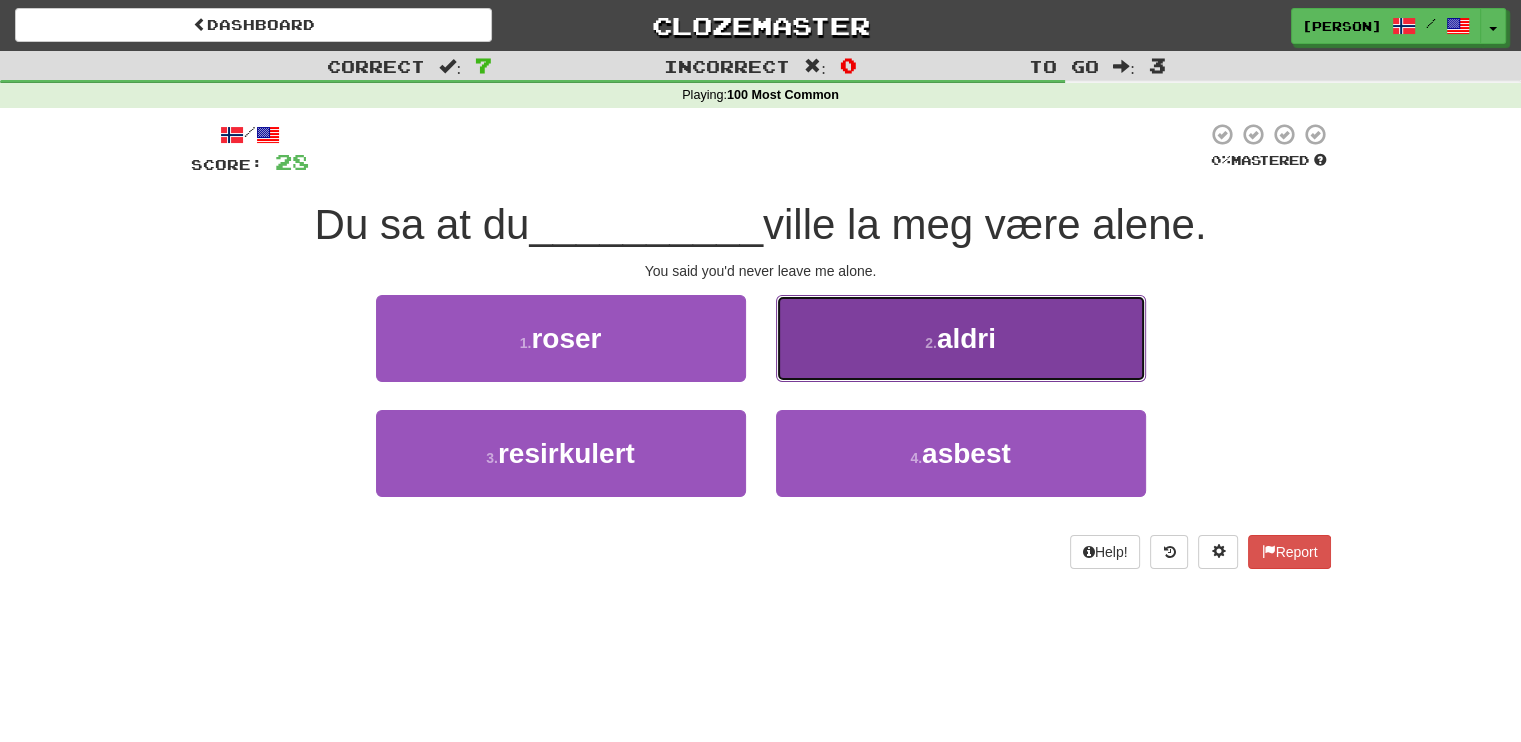 click on "2 .  aldri" at bounding box center (961, 338) 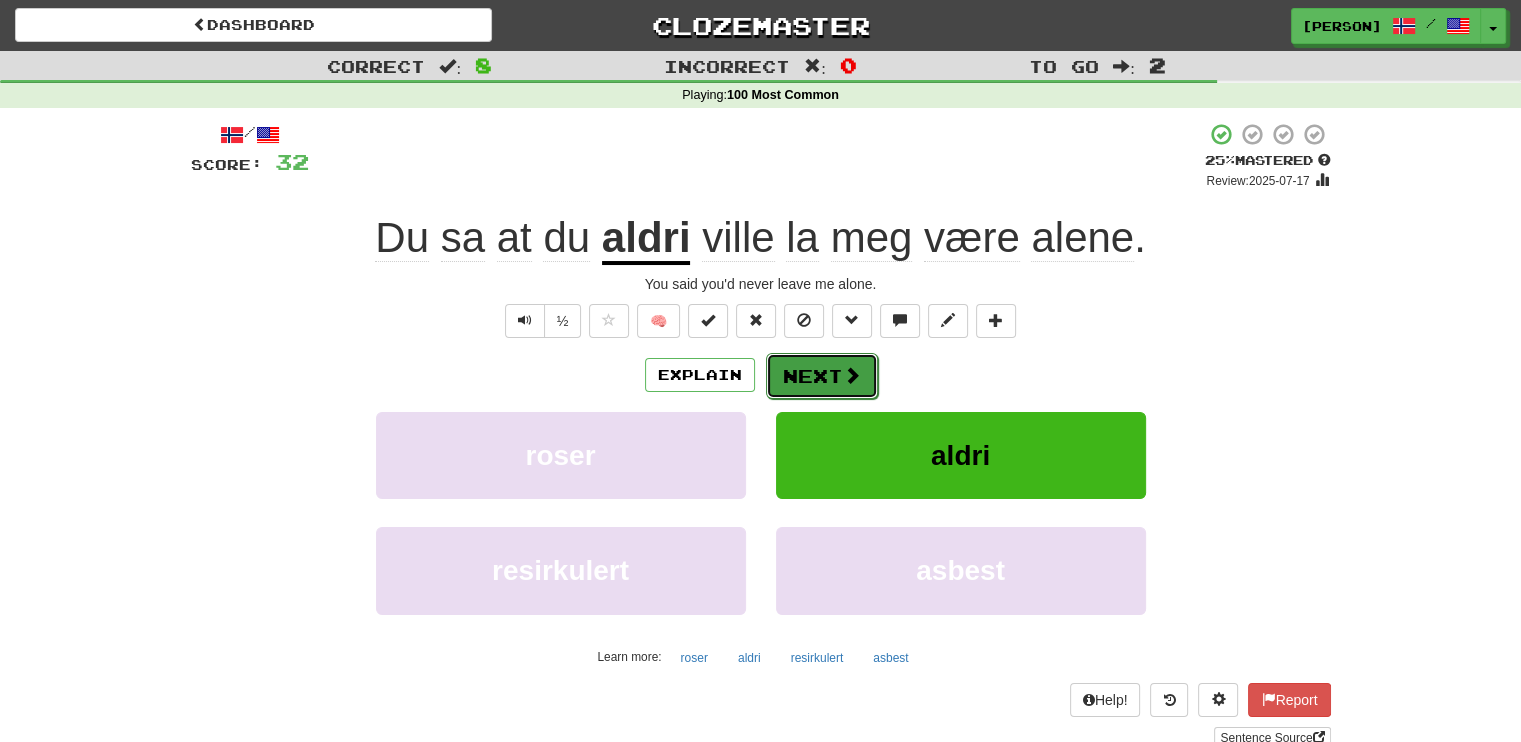 click on "Next" at bounding box center [822, 376] 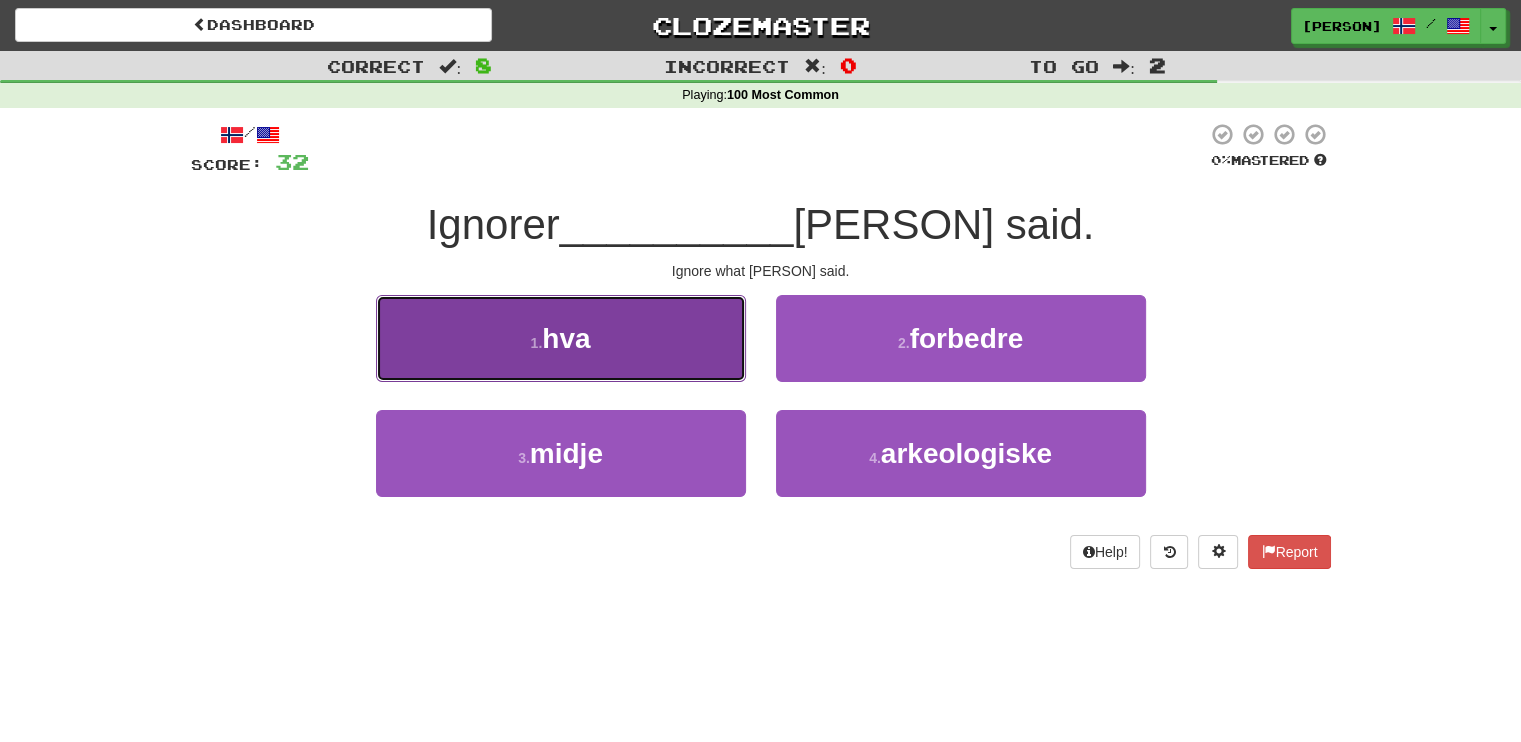 click on "1 .  hva" at bounding box center (561, 338) 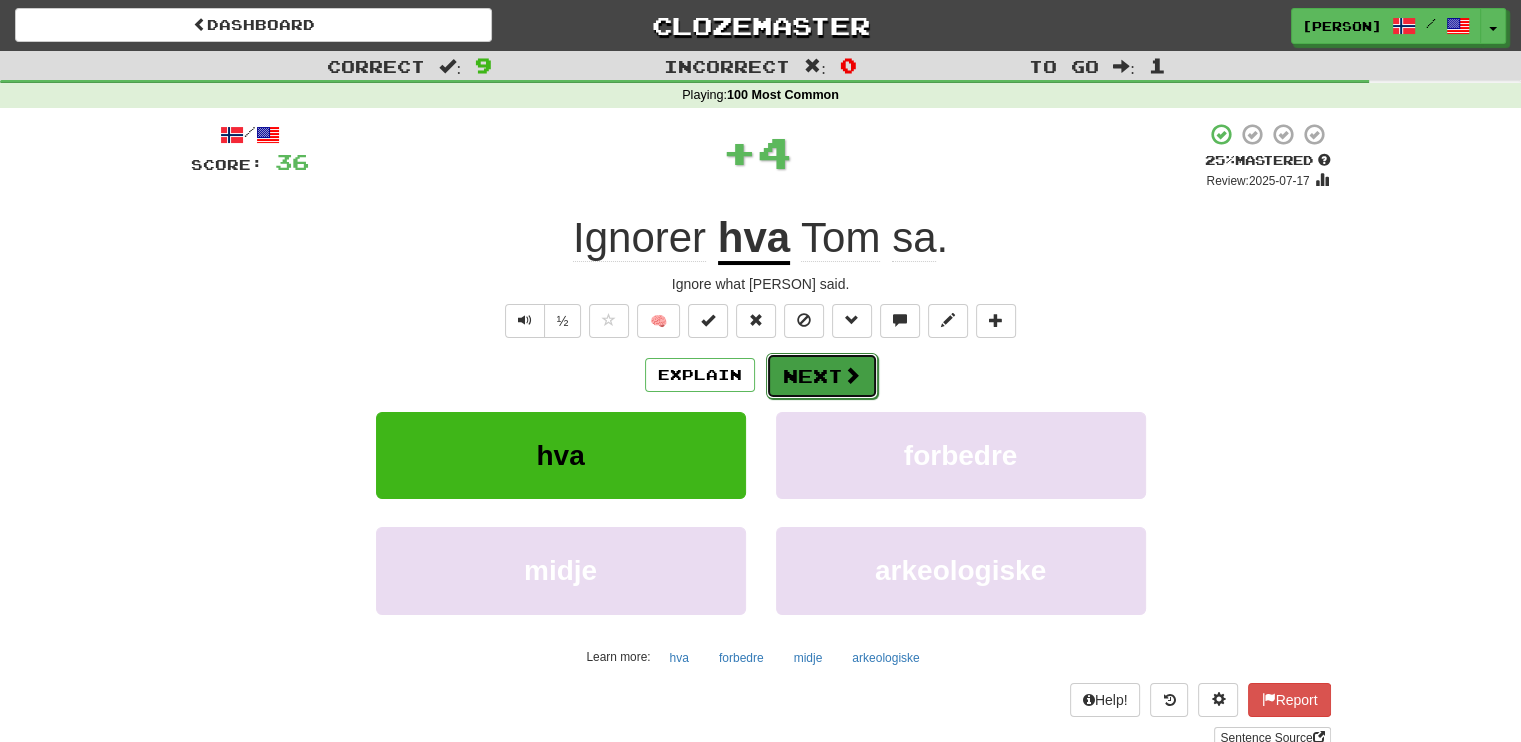 click on "Next" at bounding box center [822, 376] 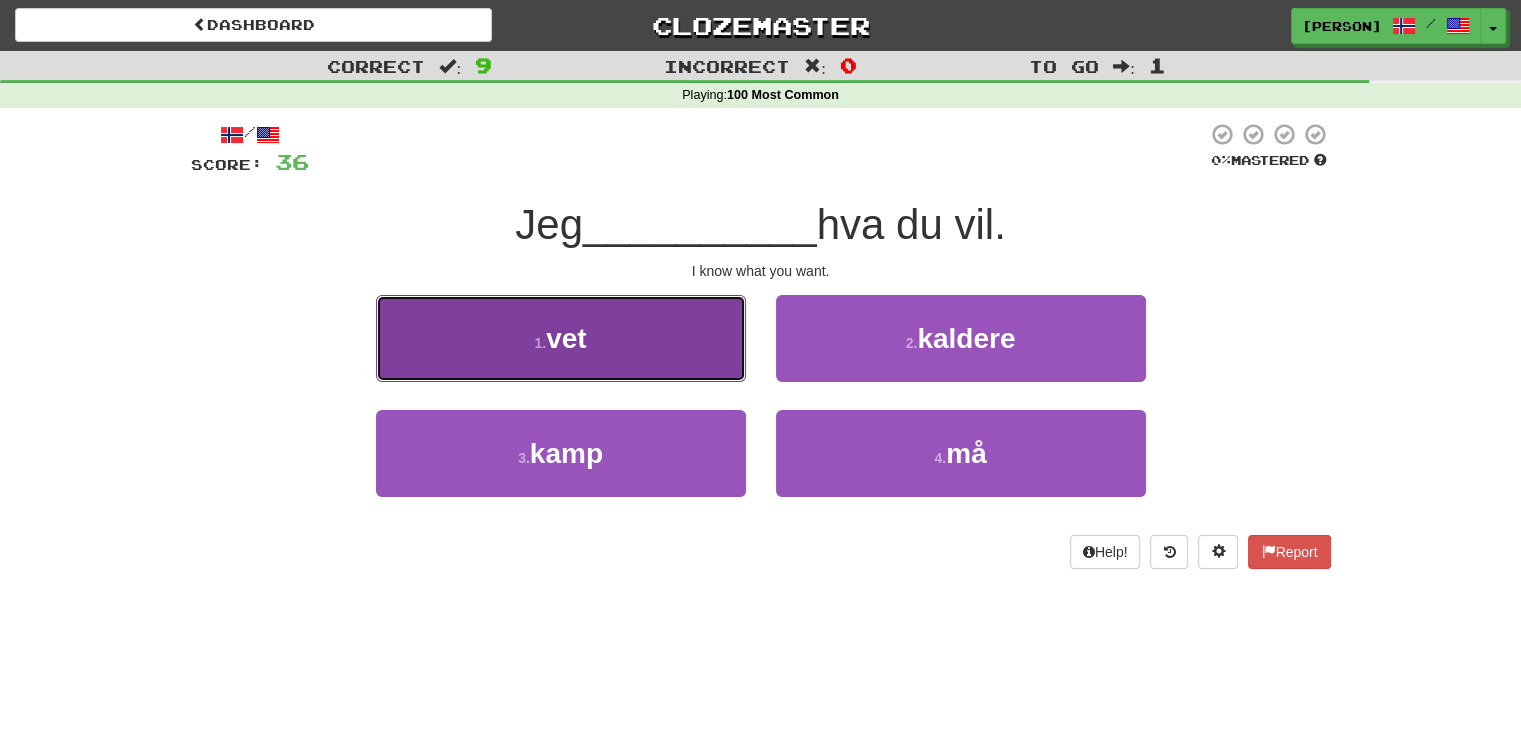 click on "vet" at bounding box center (566, 338) 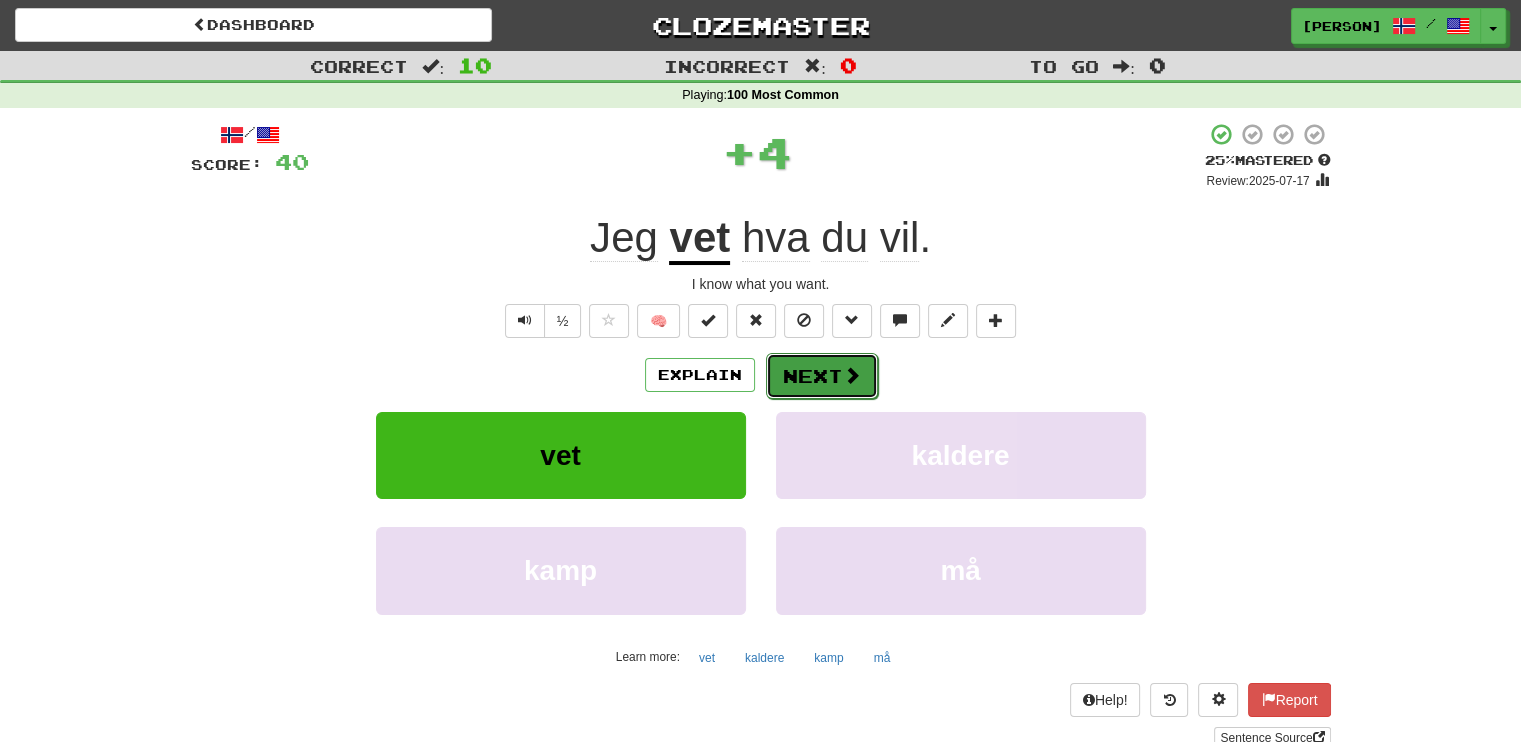 click on "Next" at bounding box center (822, 376) 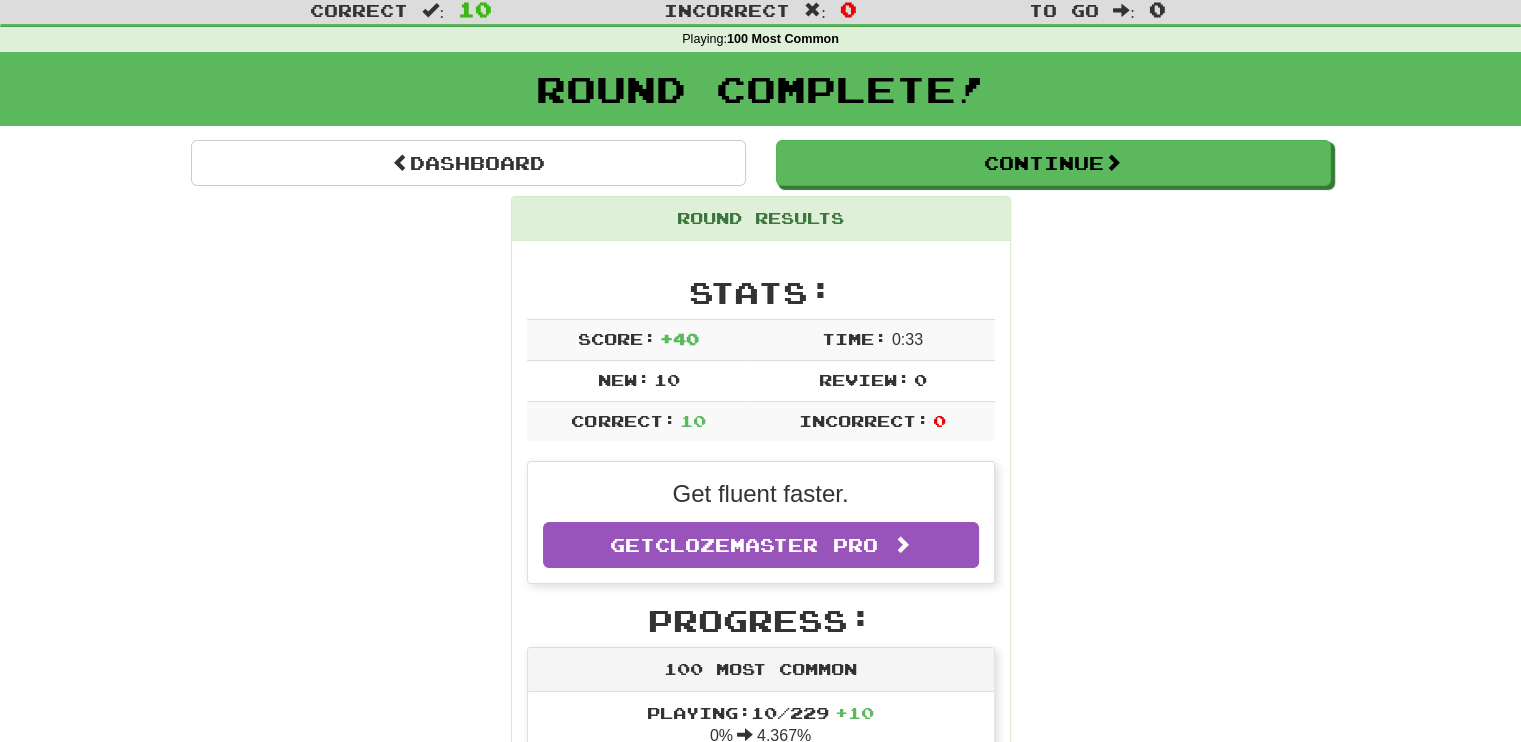 scroll, scrollTop: 0, scrollLeft: 0, axis: both 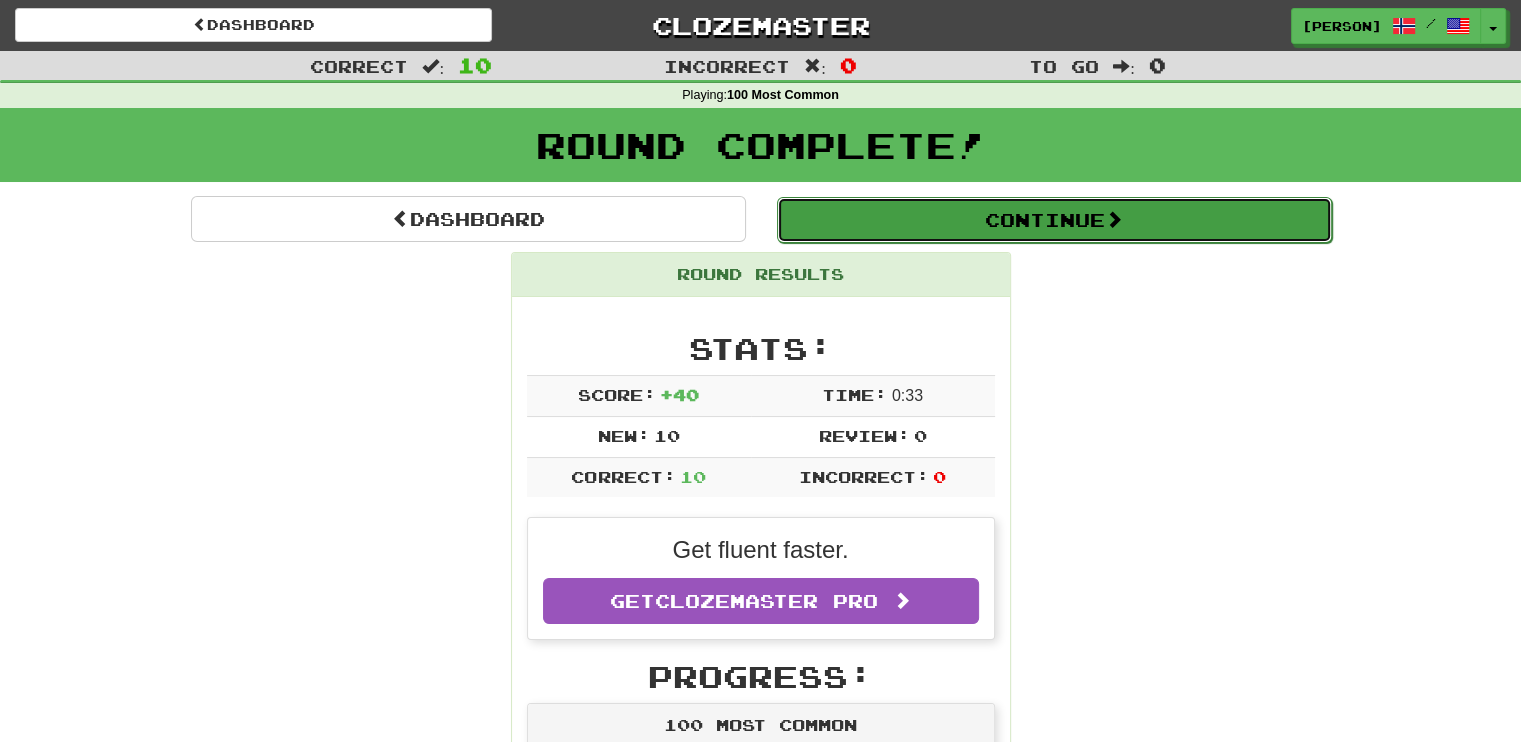 click on "Continue" at bounding box center (1054, 220) 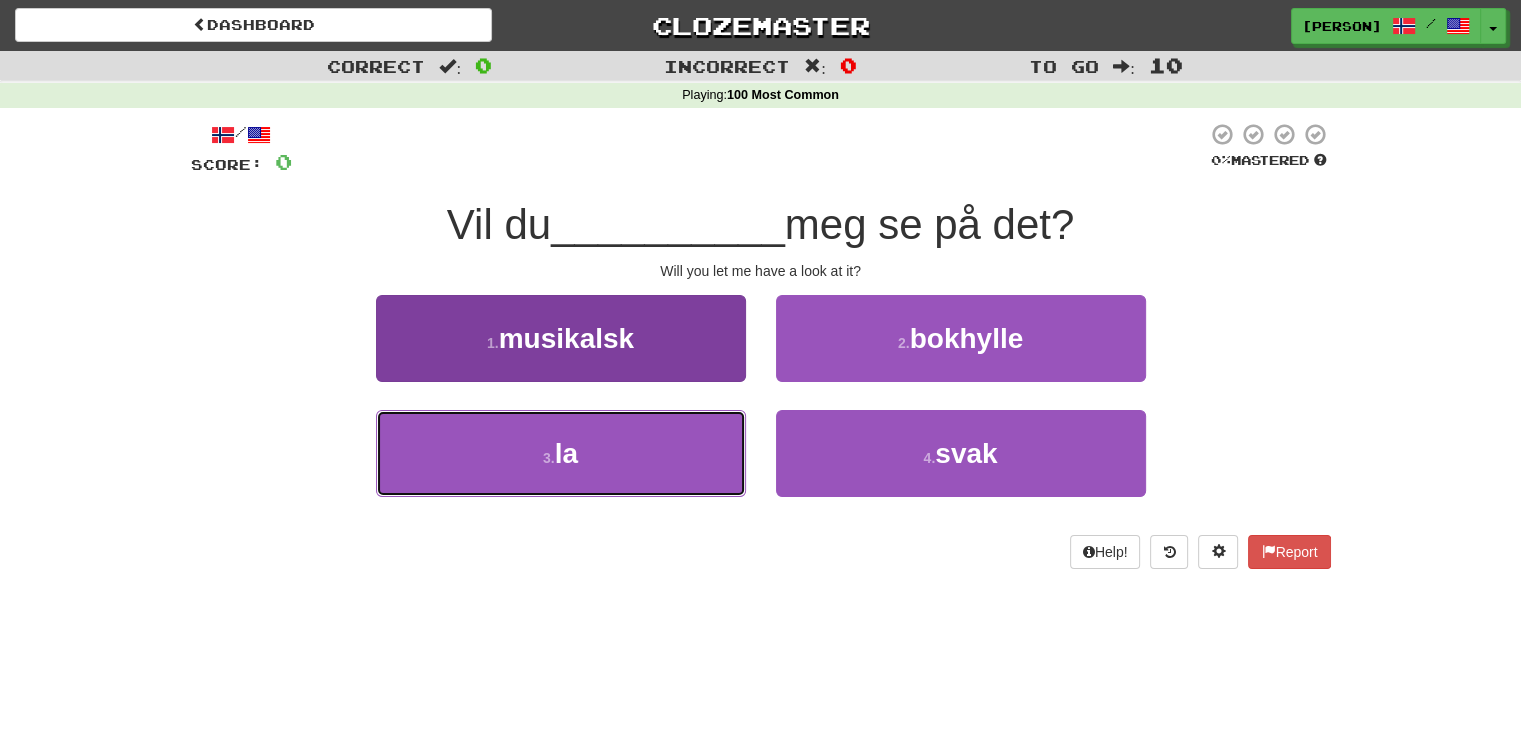 click on "3 .  la" at bounding box center (561, 453) 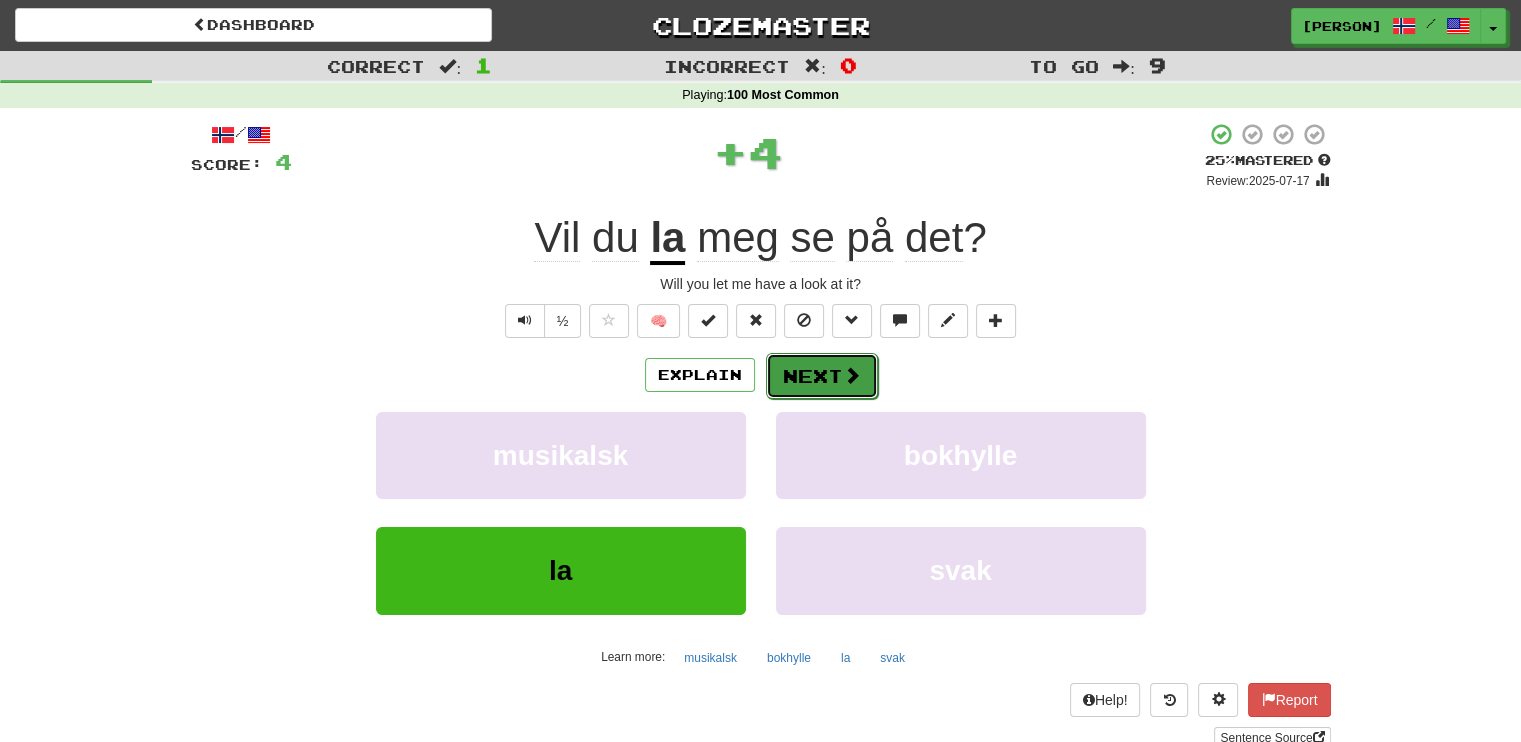 click at bounding box center (852, 375) 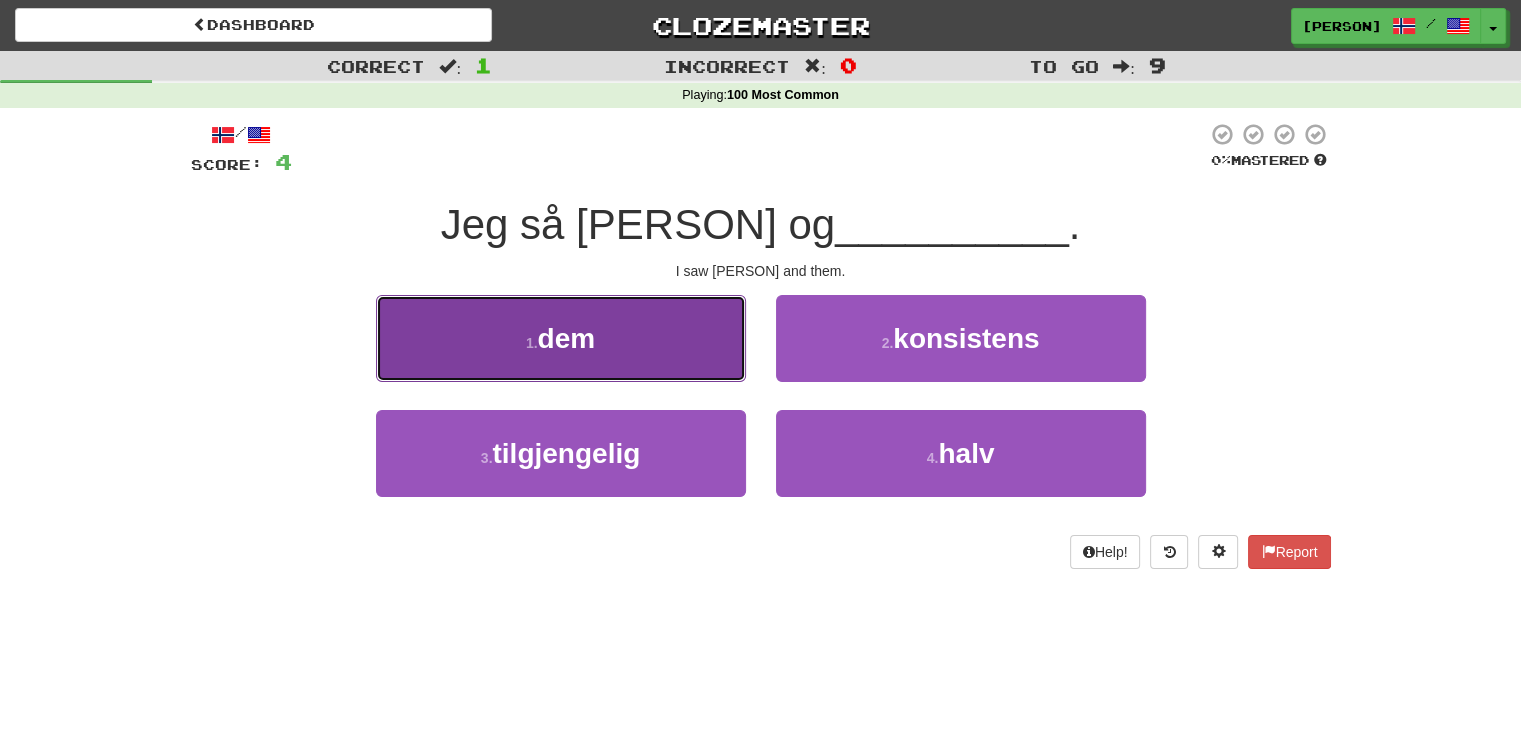 click on "1 .  dem" at bounding box center [561, 338] 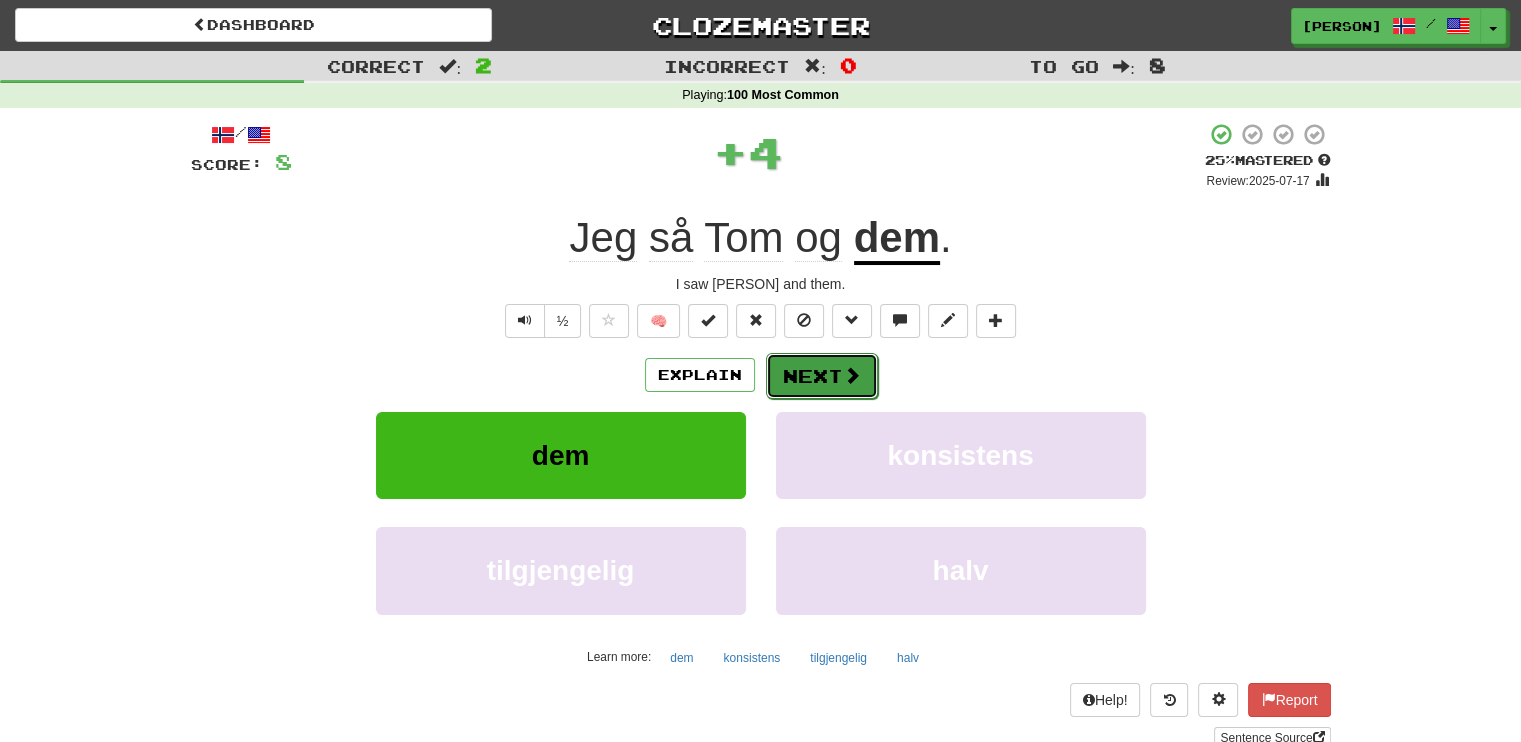 click on "Next" at bounding box center (822, 376) 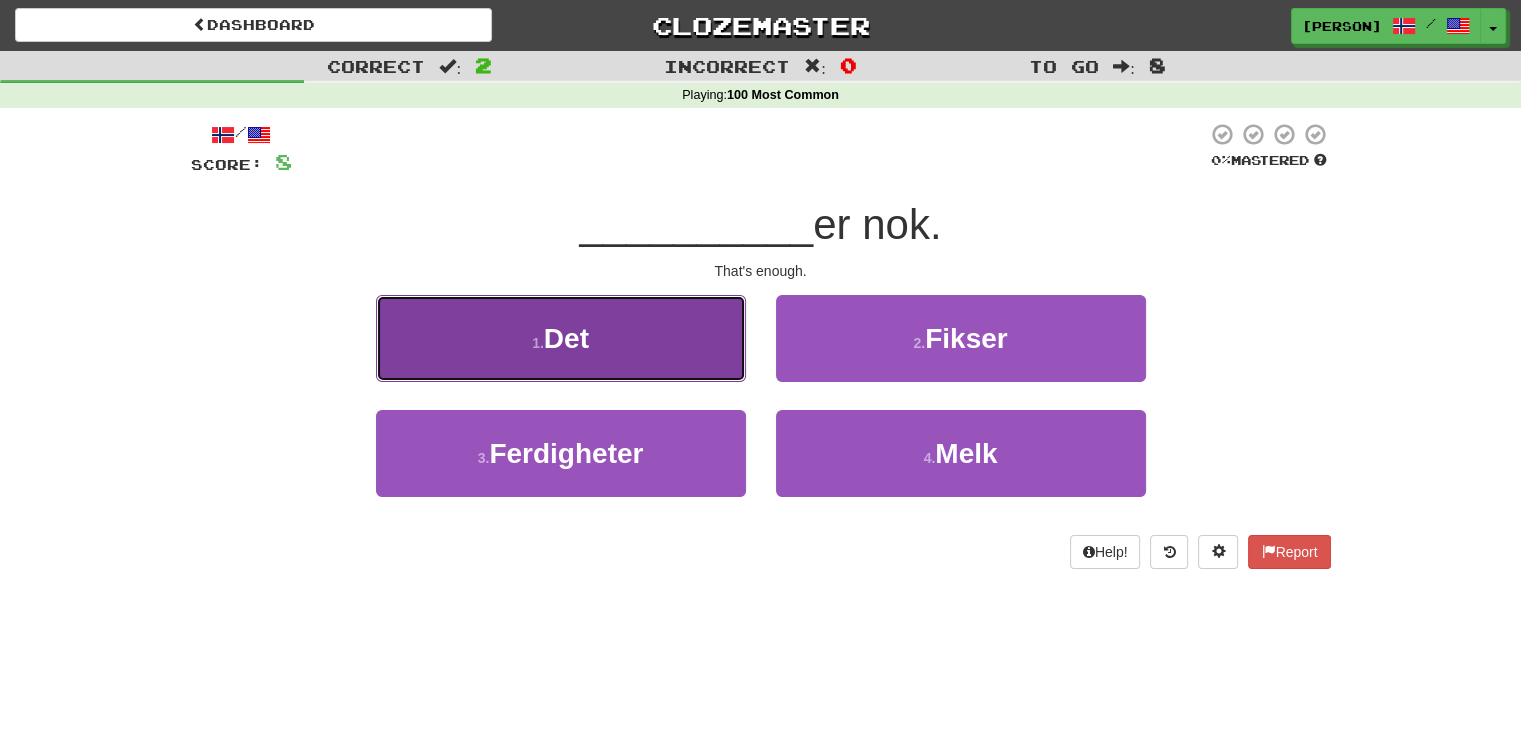 click on "1 .  Det" at bounding box center (561, 338) 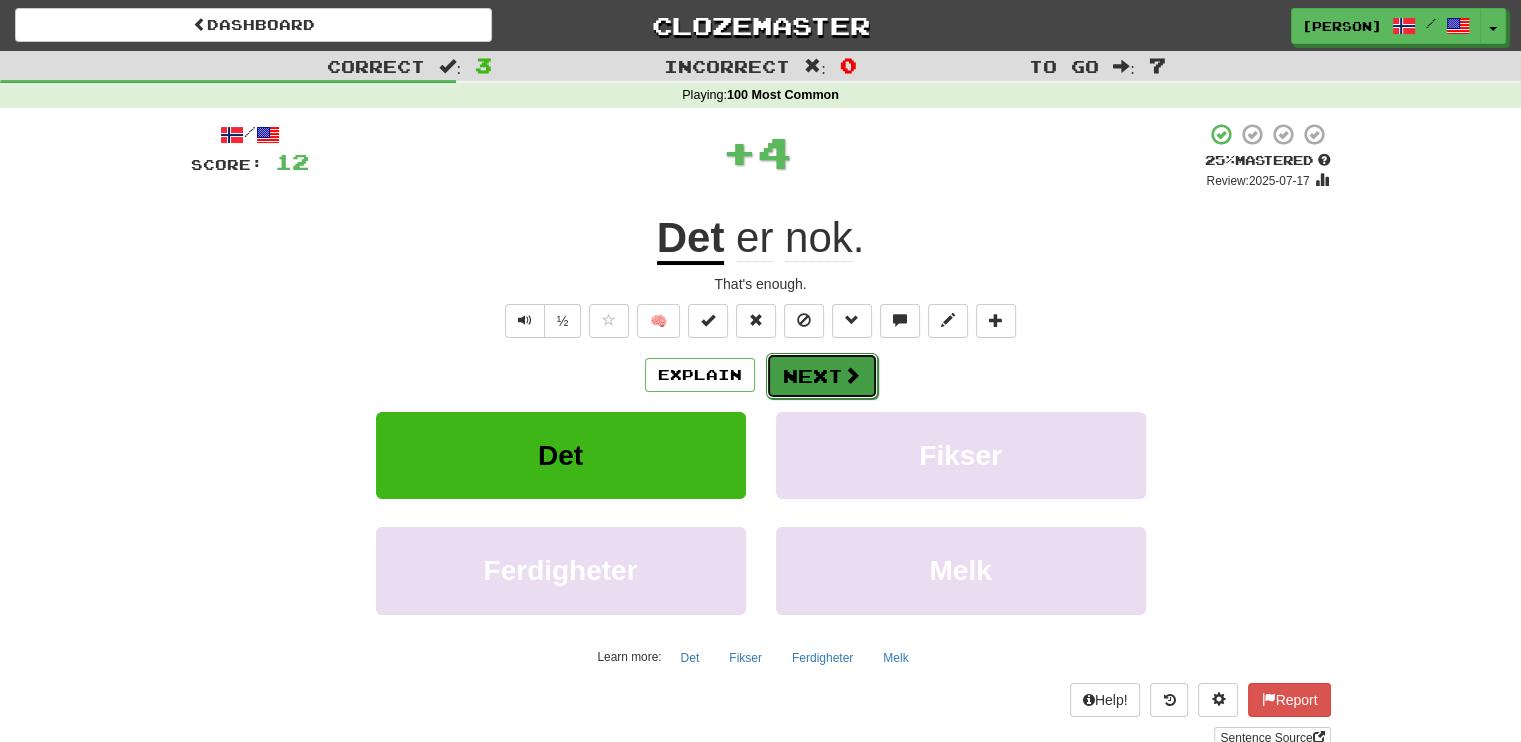 click at bounding box center [852, 375] 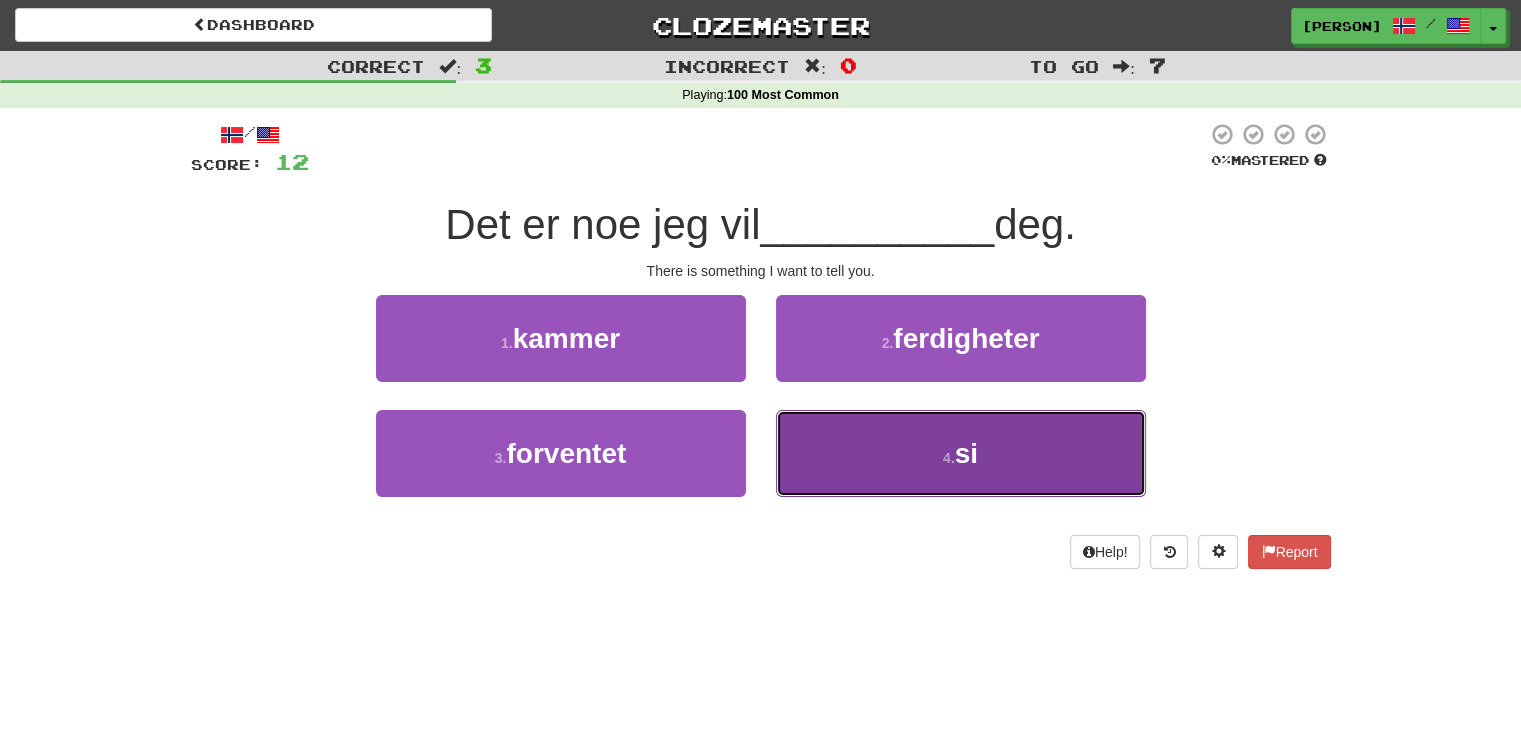 click on "4 .  si" at bounding box center [961, 453] 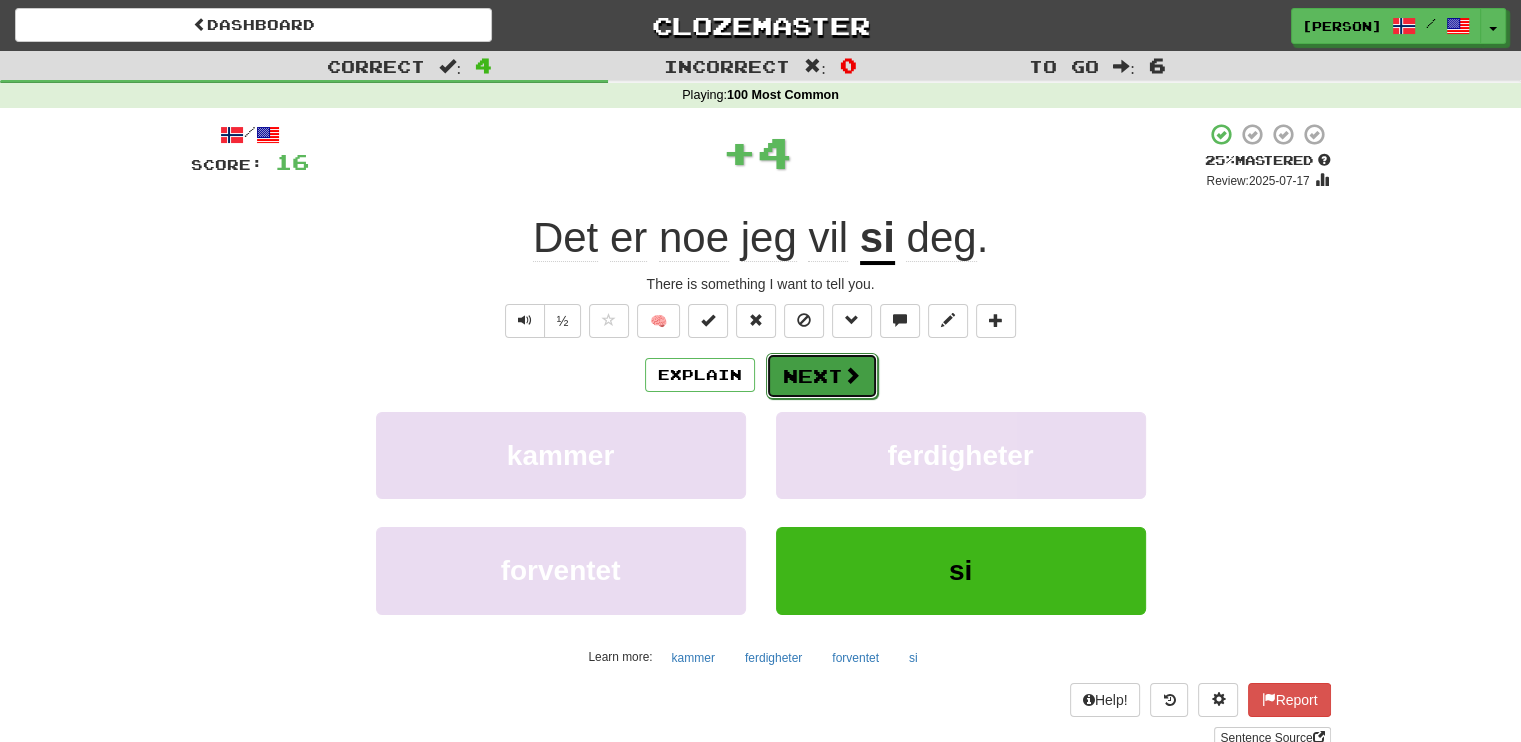 click on "Next" at bounding box center (822, 376) 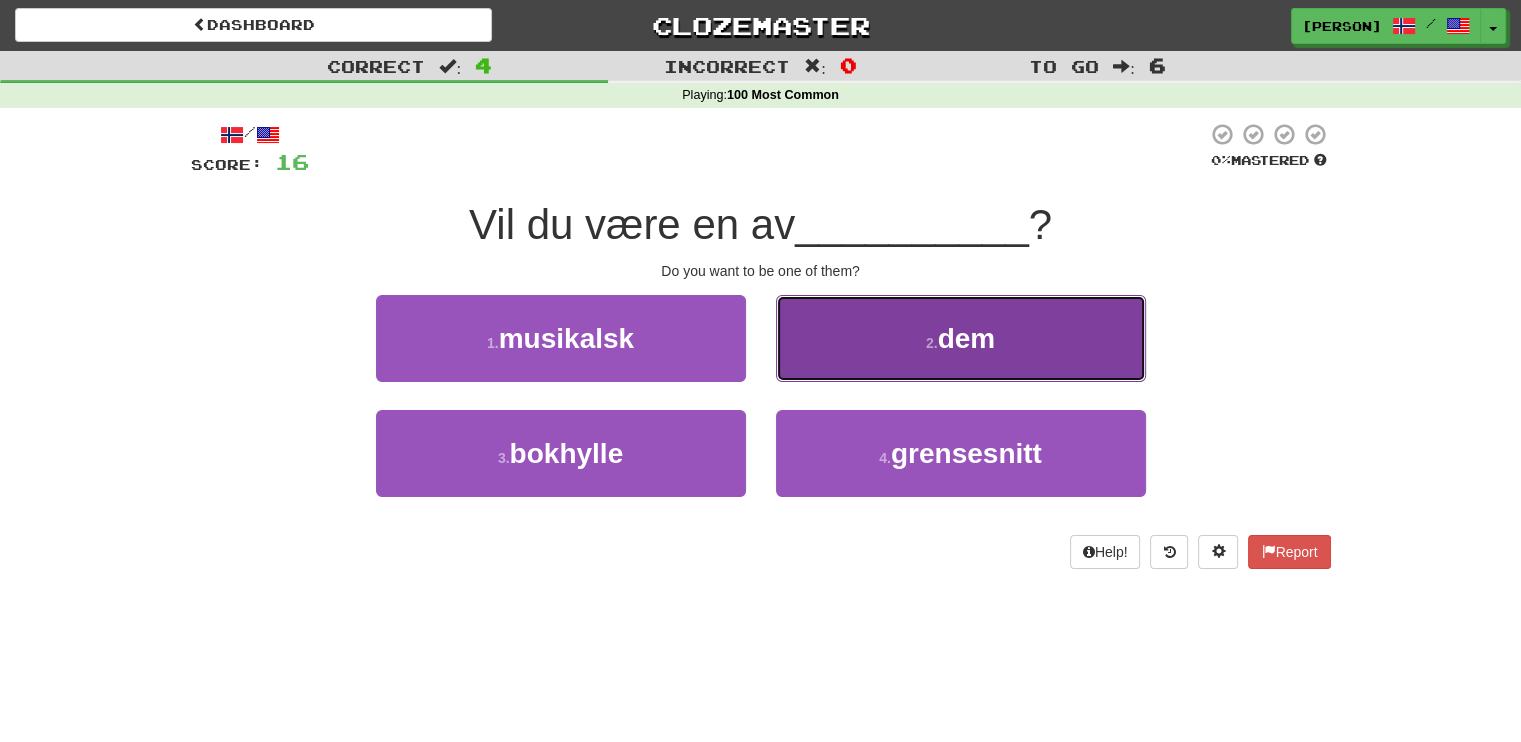 click on "2 .  dem" at bounding box center (961, 338) 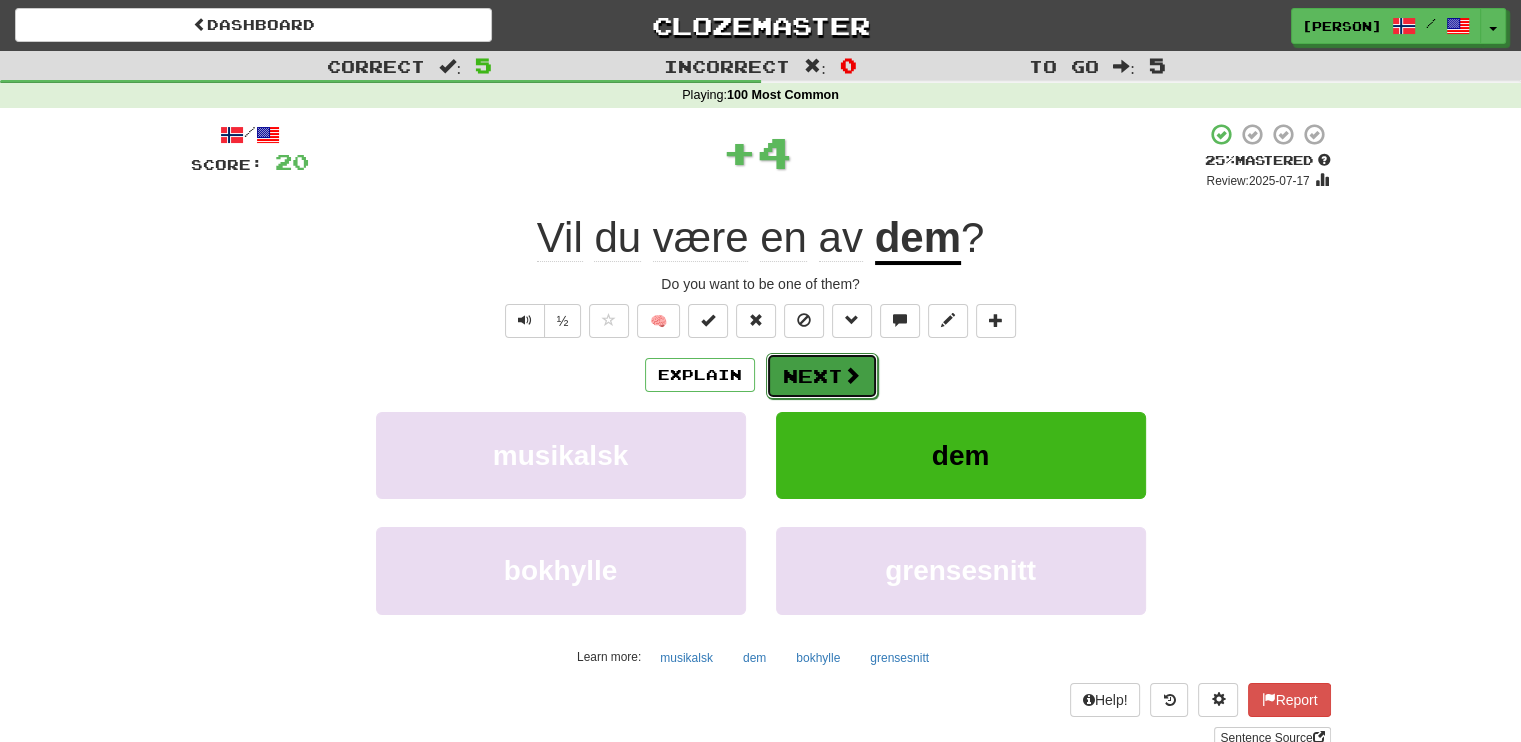 click on "Next" at bounding box center (822, 376) 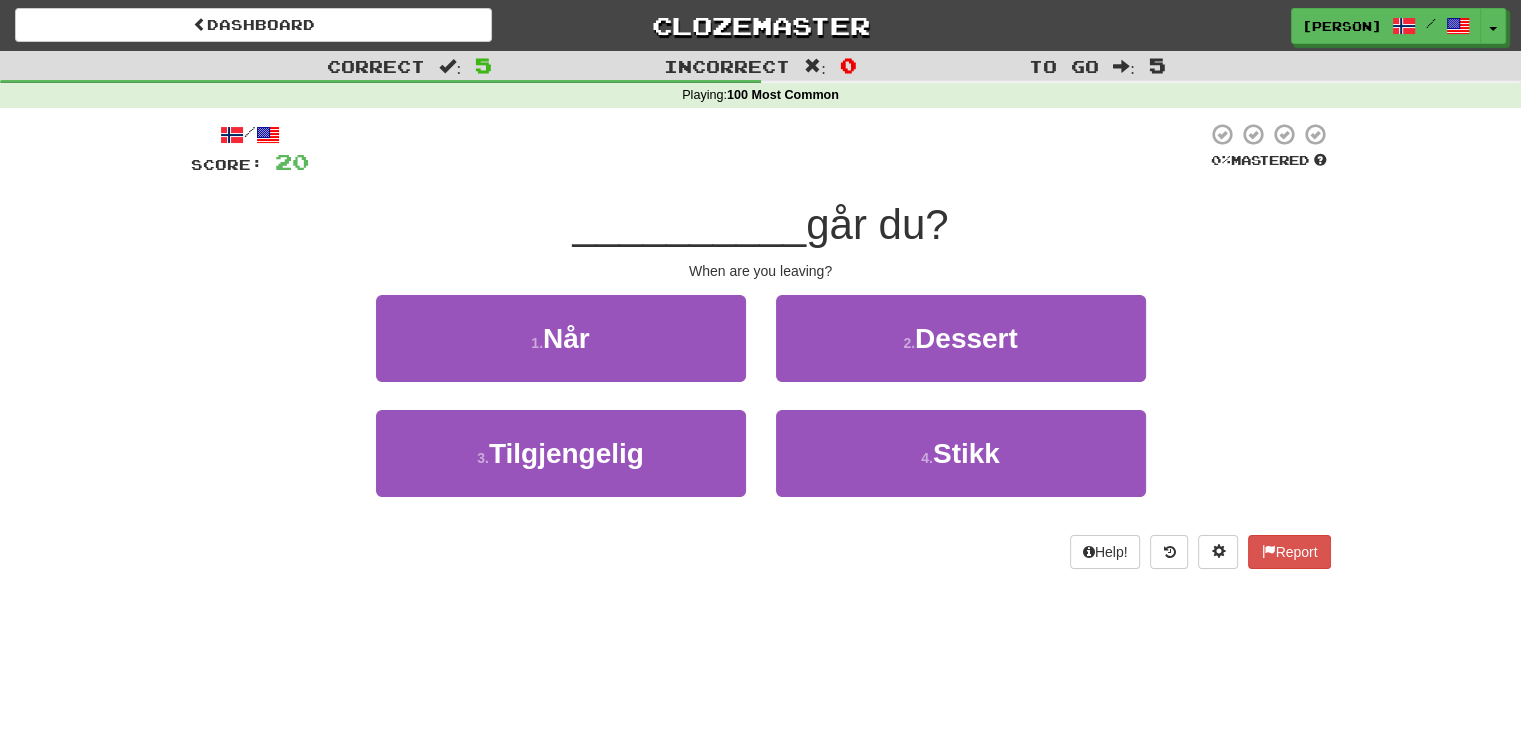 click on "1 .  Når" at bounding box center (561, 352) 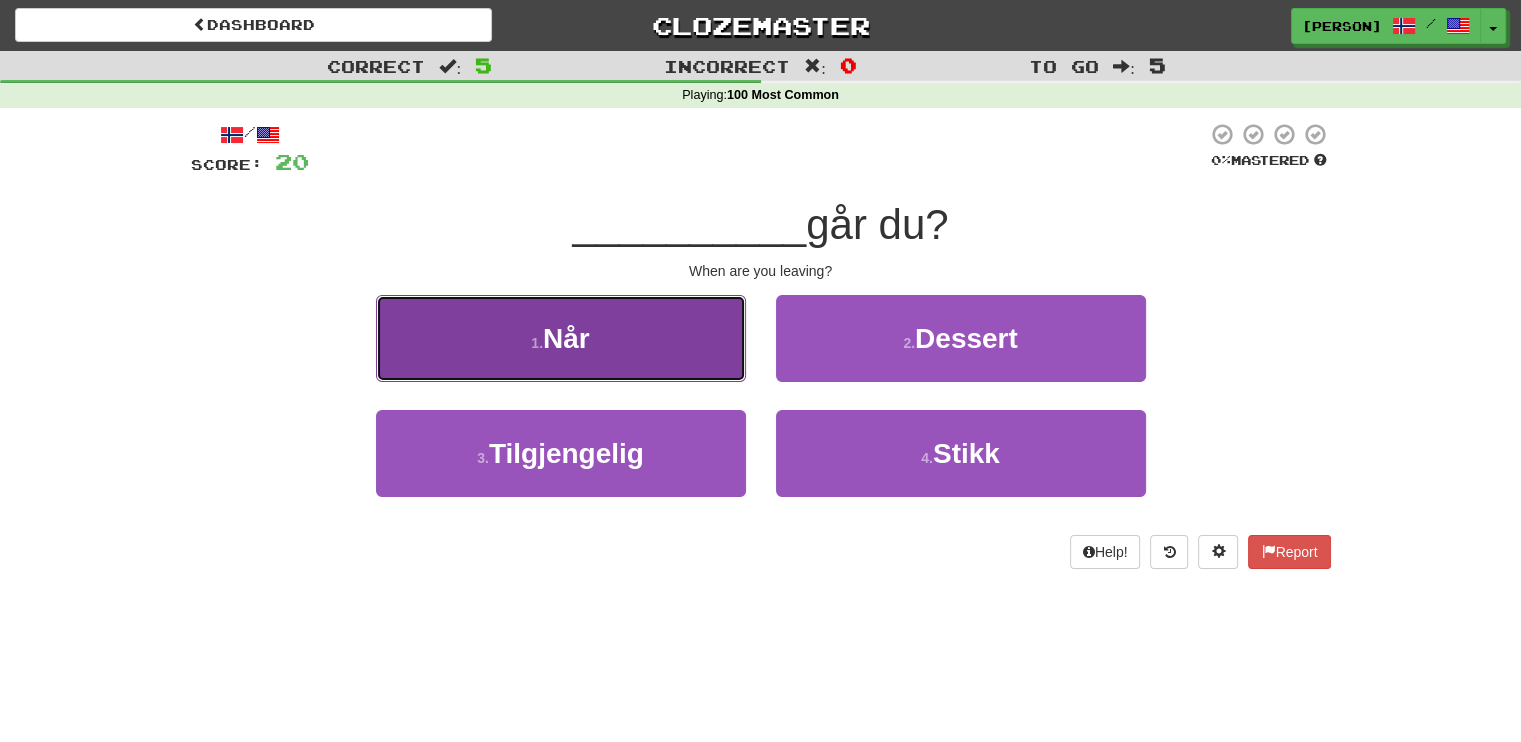 click on "1 .  Når" at bounding box center (561, 338) 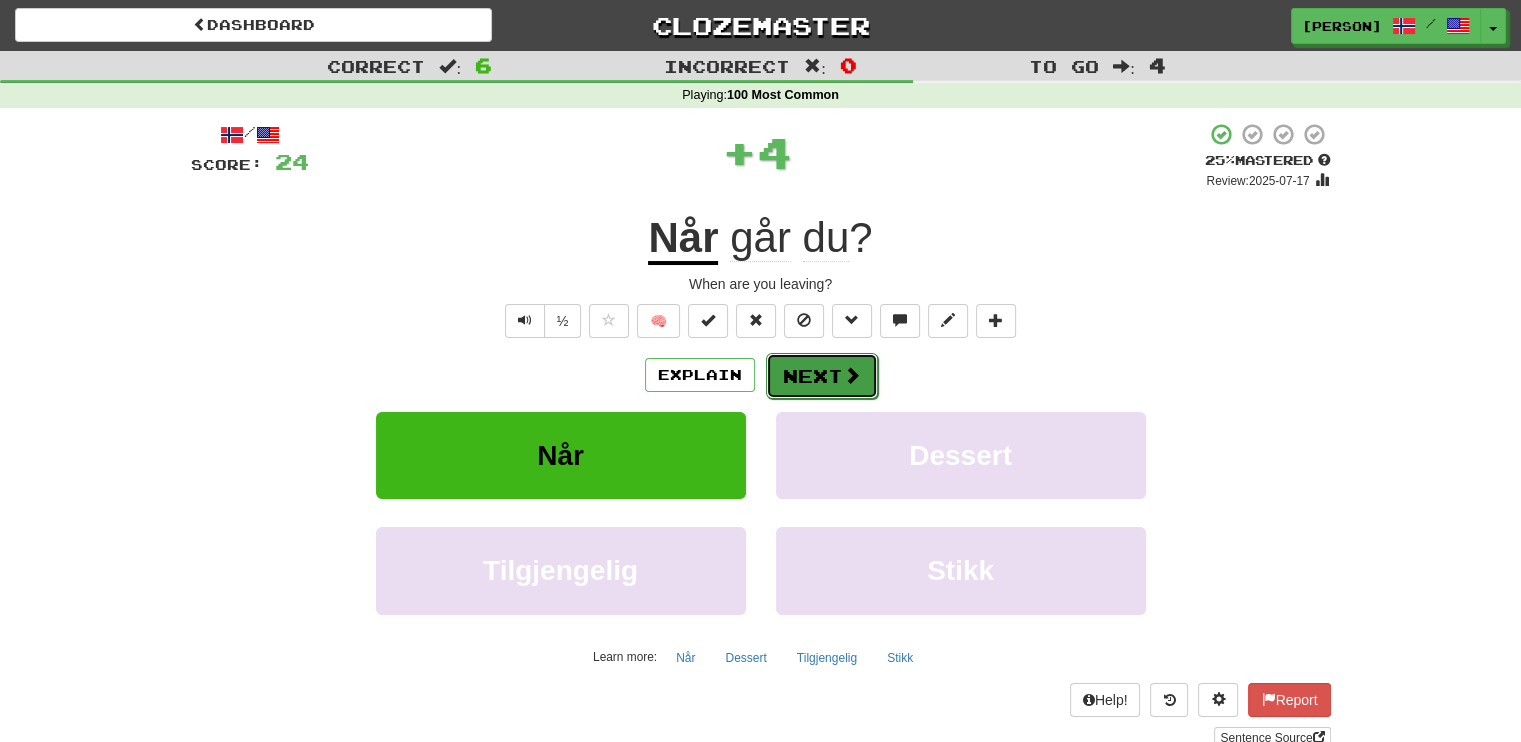 click at bounding box center (852, 375) 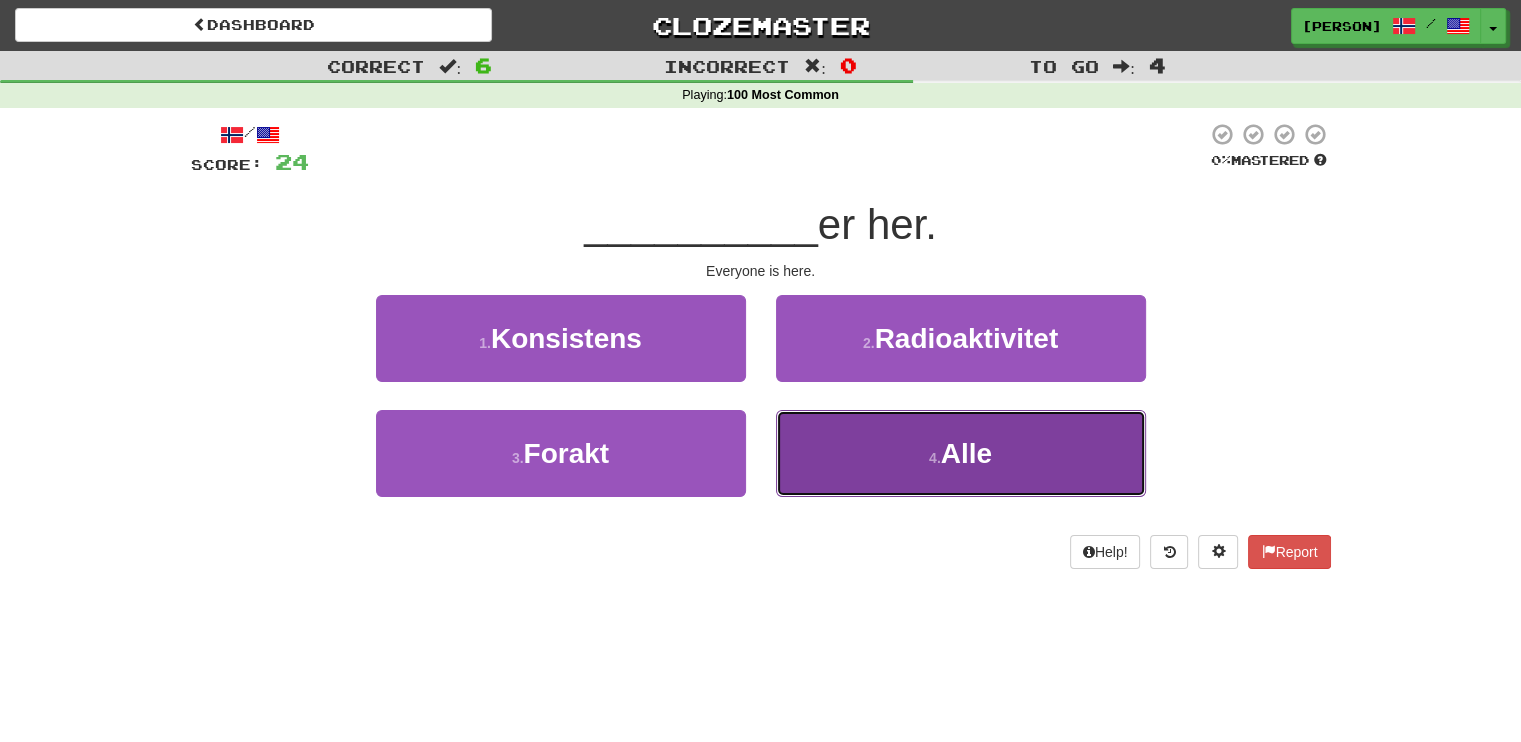 click on "4 .  Alle" at bounding box center (961, 453) 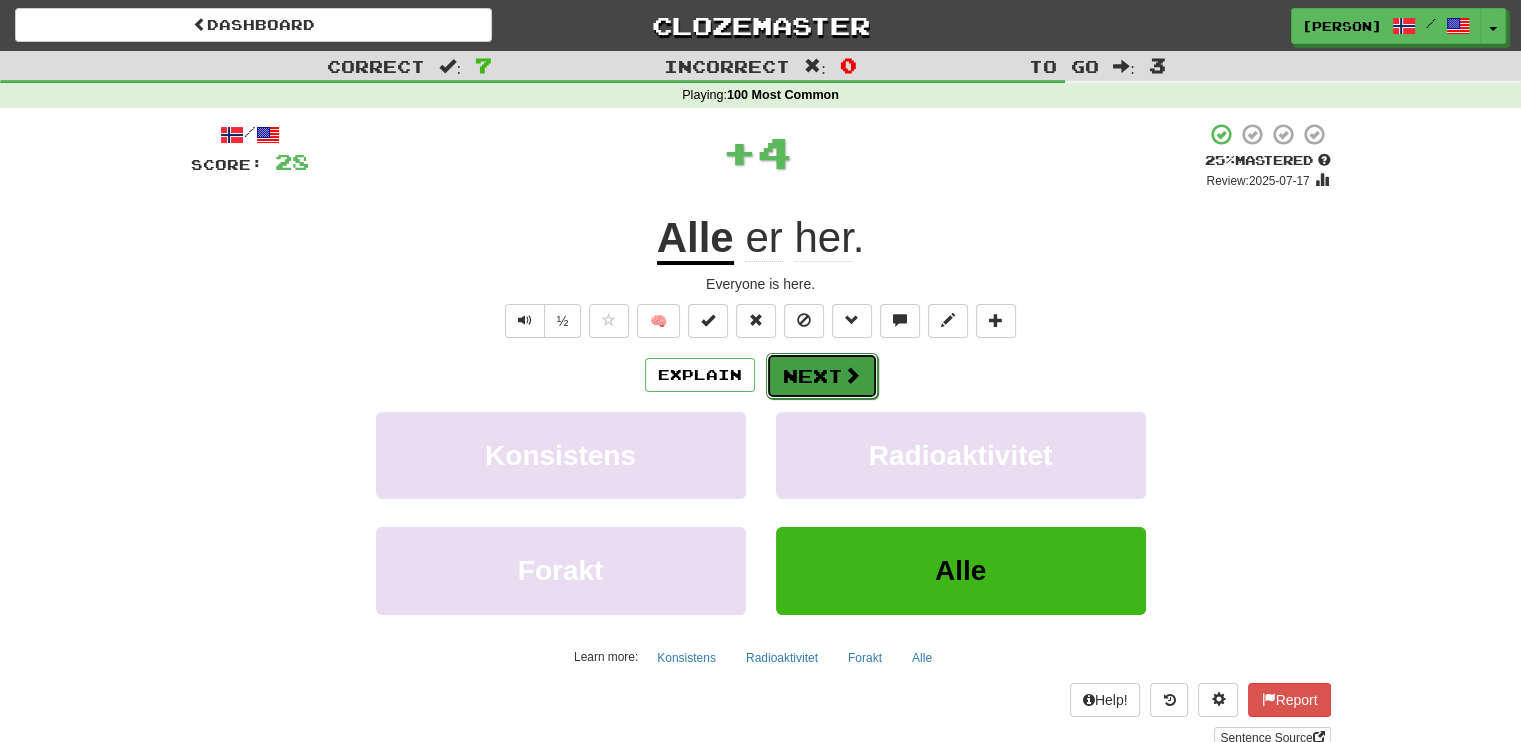 click at bounding box center (852, 375) 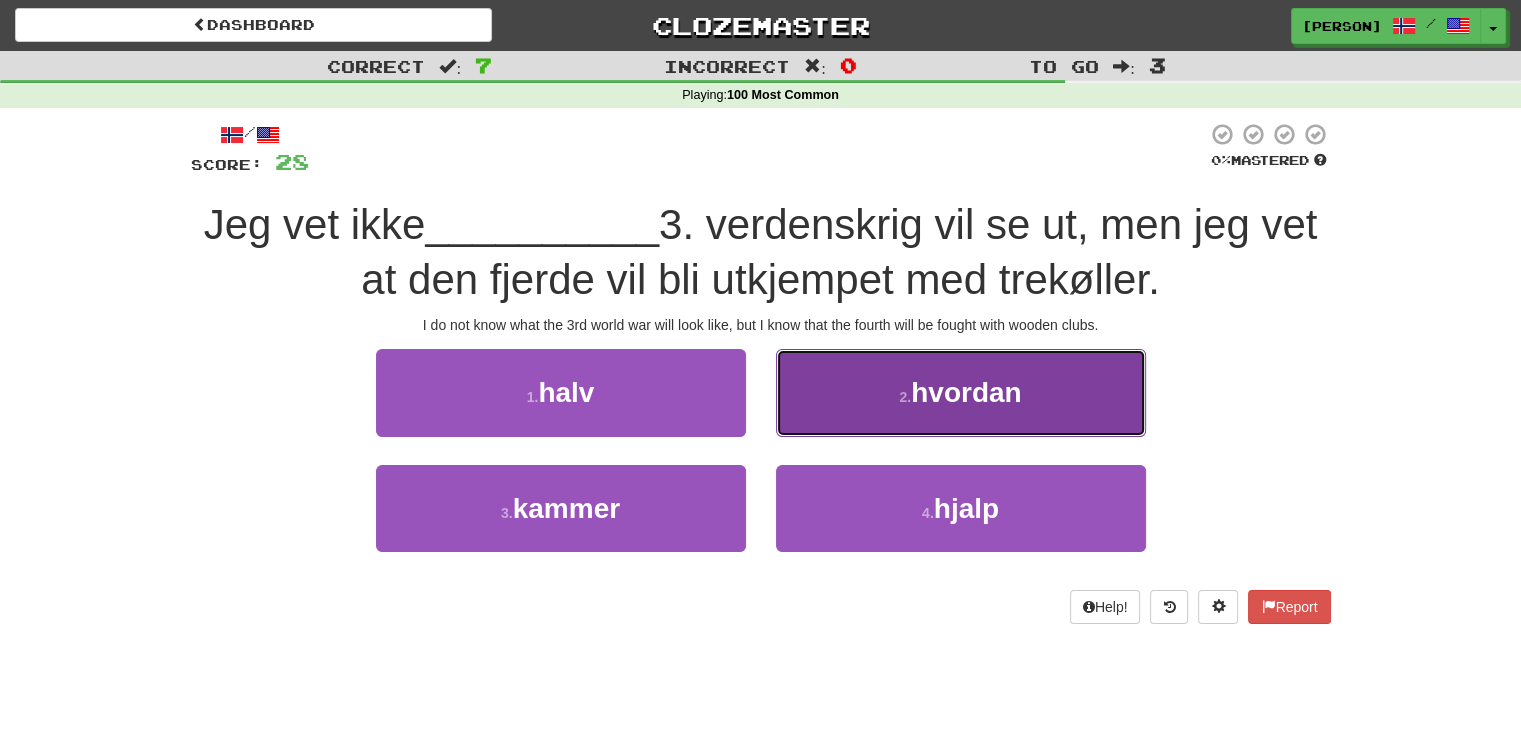 click on "hvordan" at bounding box center (966, 392) 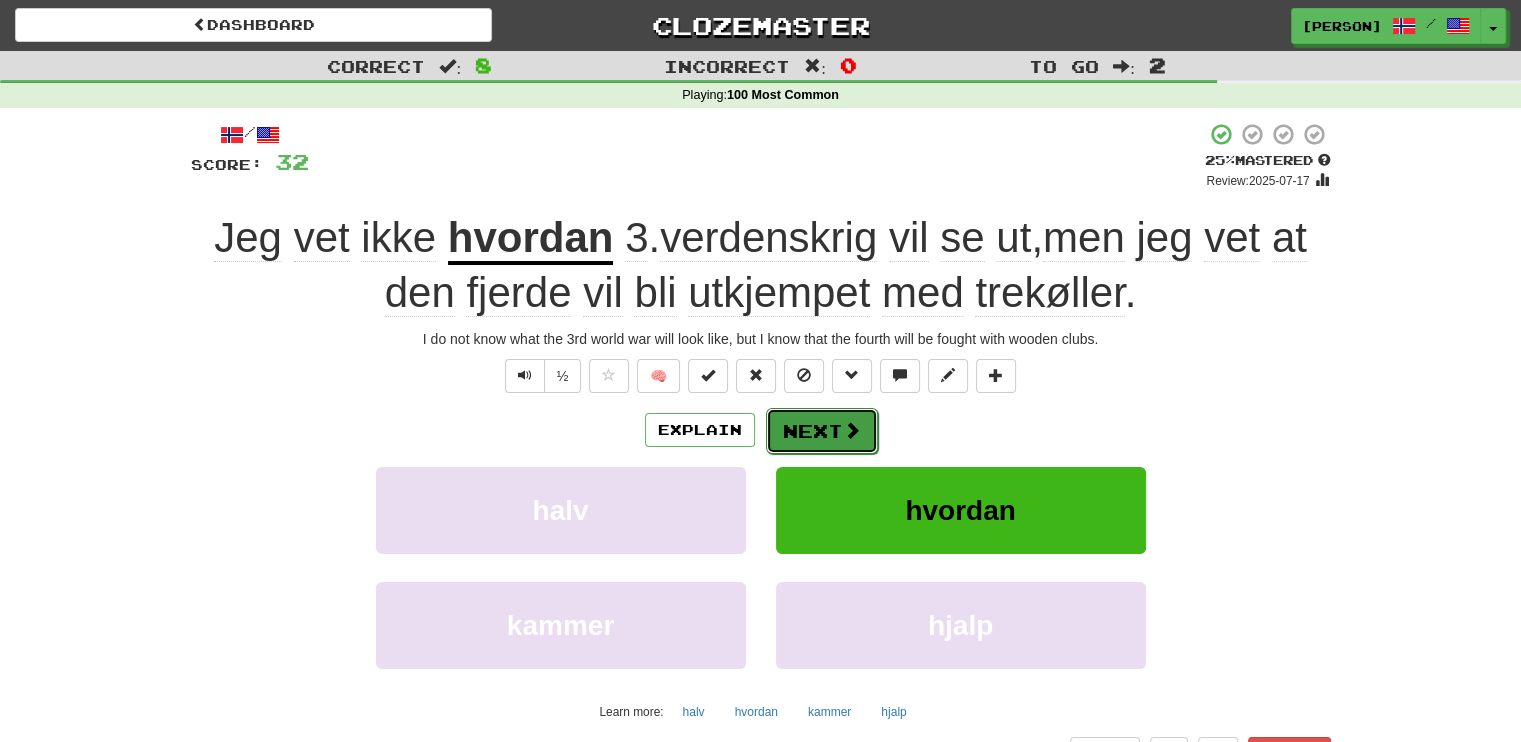 click at bounding box center (852, 430) 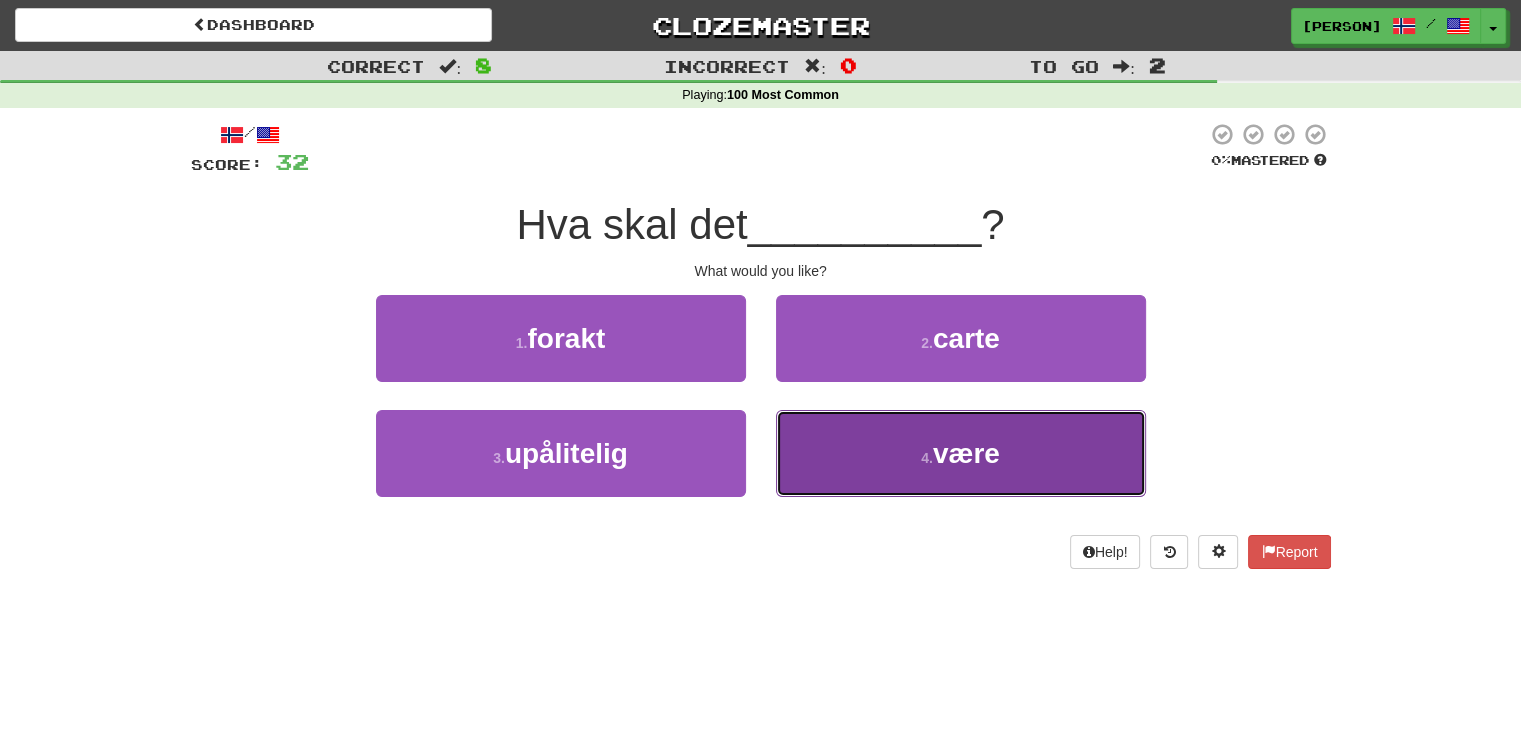 click on "være" at bounding box center [966, 453] 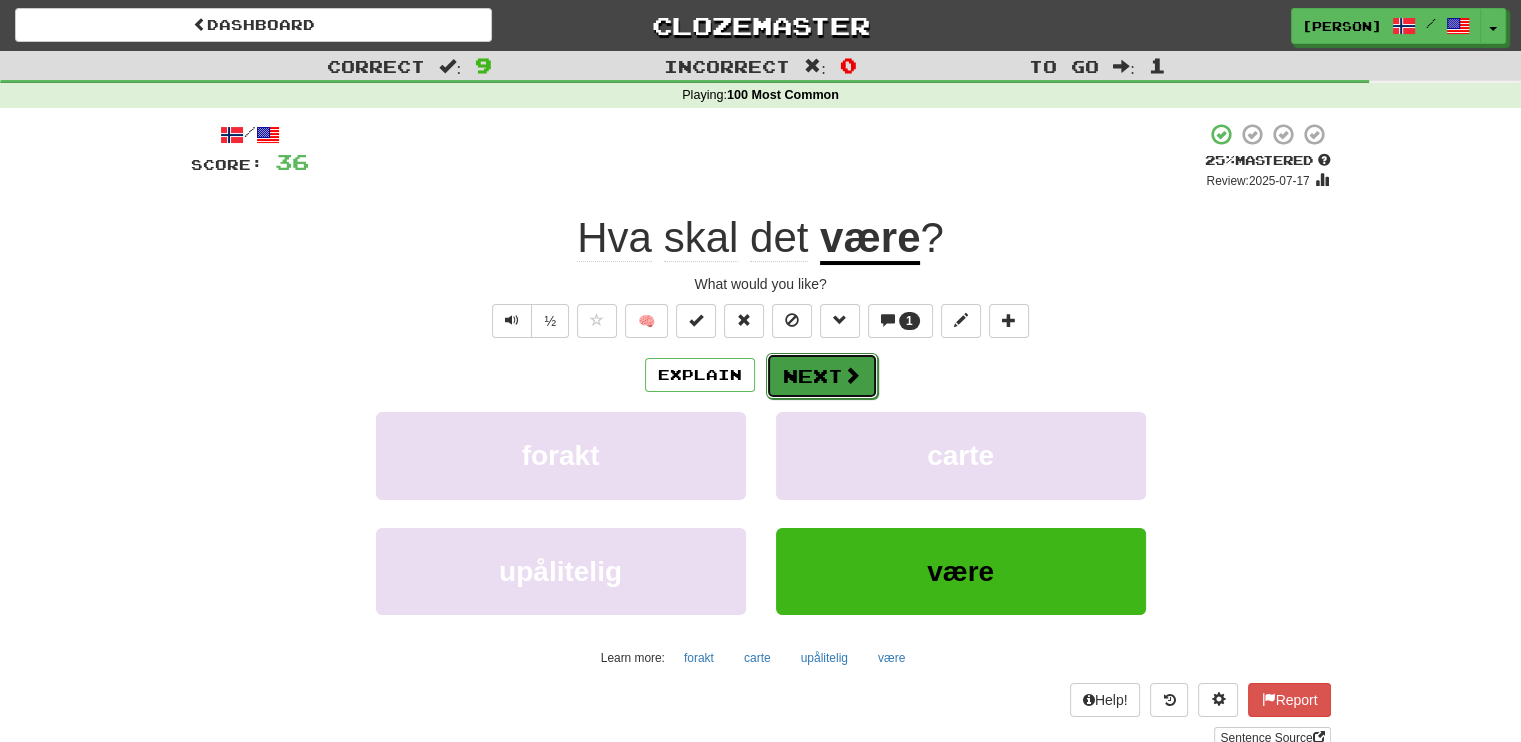 click on "Next" at bounding box center [822, 376] 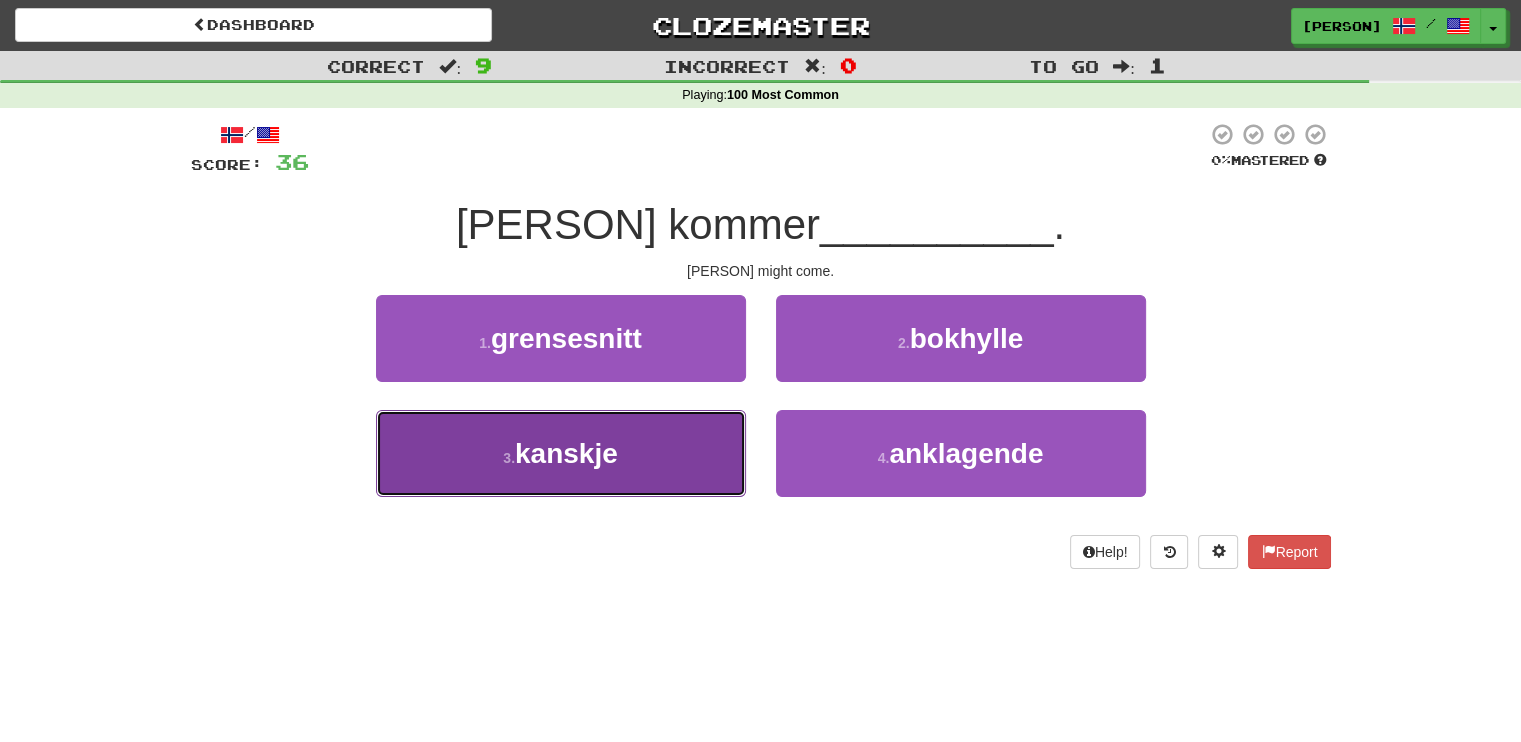 click on "3 .  kanskje" at bounding box center [561, 453] 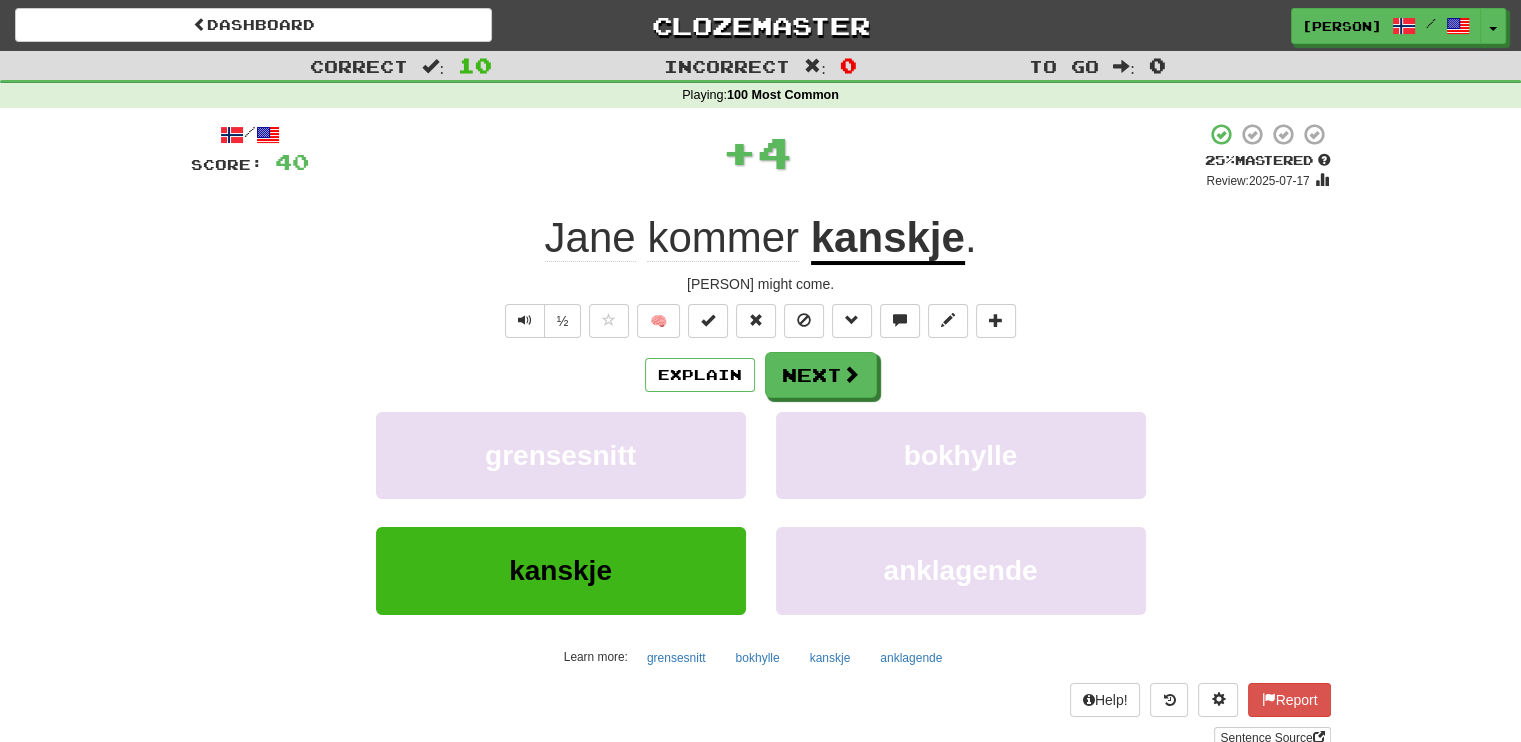 click on "Explain Next" at bounding box center (761, 375) 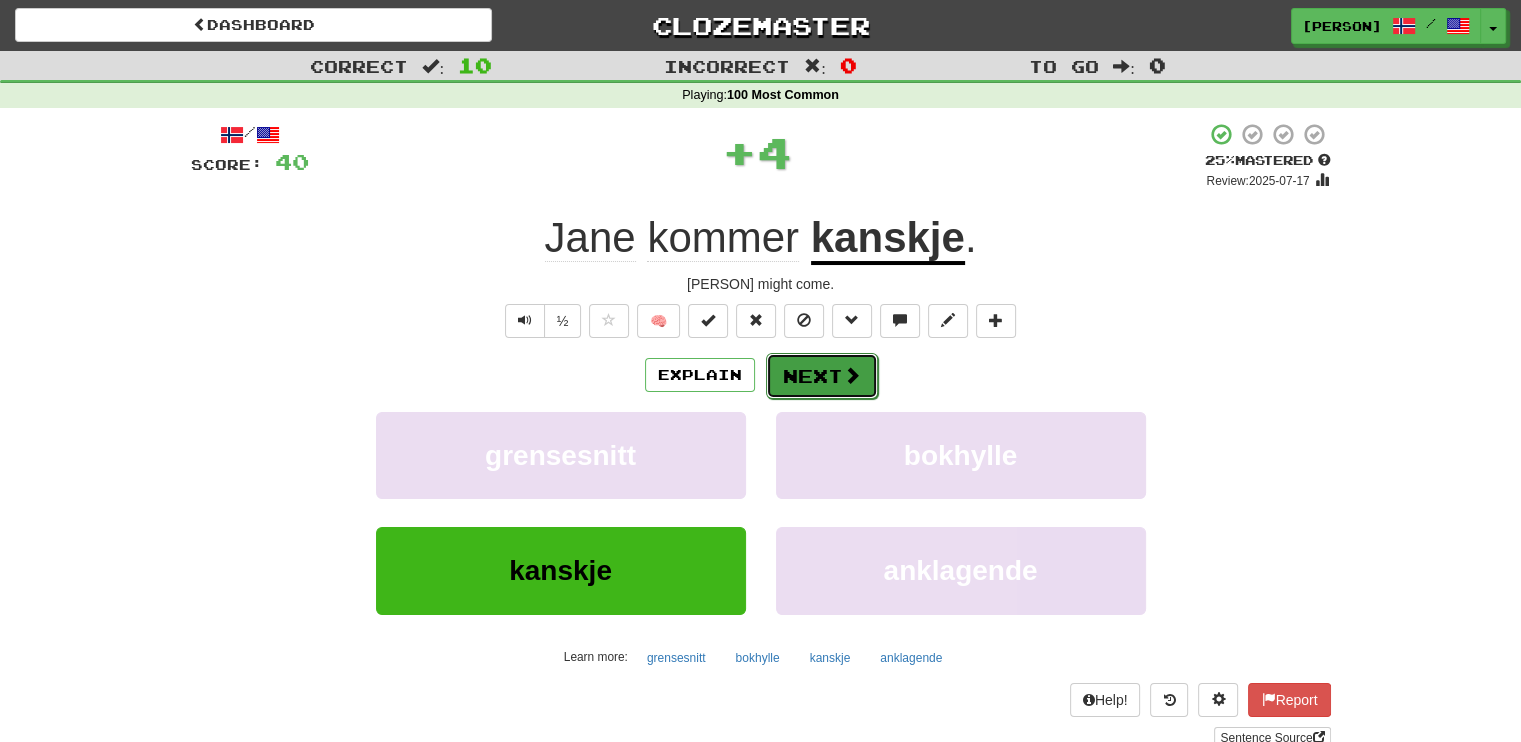 click at bounding box center (852, 375) 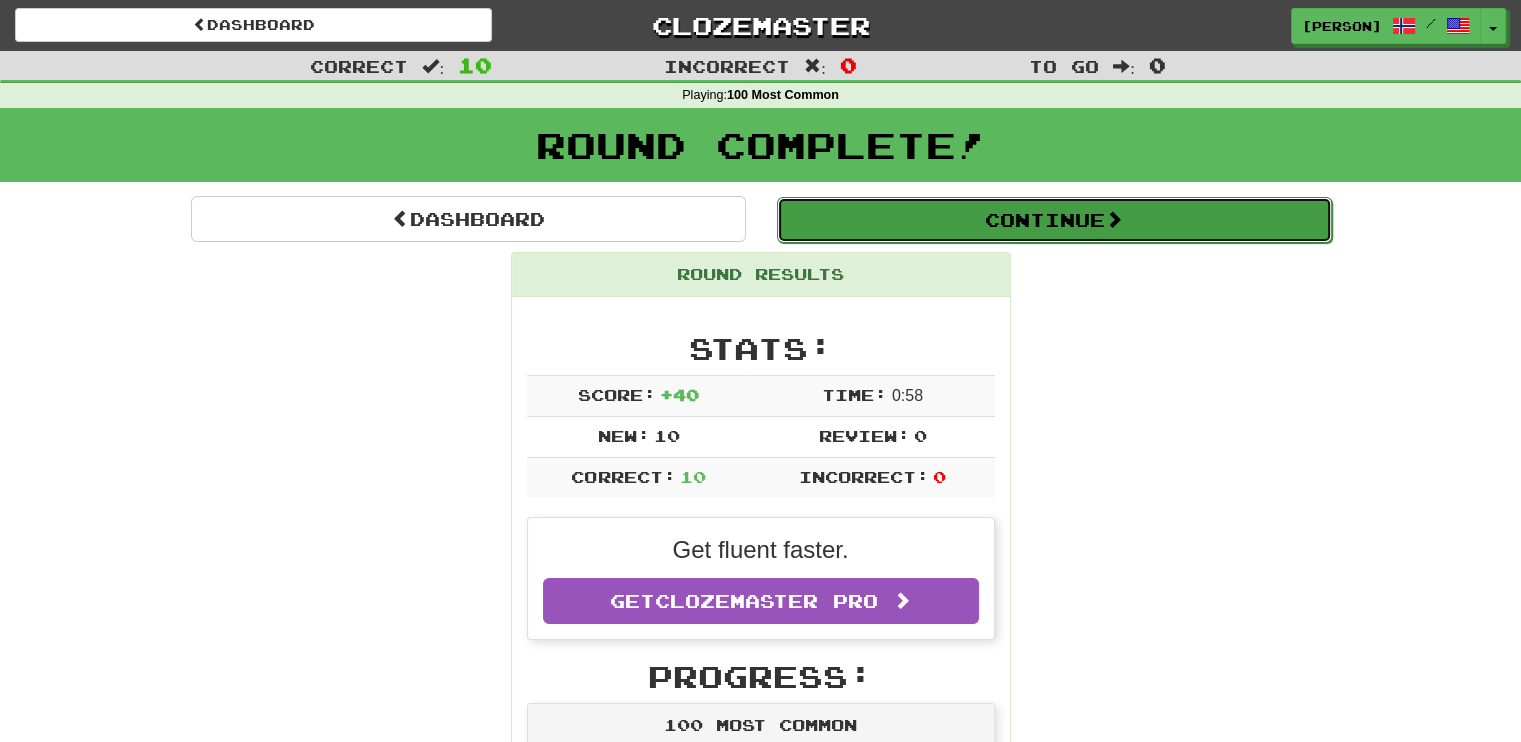 click on "Continue" at bounding box center (1054, 220) 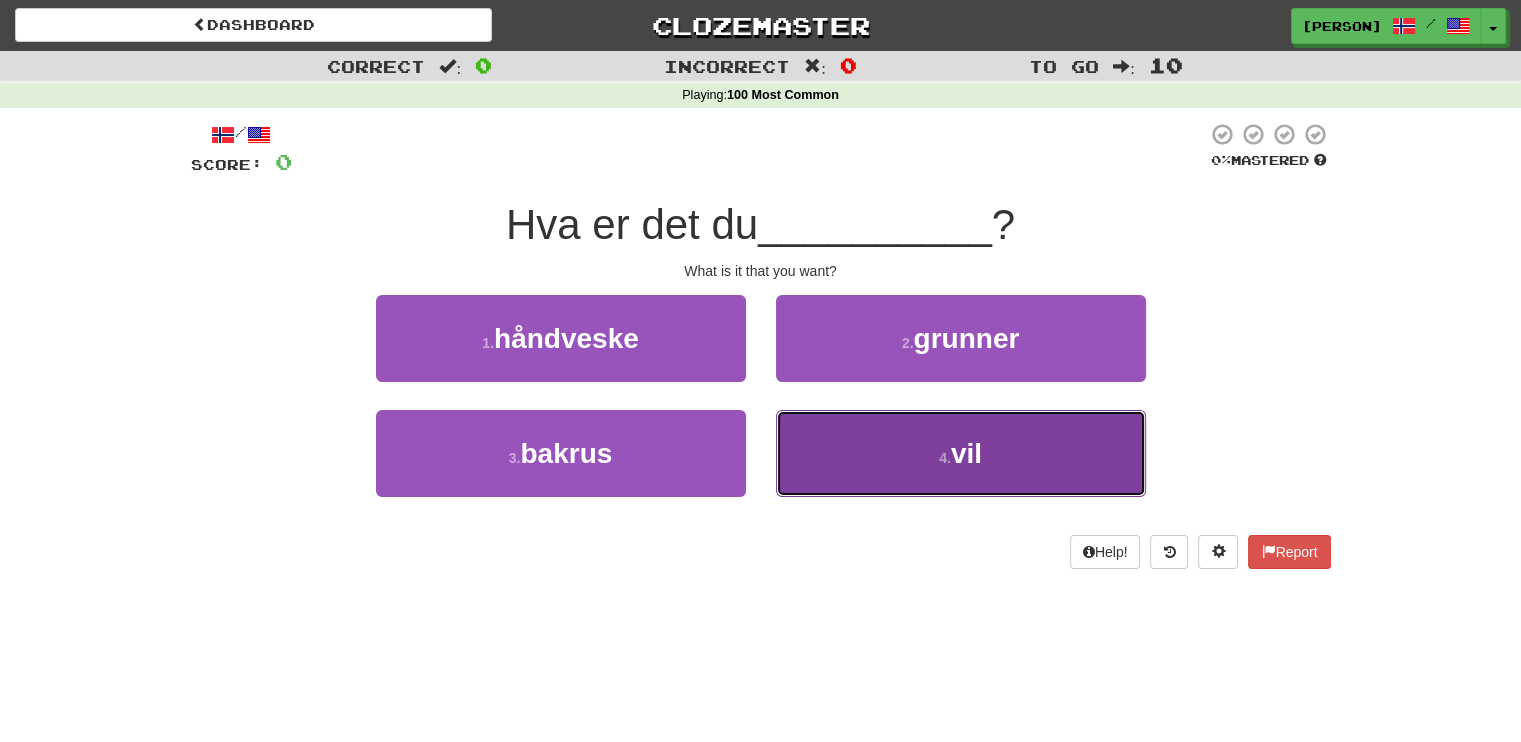 click on "4 .  vil" at bounding box center (961, 453) 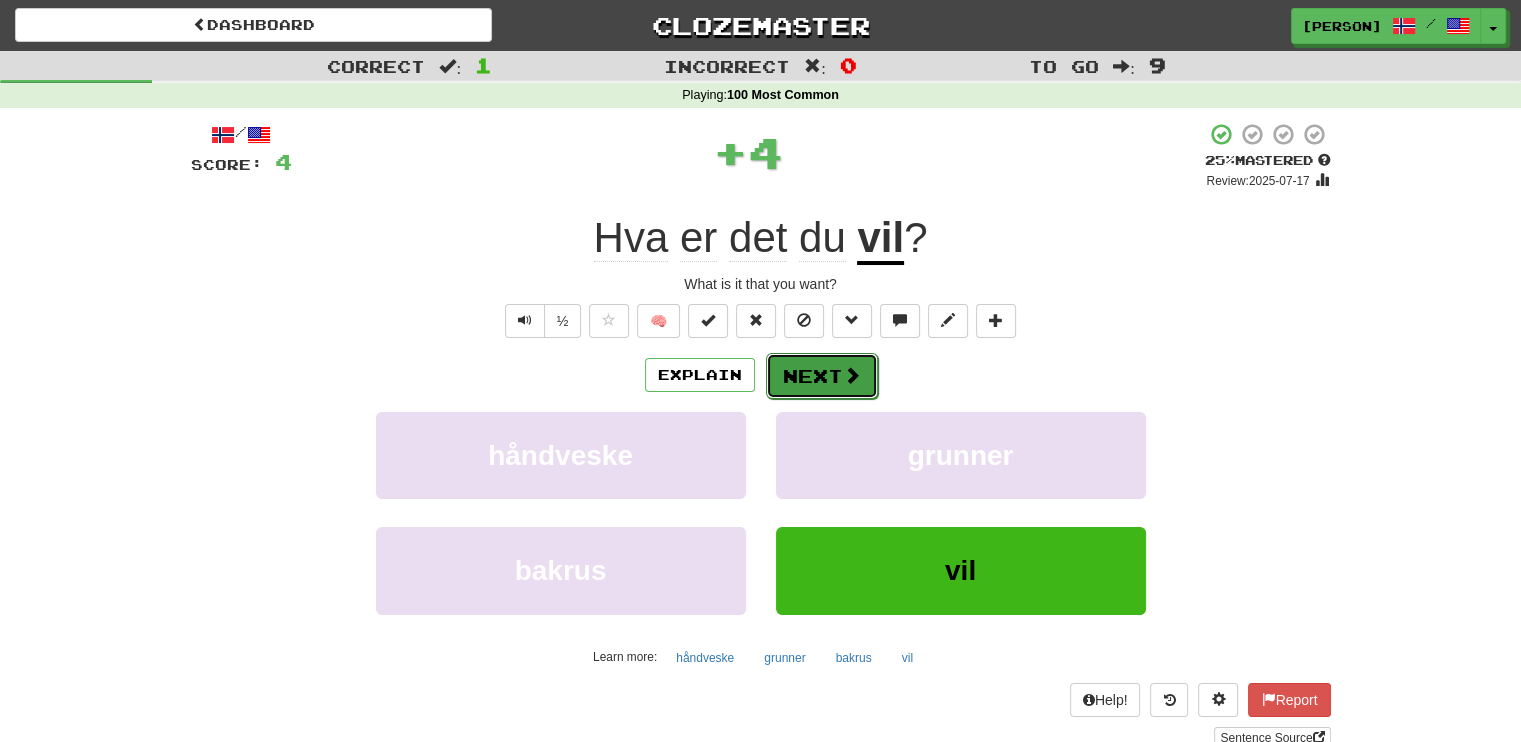 click on "Next" at bounding box center [822, 376] 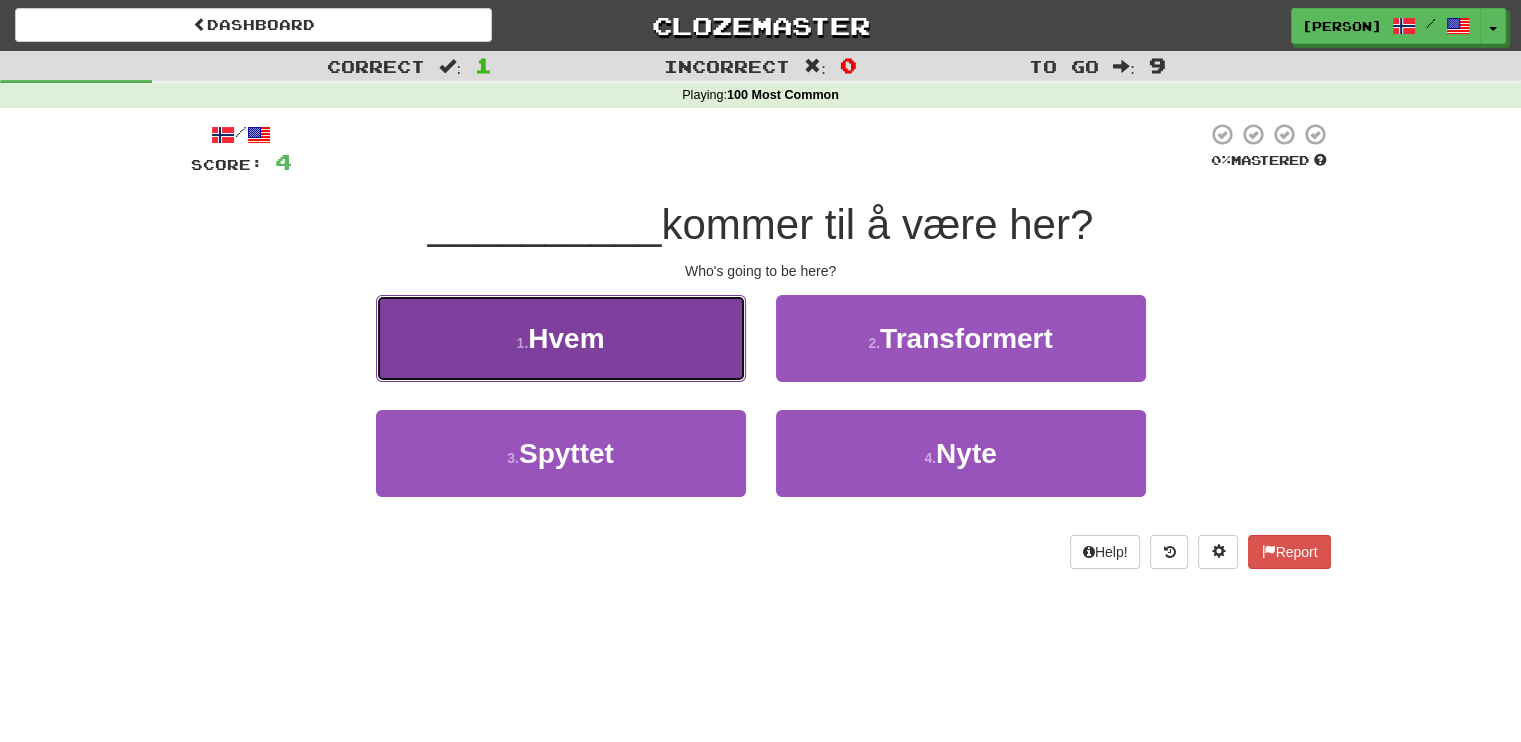 click on "1 .  Hvem" at bounding box center (561, 338) 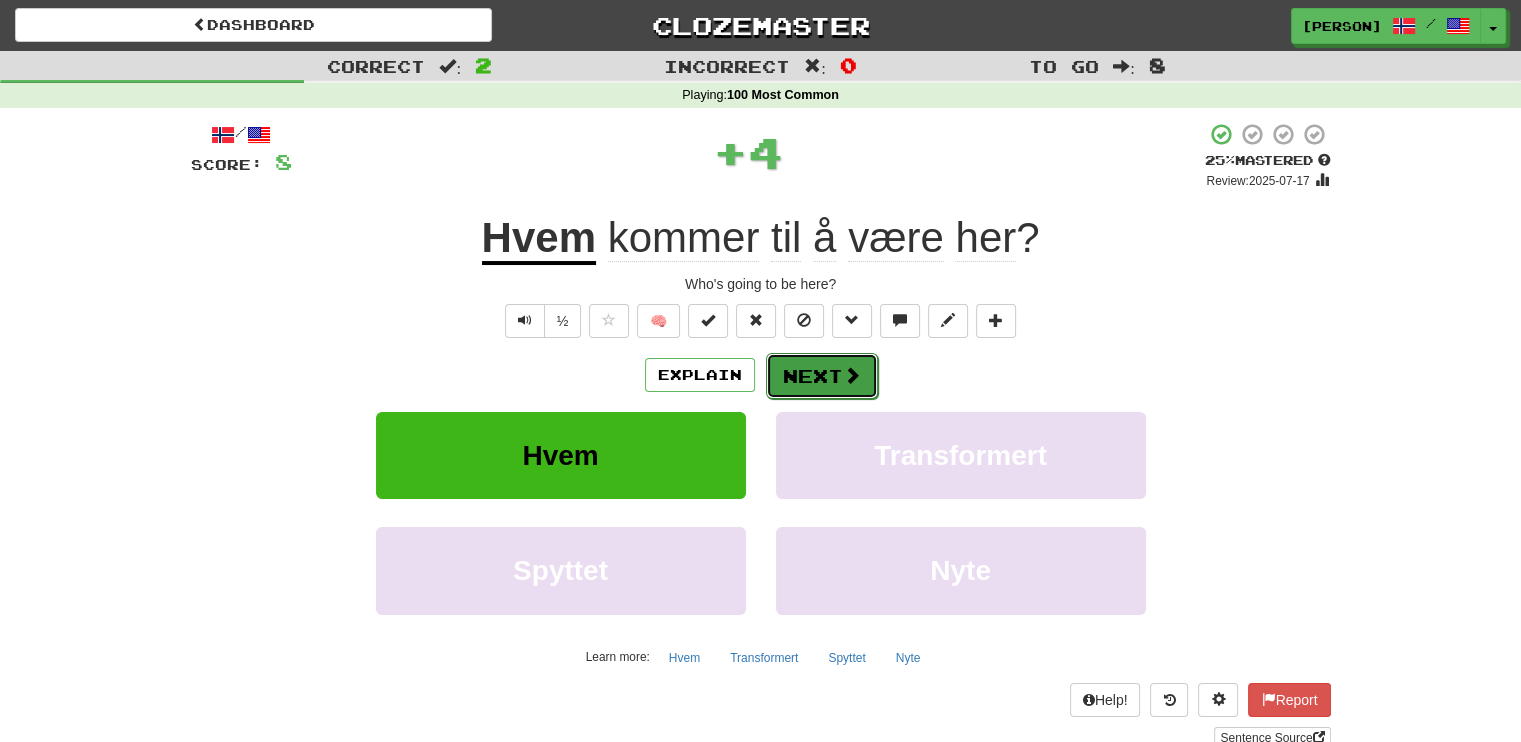 click at bounding box center (852, 375) 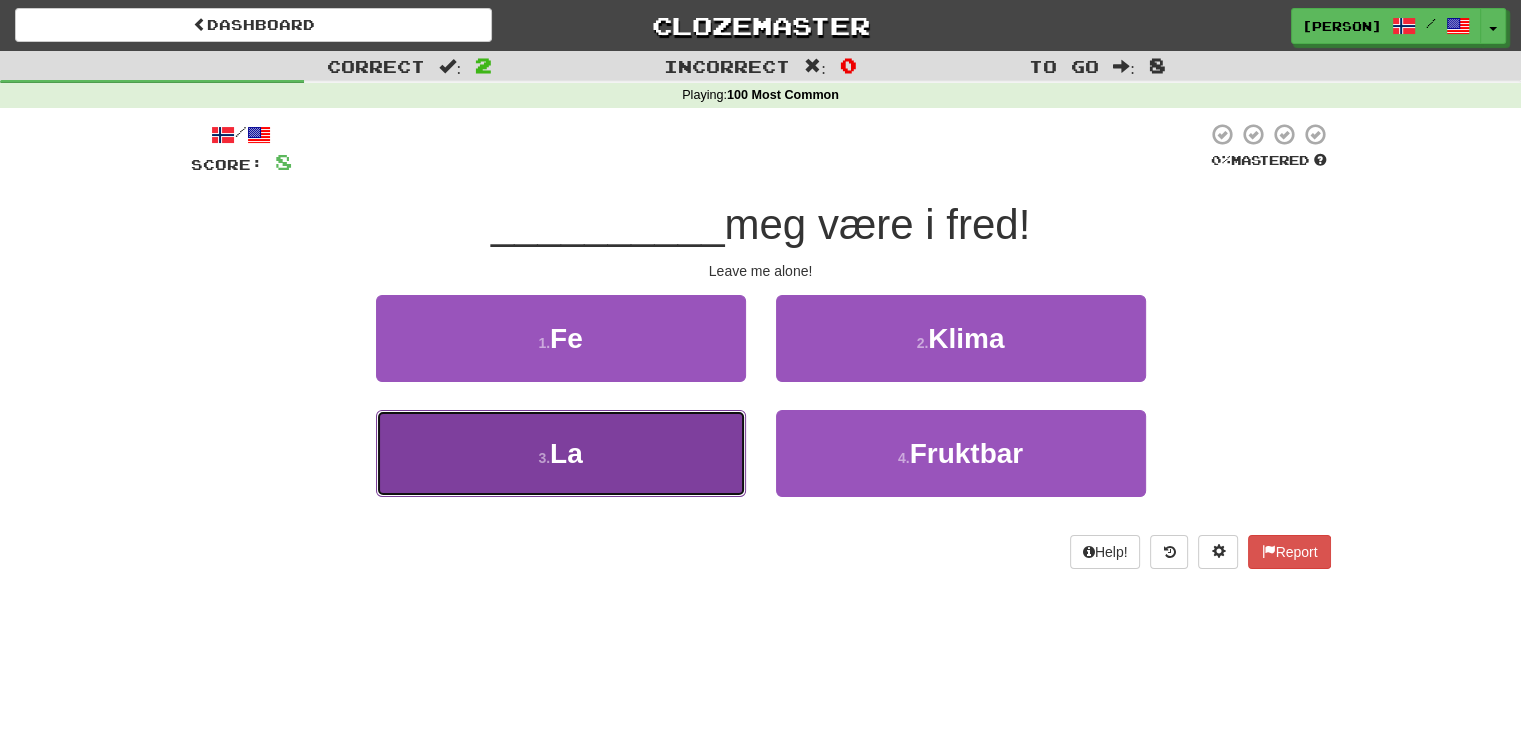 click on "3 .  La" at bounding box center (561, 453) 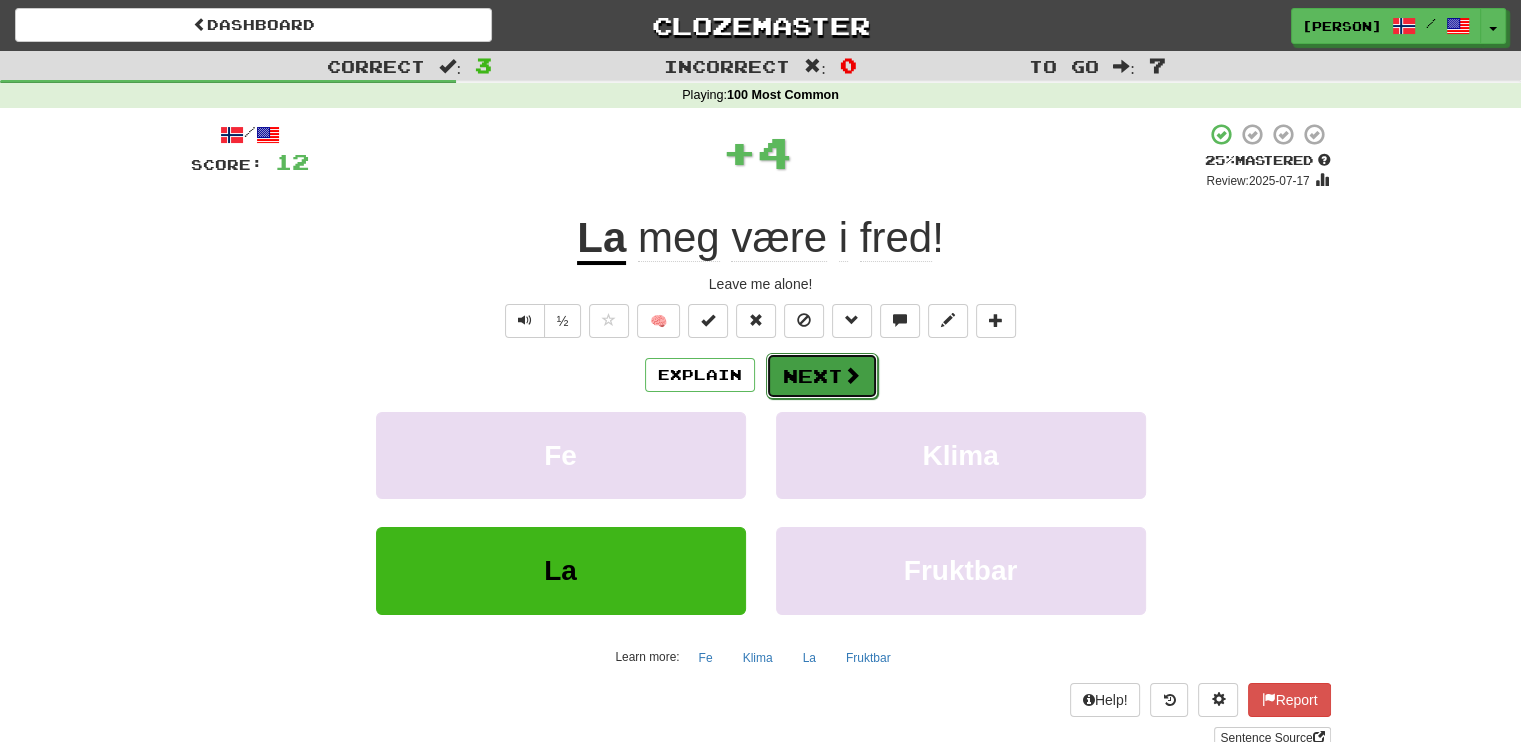 click at bounding box center (852, 375) 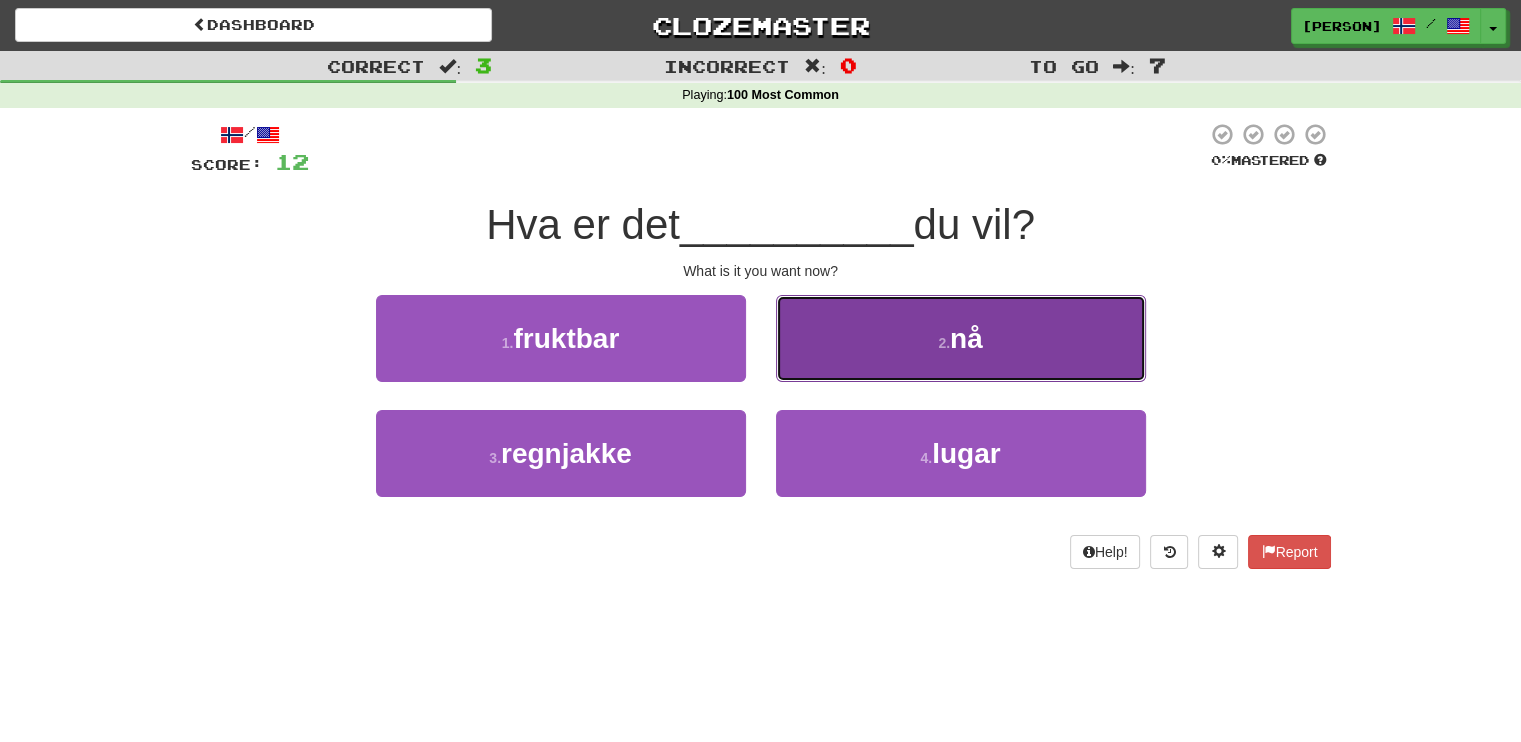 click on "2 .  nå" at bounding box center [961, 338] 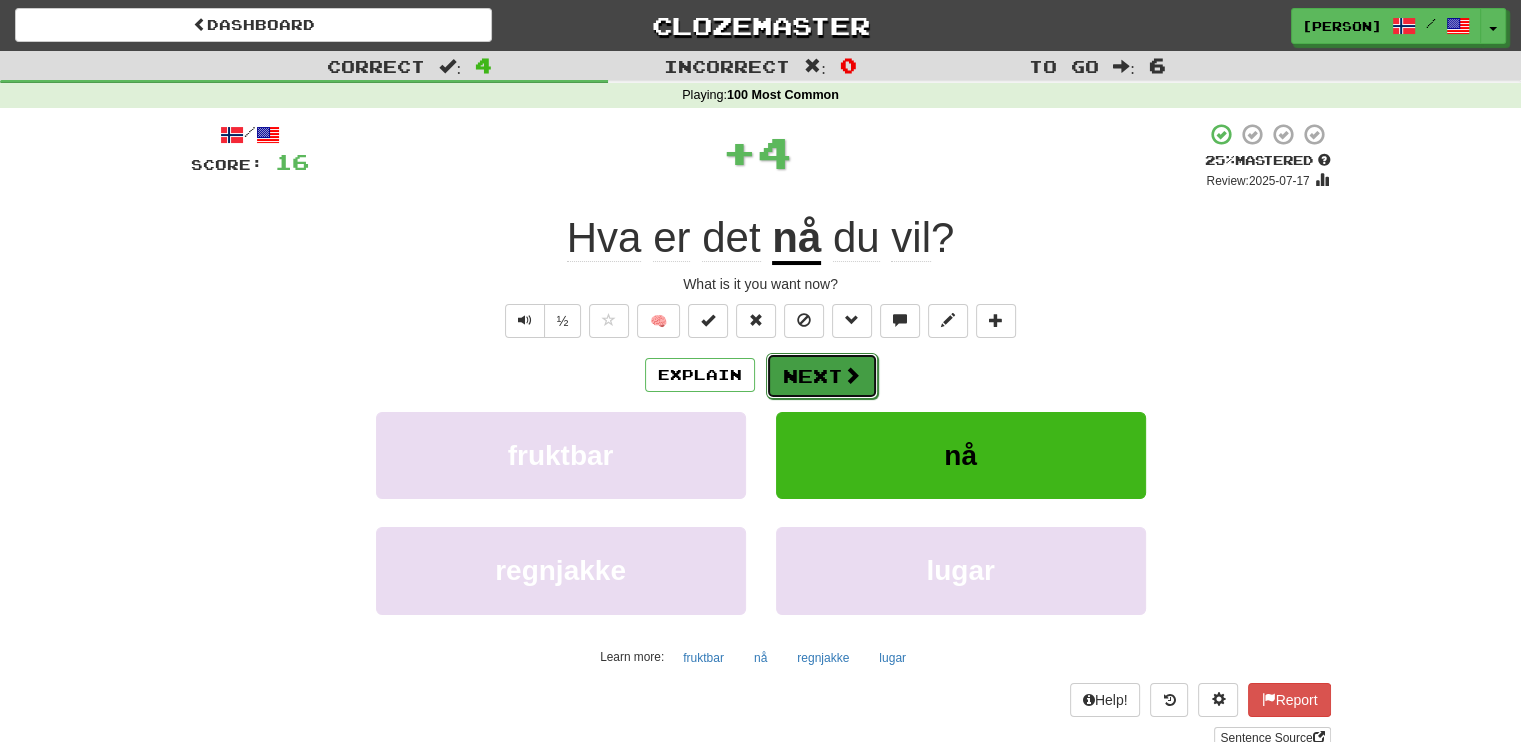 click on "Next" at bounding box center (822, 376) 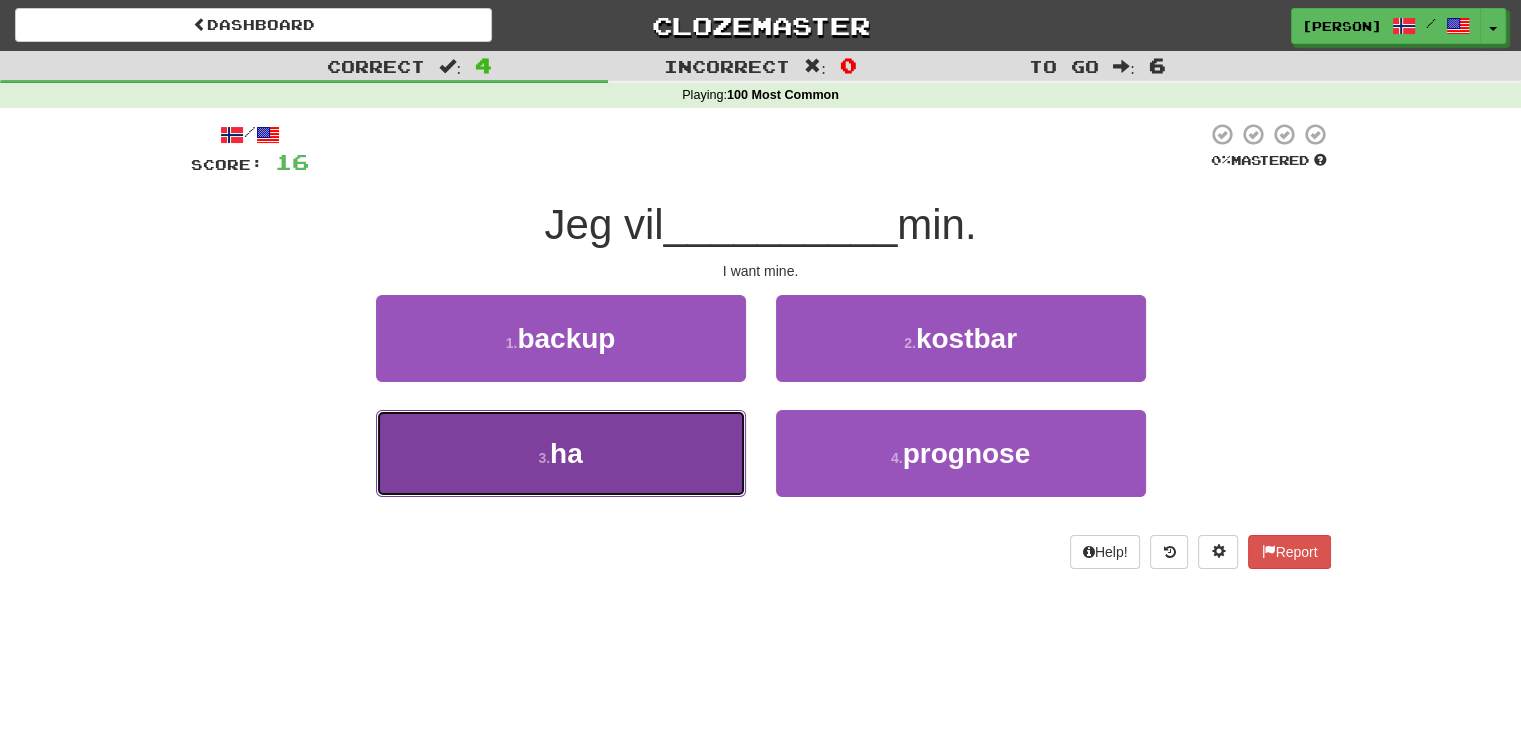 click on "3 .  ha" at bounding box center (561, 453) 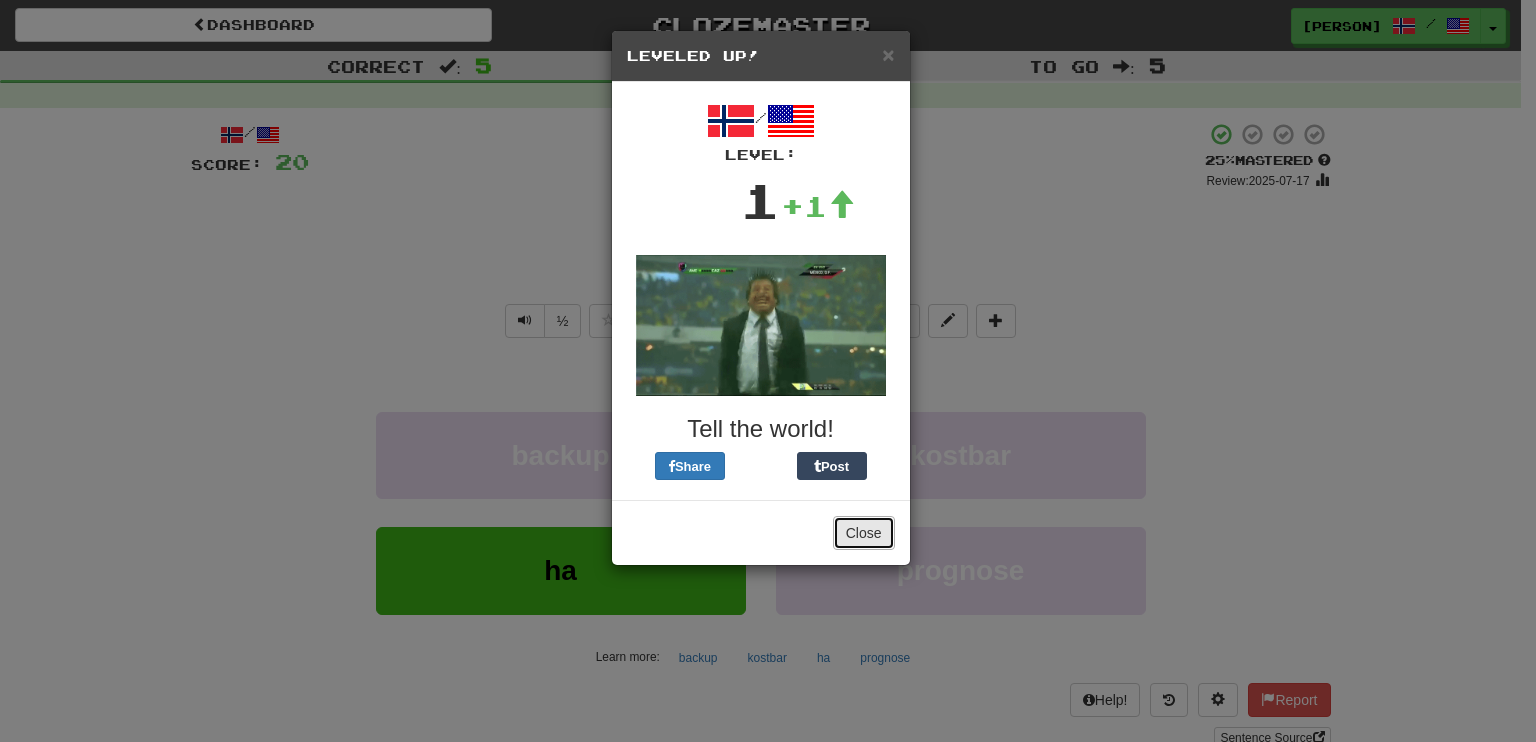 click on "Close" at bounding box center (864, 533) 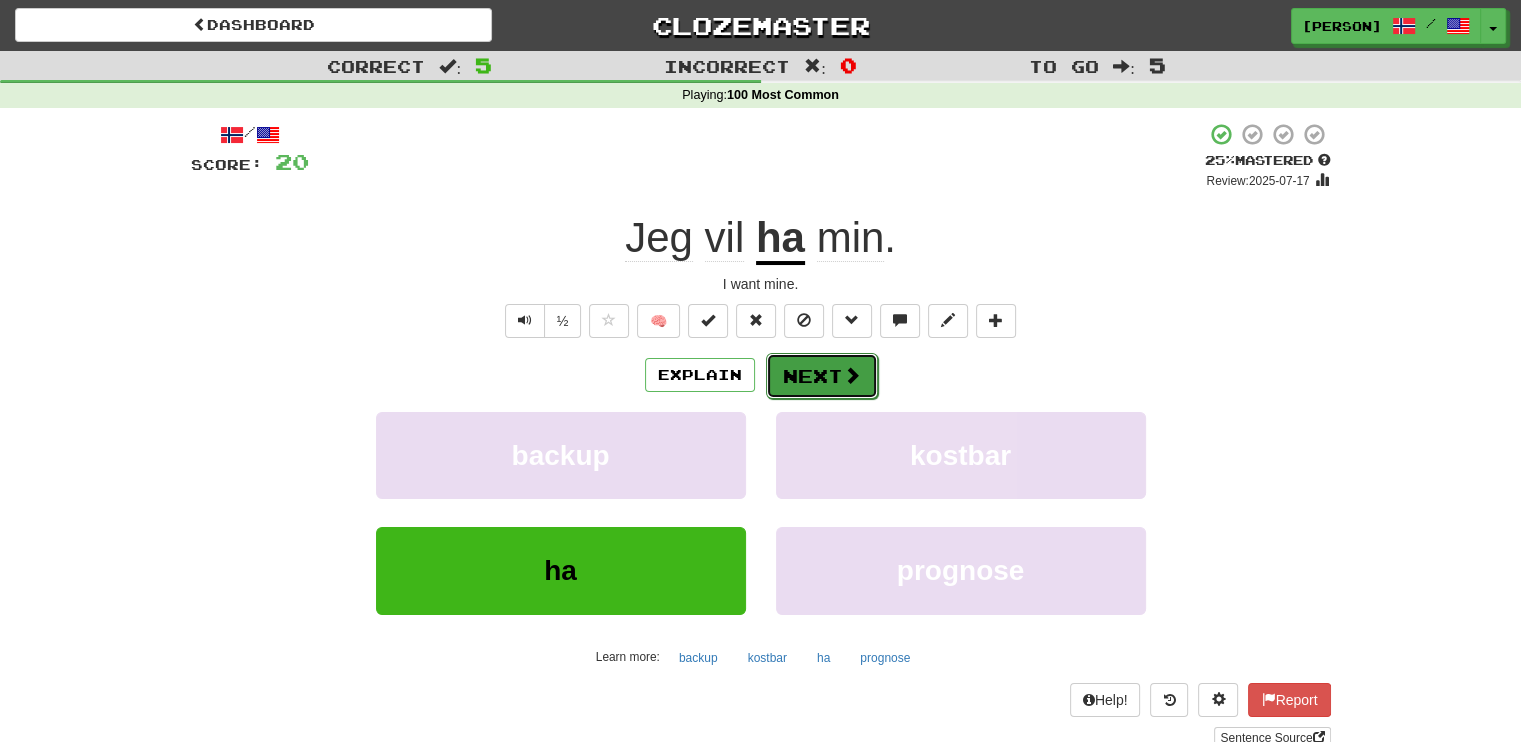 click on "Next" at bounding box center (822, 376) 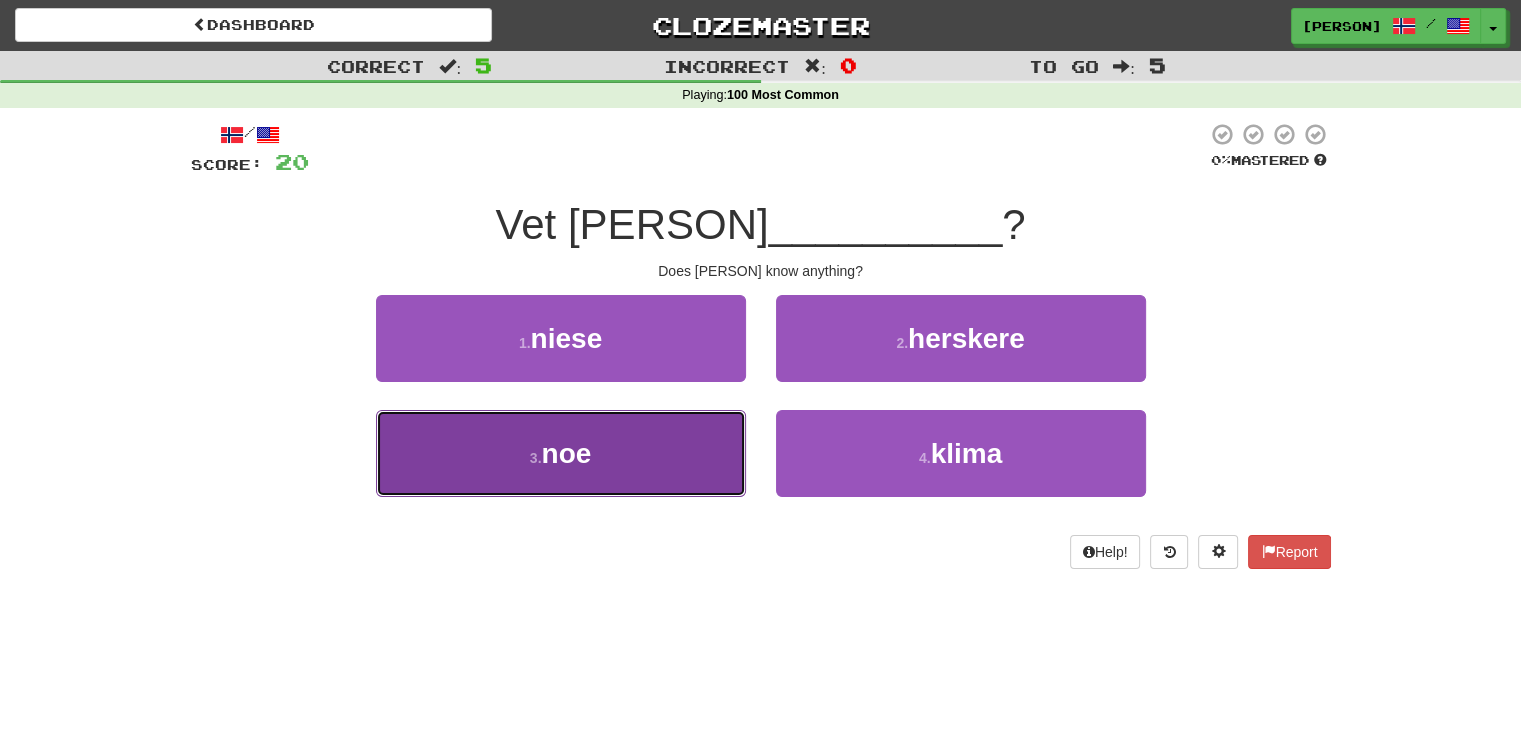 click on "3 .  noe" at bounding box center [561, 453] 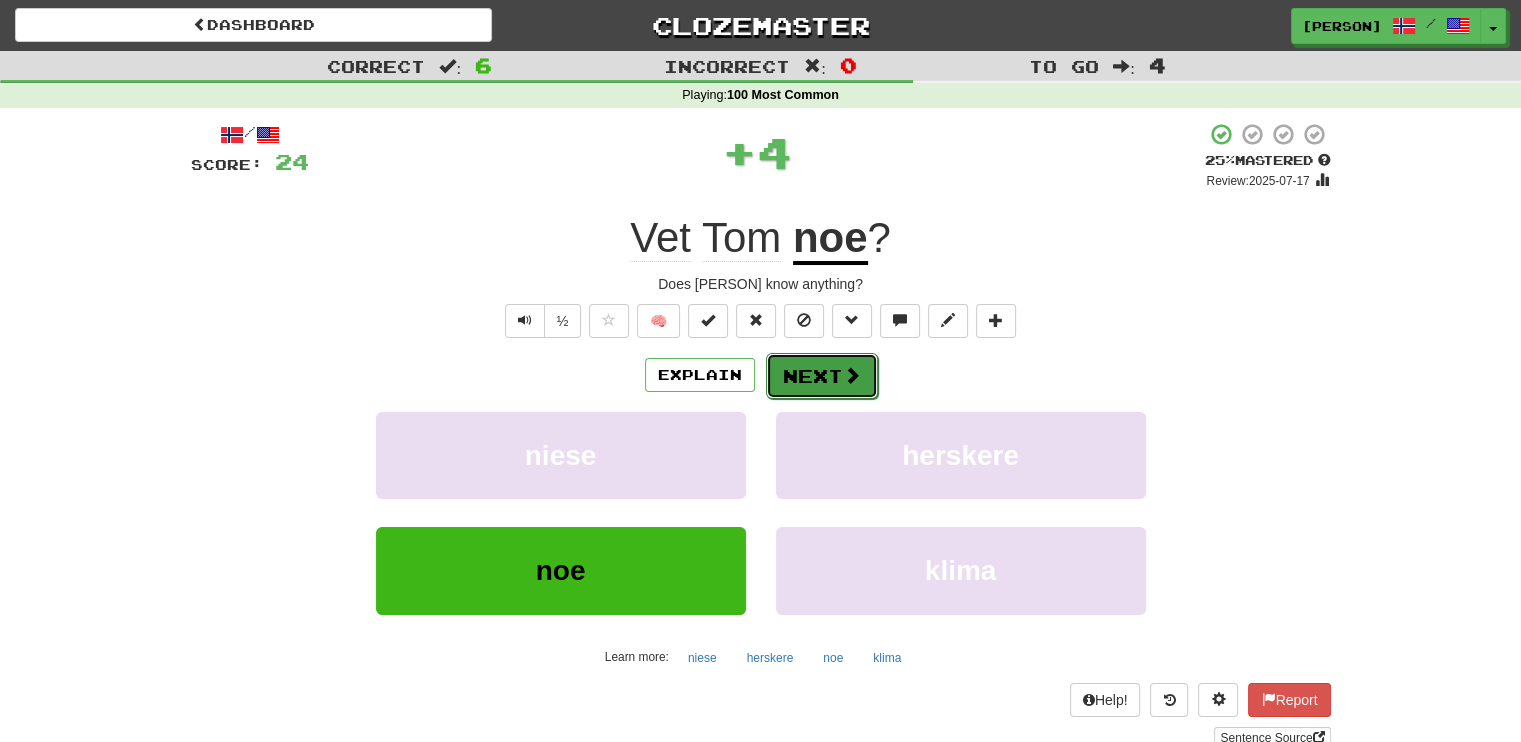click on "Next" at bounding box center (822, 376) 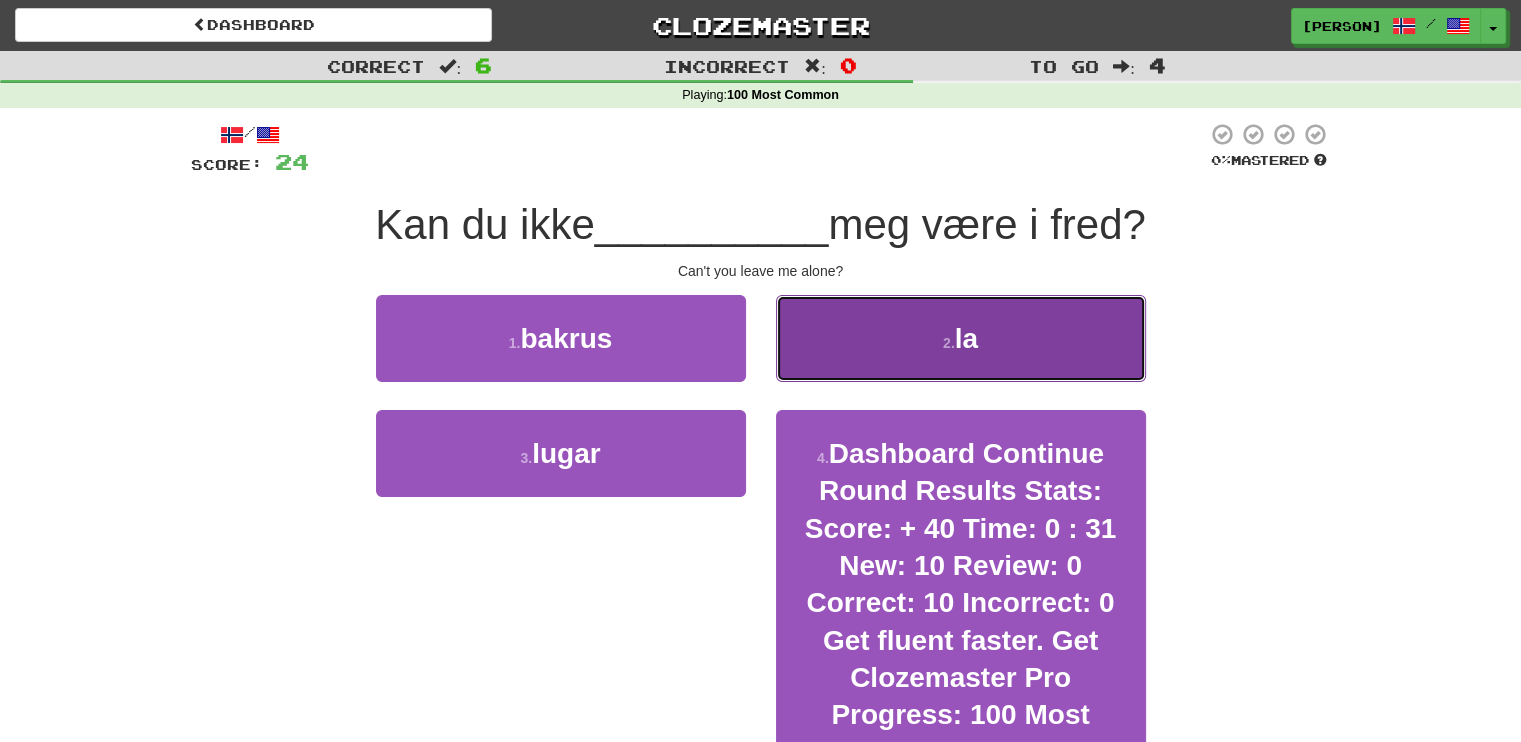 click on "2 .  la" at bounding box center [961, 338] 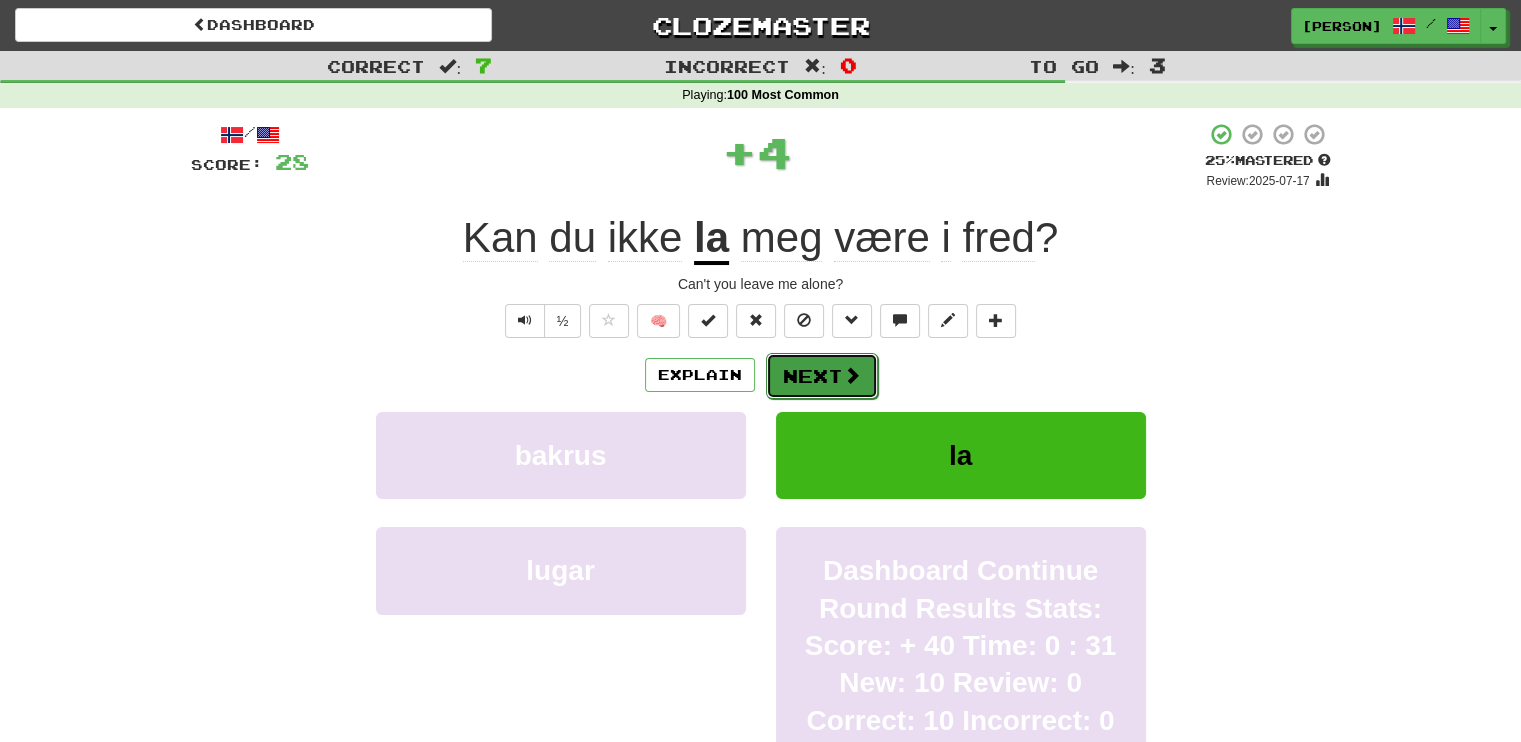 click at bounding box center [852, 375] 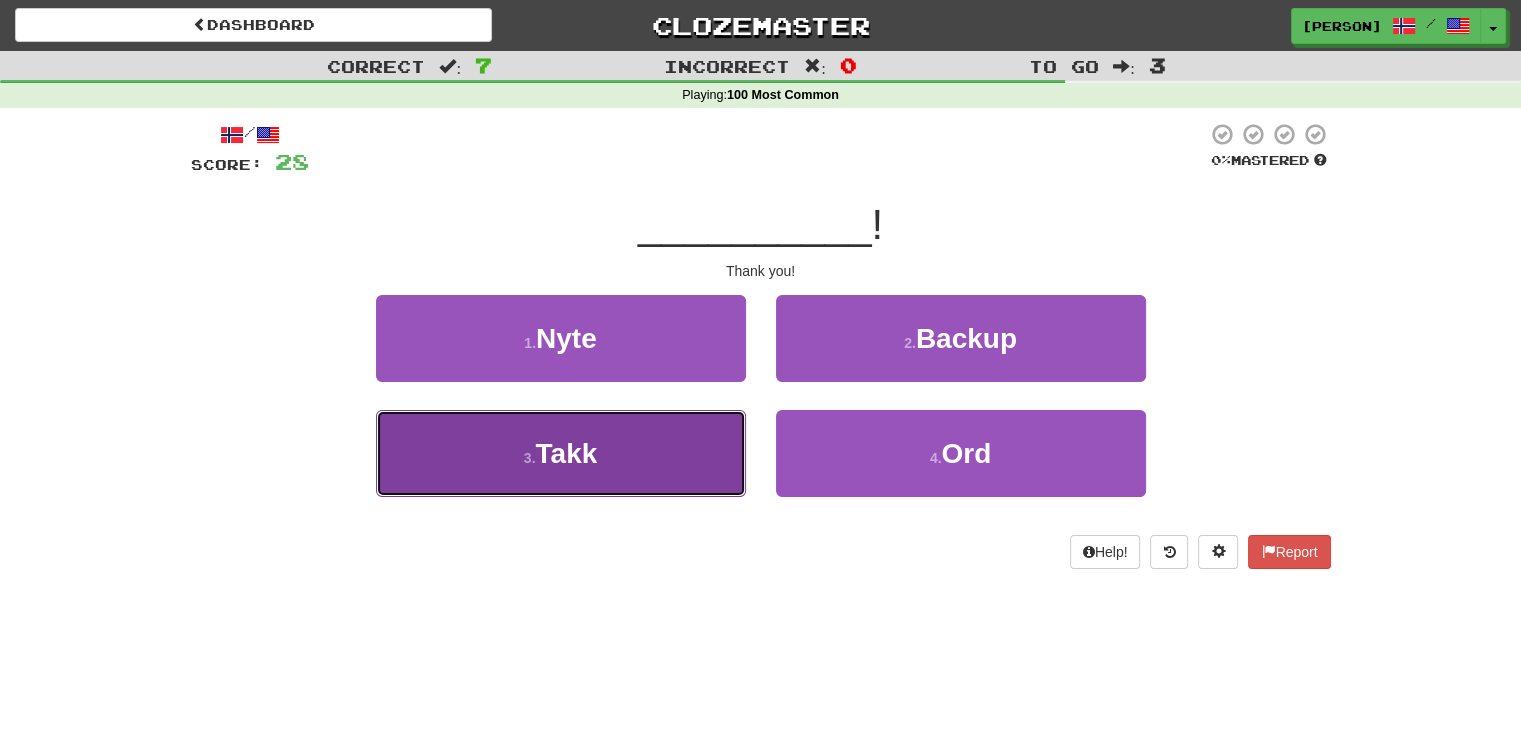 click on "3 .  Takk" at bounding box center [561, 453] 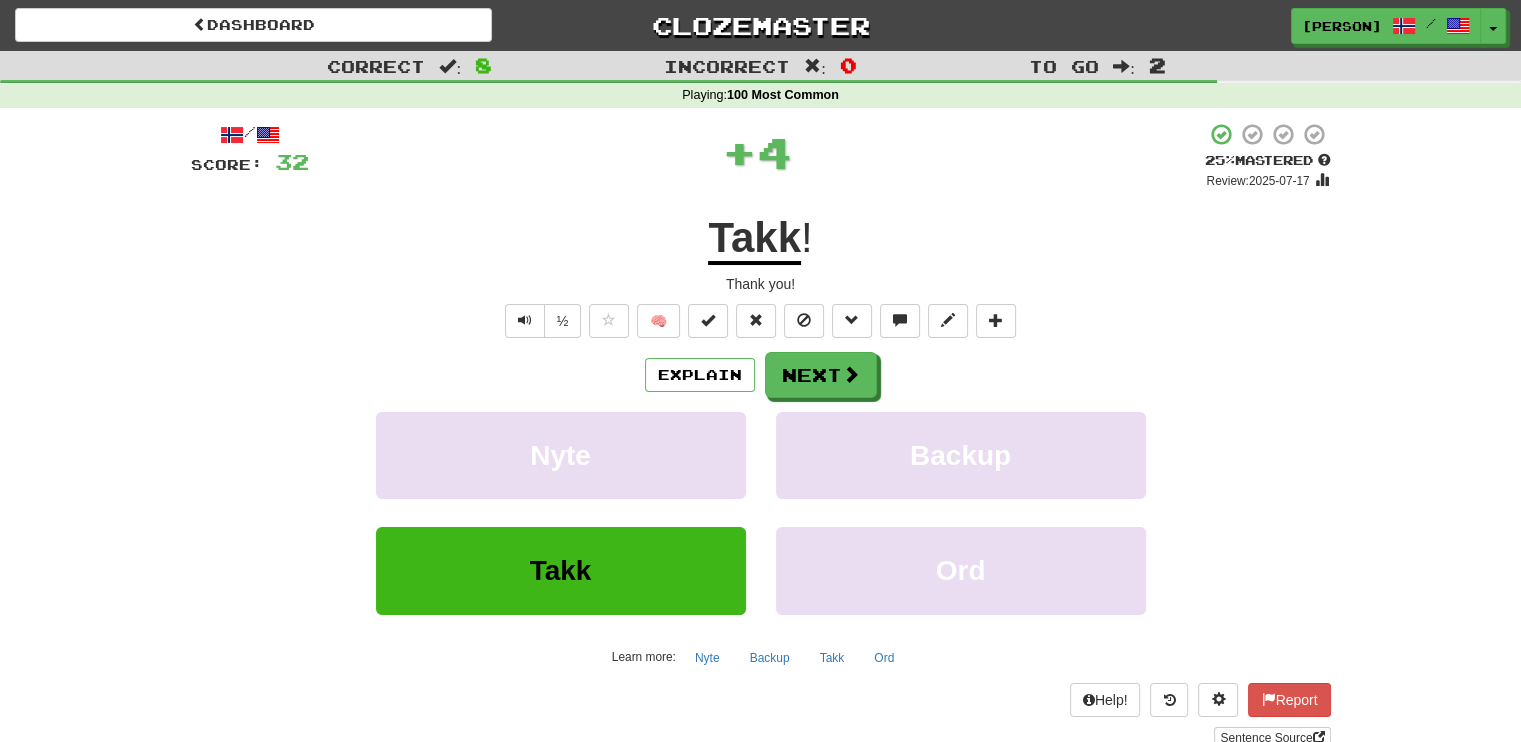 click on "Explain Next" at bounding box center [761, 375] 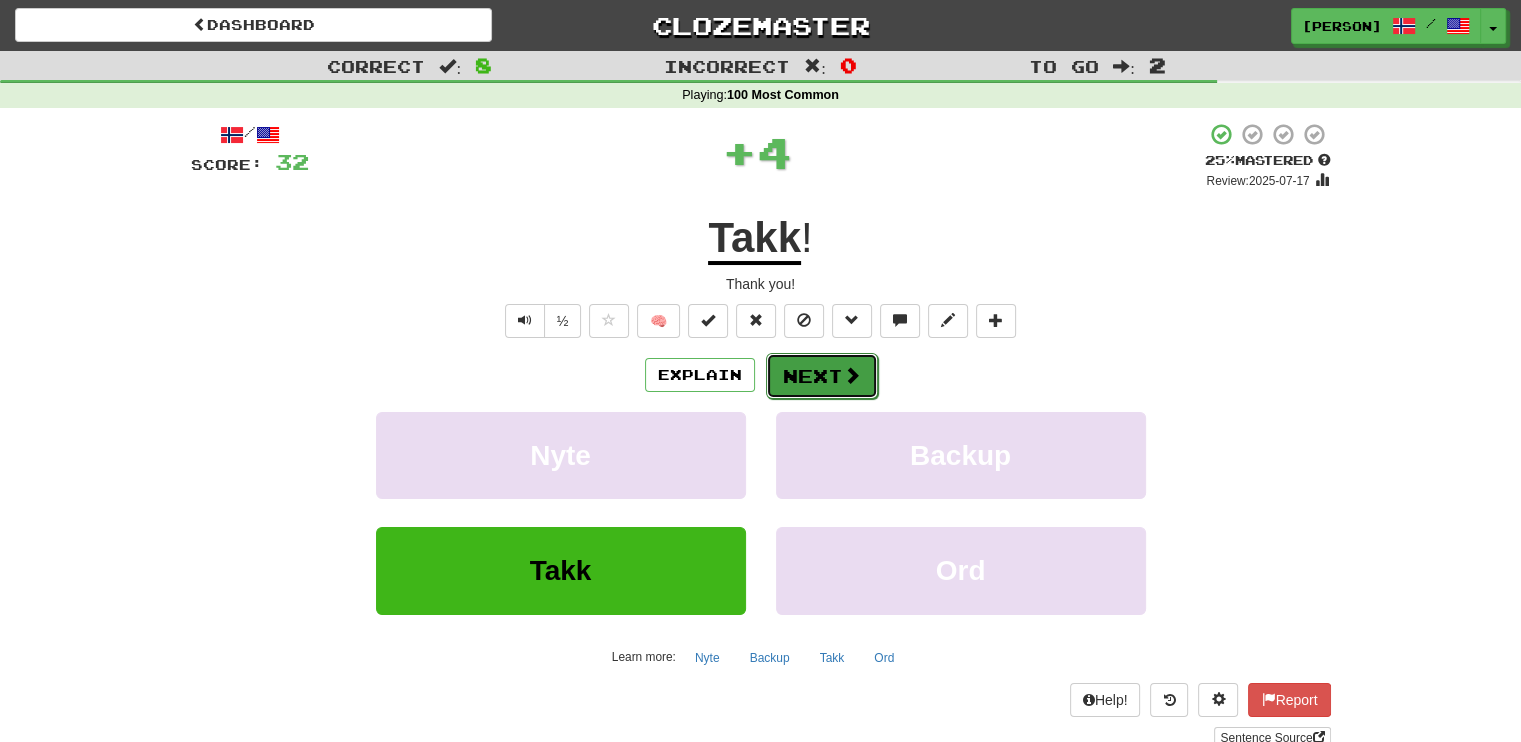click on "Next" at bounding box center (822, 376) 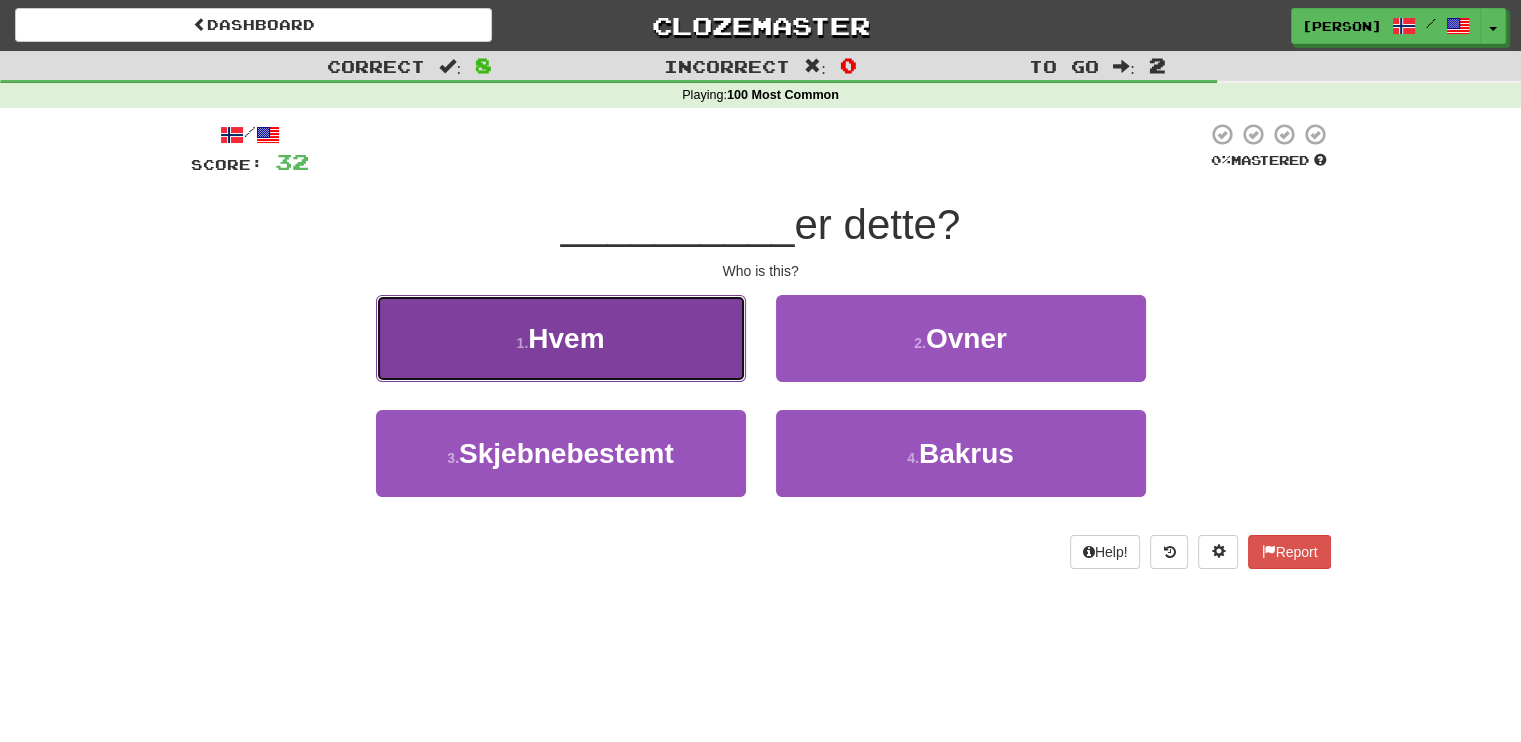 click on "1 .  Hvem" at bounding box center [561, 338] 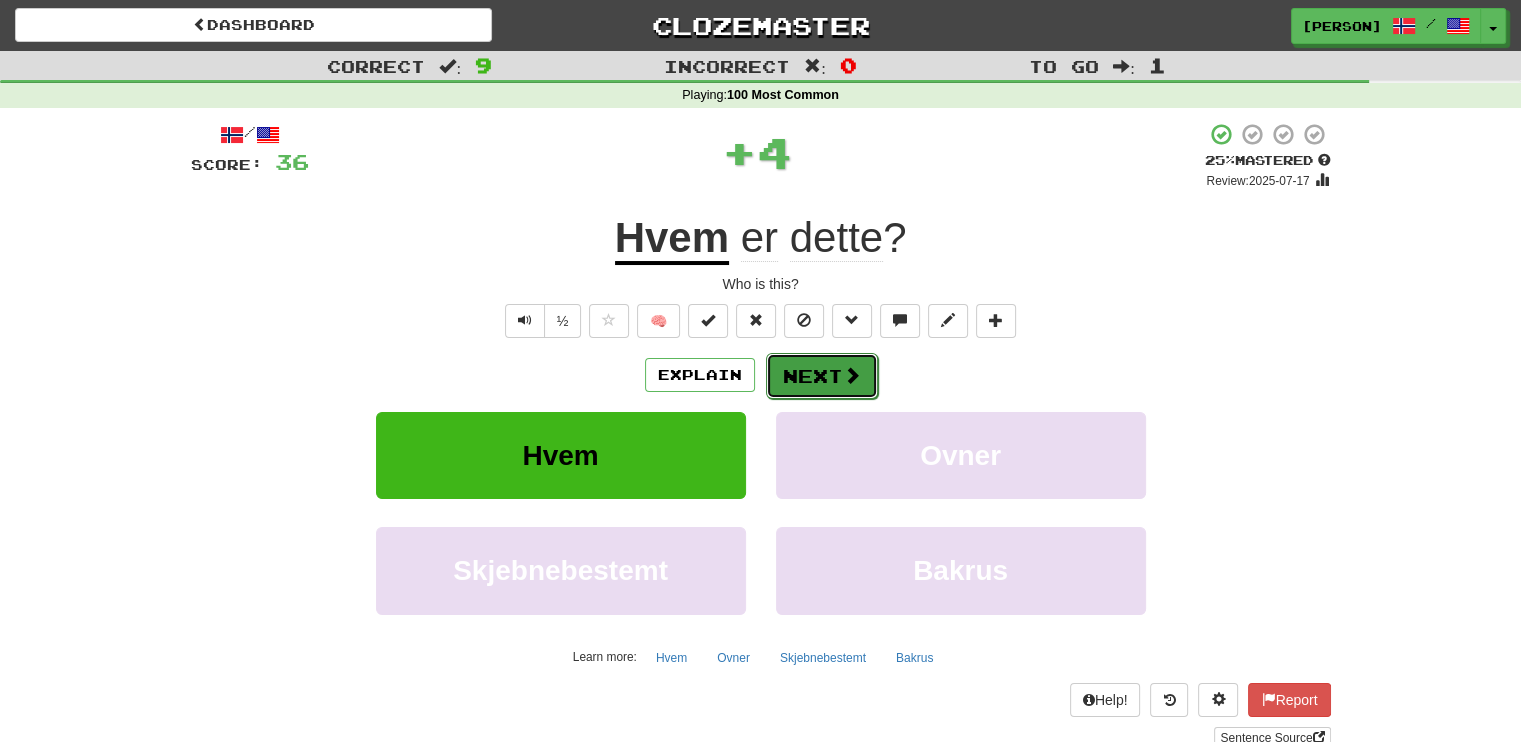 click at bounding box center [852, 375] 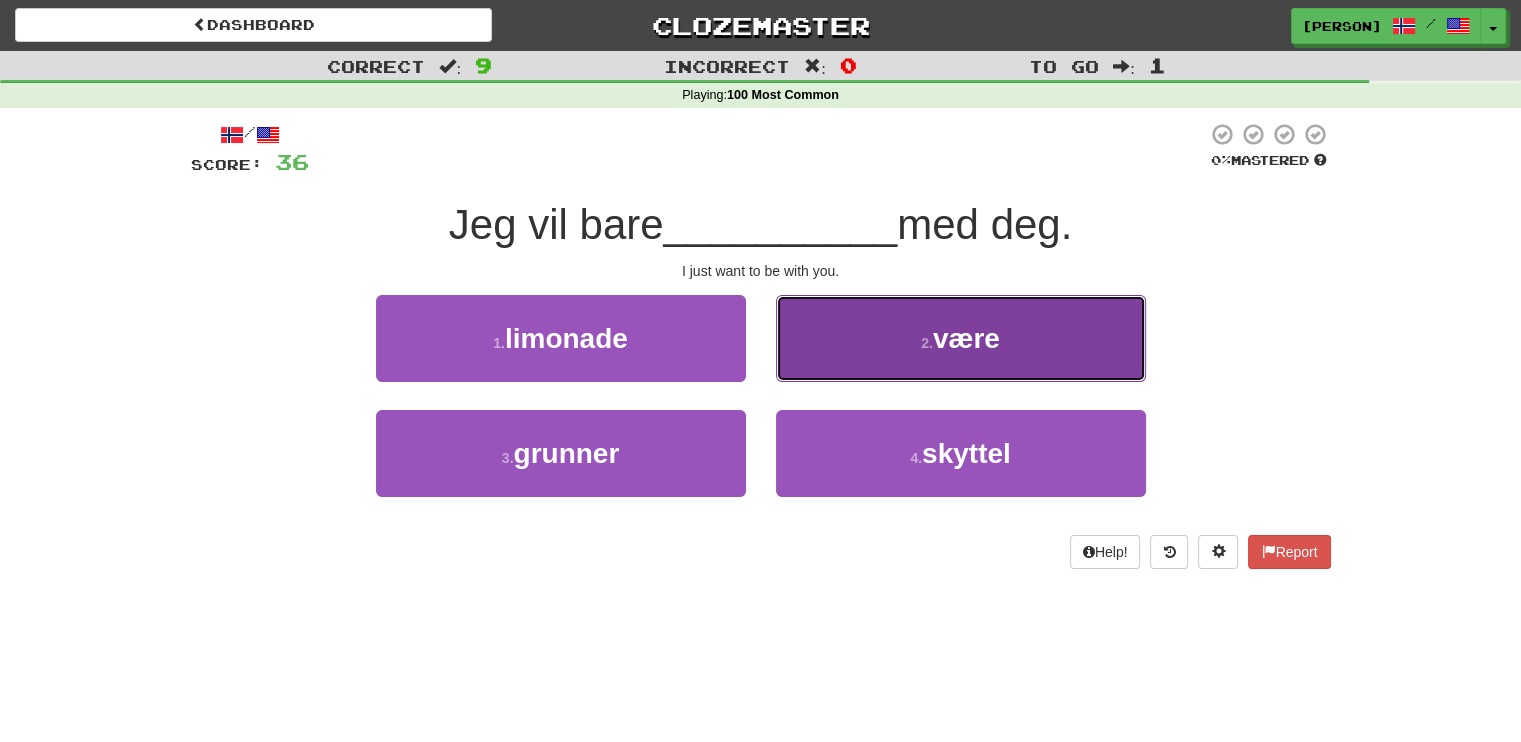click on "2 .  være" at bounding box center [961, 338] 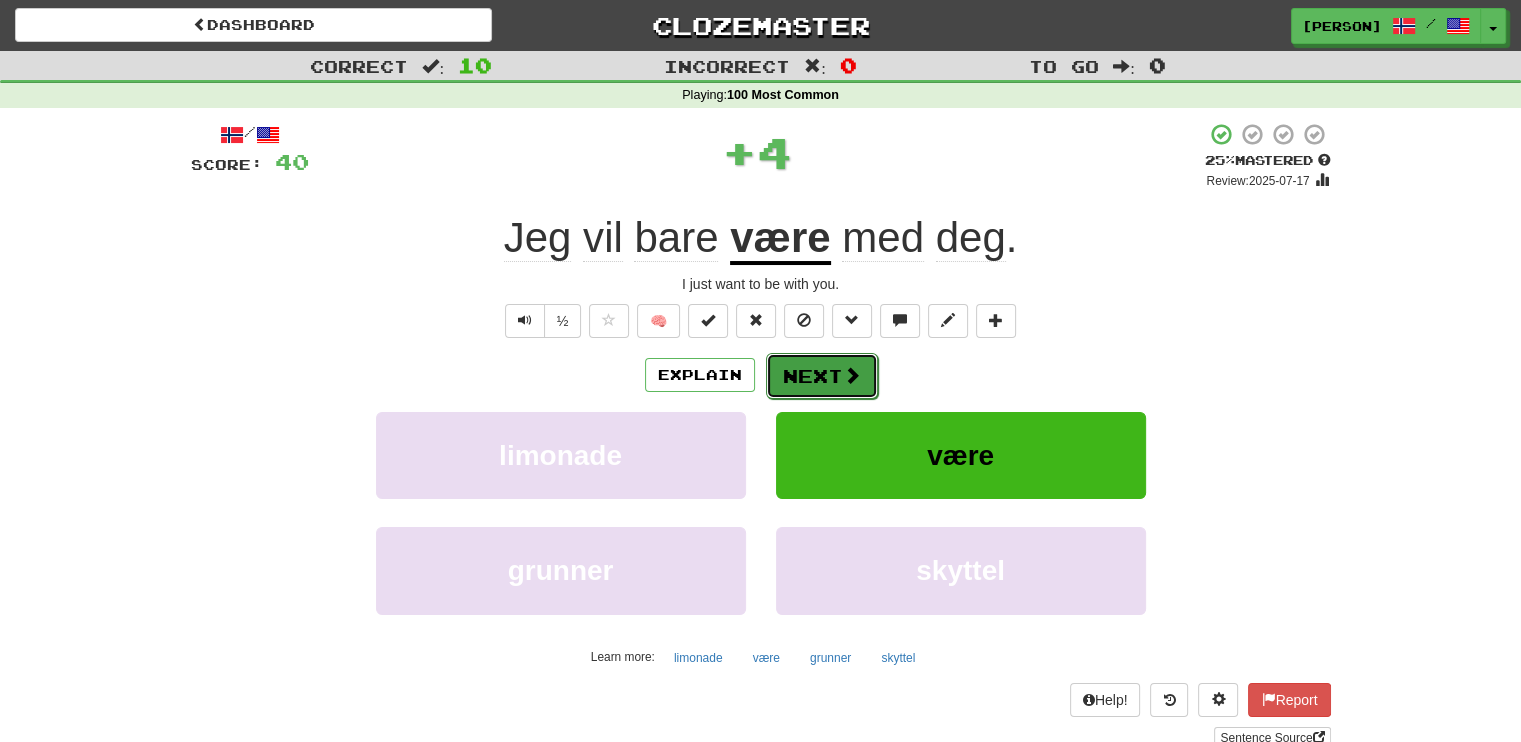 click at bounding box center (852, 375) 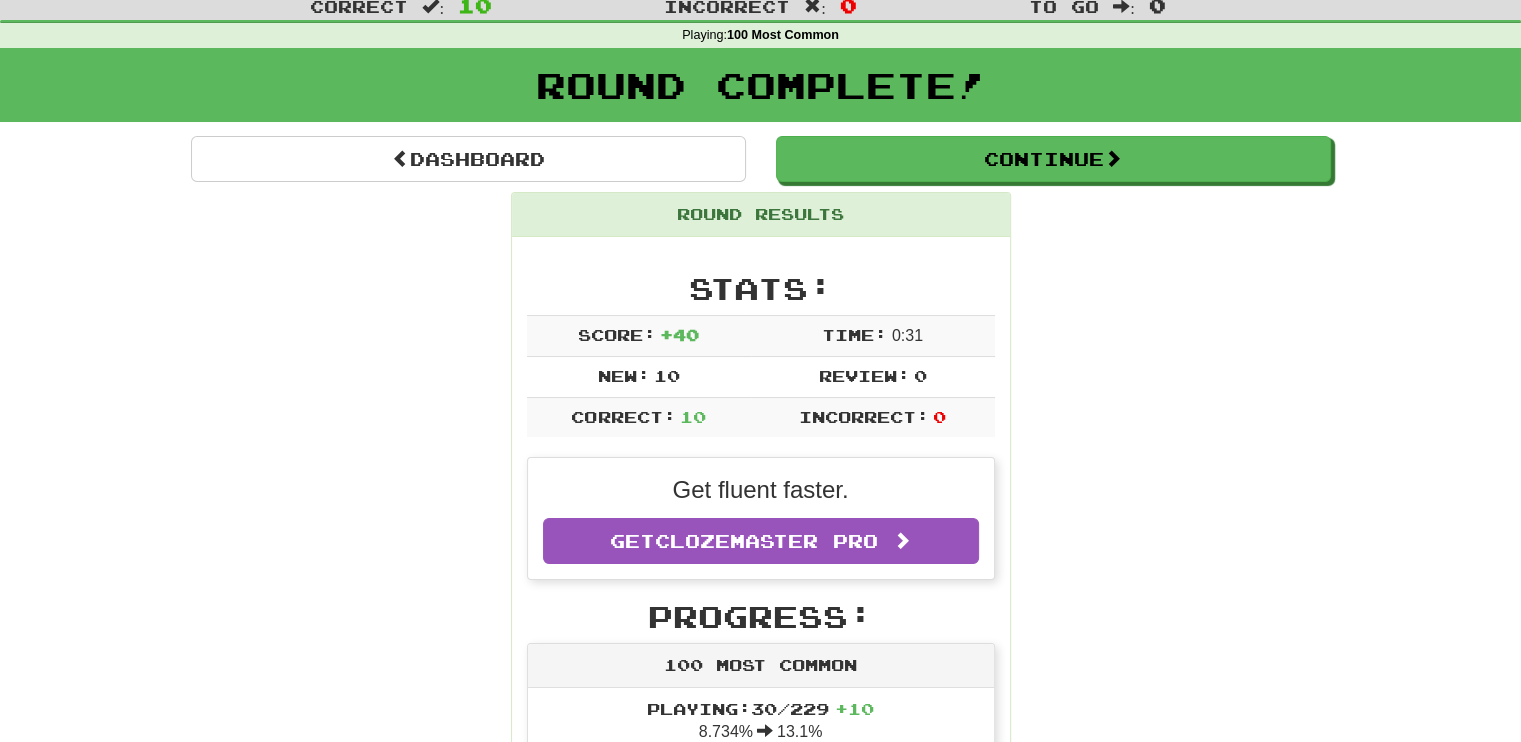 scroll, scrollTop: 200, scrollLeft: 0, axis: vertical 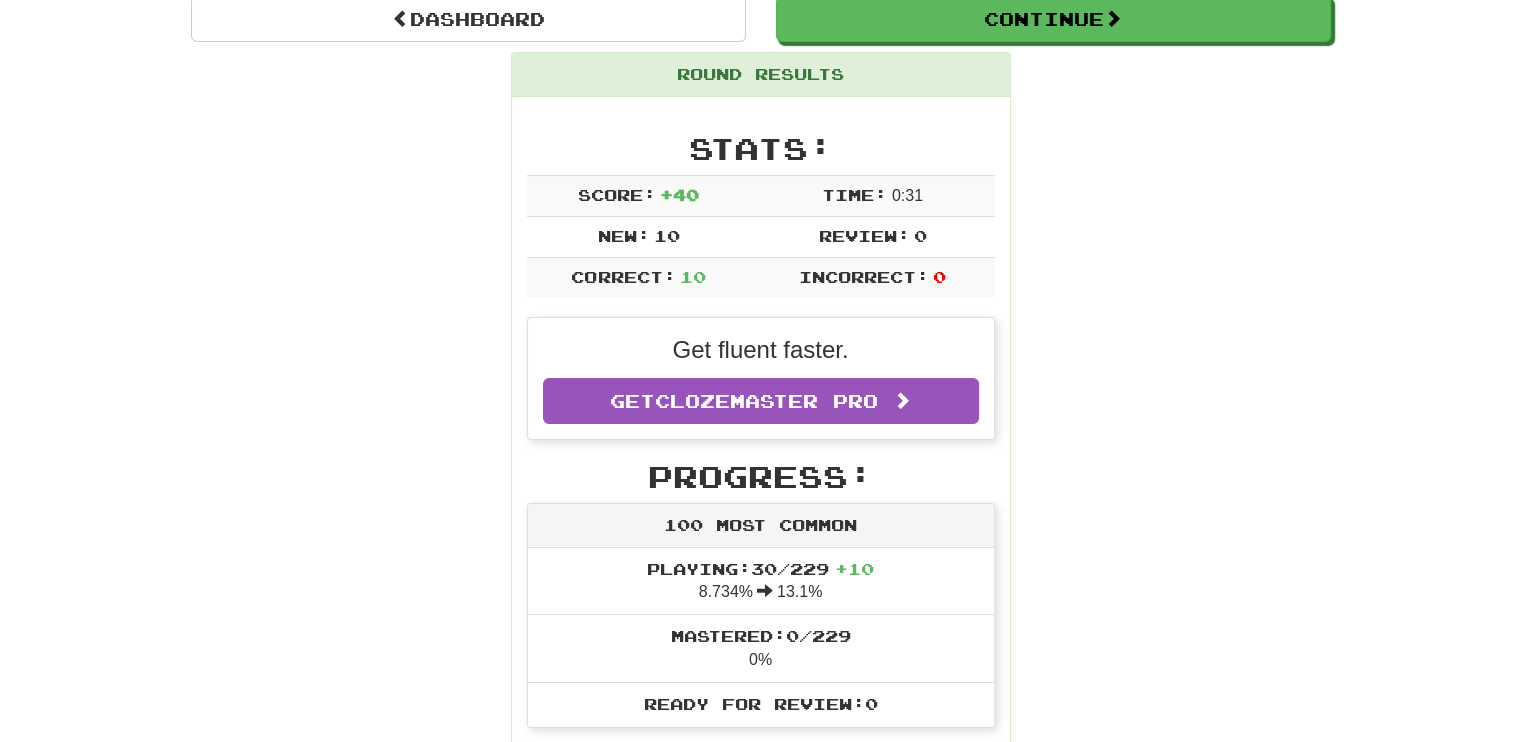 click on "Dashboard Continue  Round Results Stats: Score:   + 40 Time:   0 : 31 New:   10 Review:   0 Correct:   10 Incorrect:   0 Get fluent faster. Get  Clozemaster Pro   Progress: 100 Most Common Playing:  30  /  229 + 10 8.734% 13.1% Mastered:  0  /  229 0% Ready for Review:  0  /  Level:  1 ⬆🎉🙌 119  points to level  2  - keep going! Ranked:  124 th  this week Sentences:  Report Hva er det du  vil ? What is it that you want?  Report Hvem  kommer til å være her? Who's going to be here?  Report La  meg være i fred! Leave me alone!  Report Hva er det  nå  du vil? What is it you want now?  Report Jeg vil  ha  min. I want mine.  Report Vet Tom  noe ? Does Tom know anything?  Report Kan du ikke  la  meg være i fred? Can't you leave me alone?  Report Takk ! Thank you!  Report Hvem  er dette? Who is this?  Report Jeg vil bare  være  med deg. I just want to be with you.  Dashboard Continue" at bounding box center [761, 969] 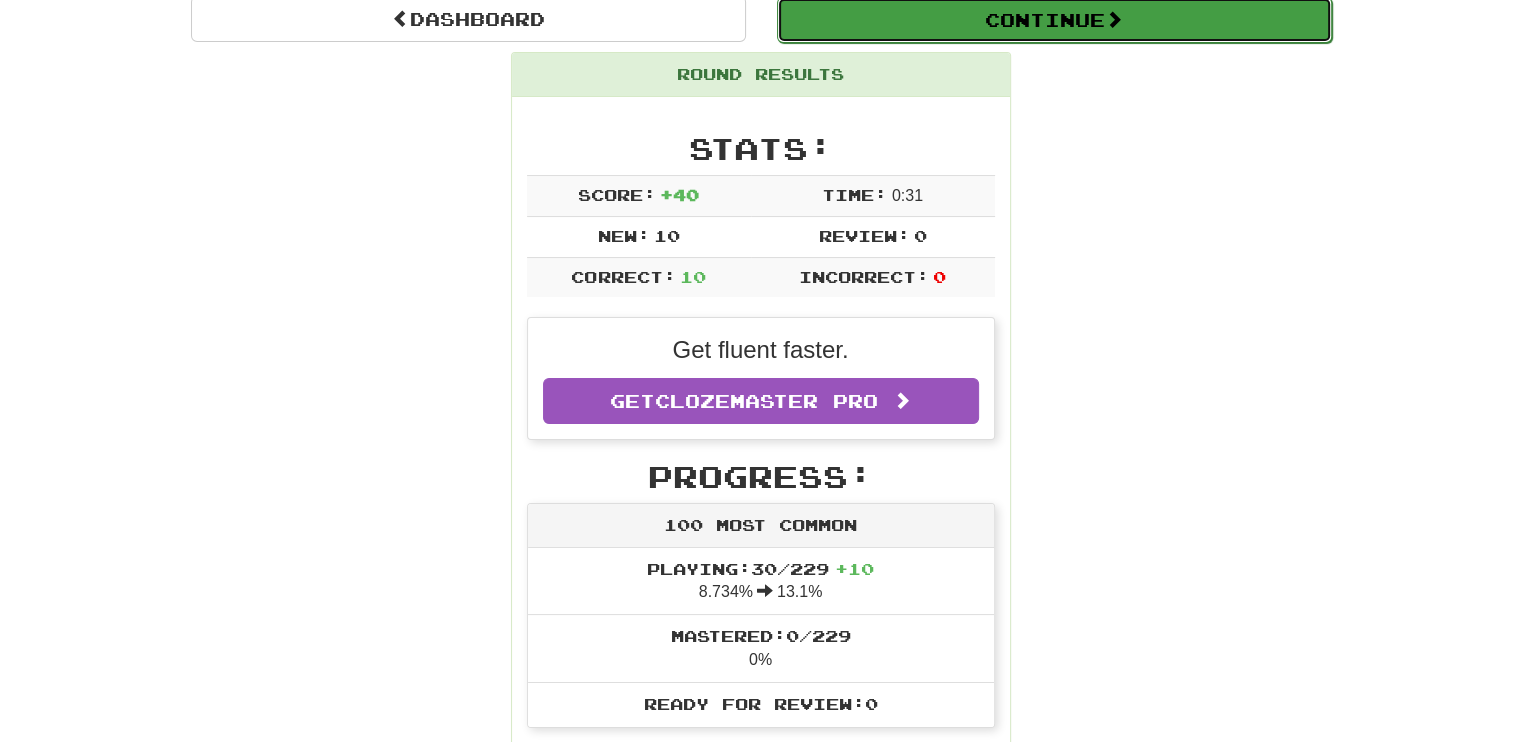 click on "Continue" at bounding box center [1054, 20] 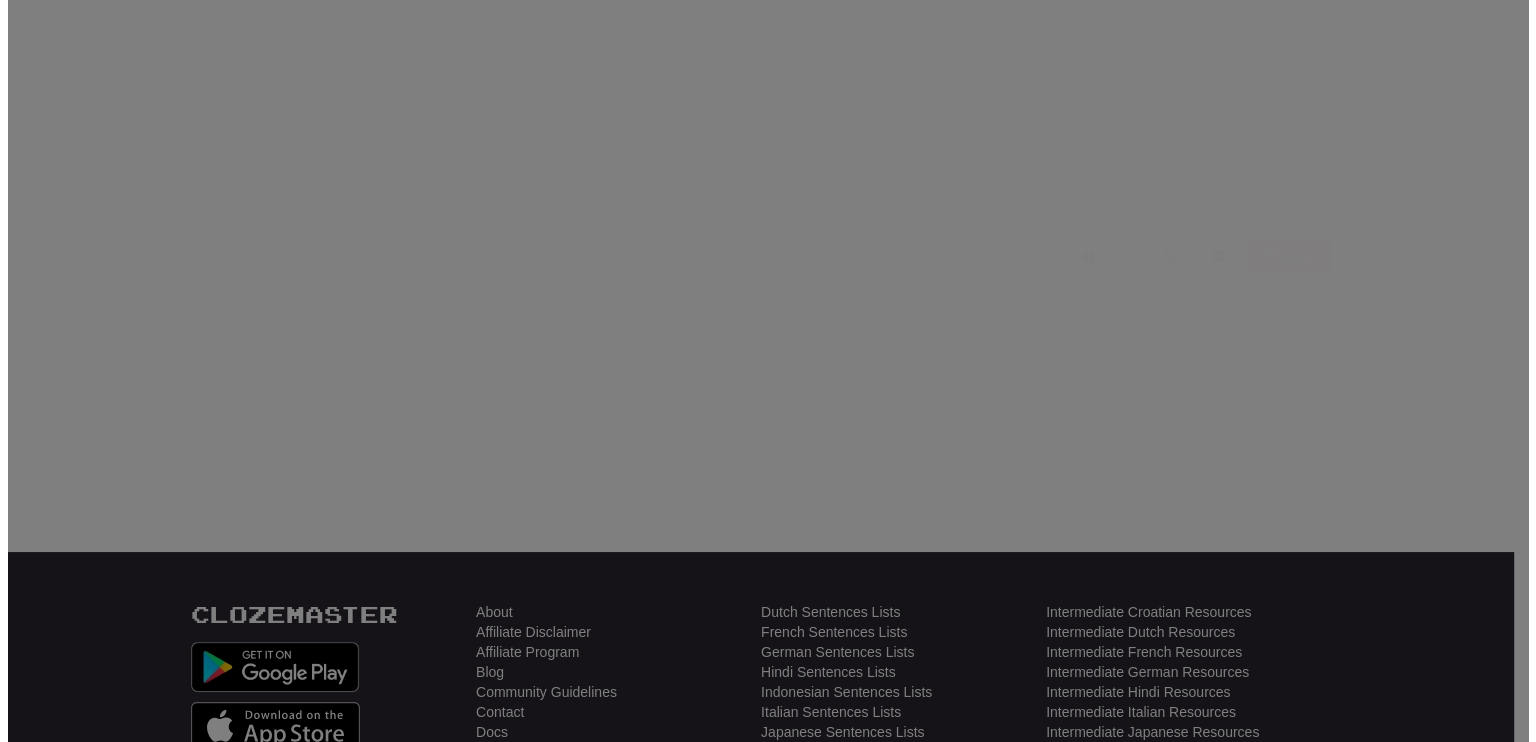 scroll, scrollTop: 200, scrollLeft: 0, axis: vertical 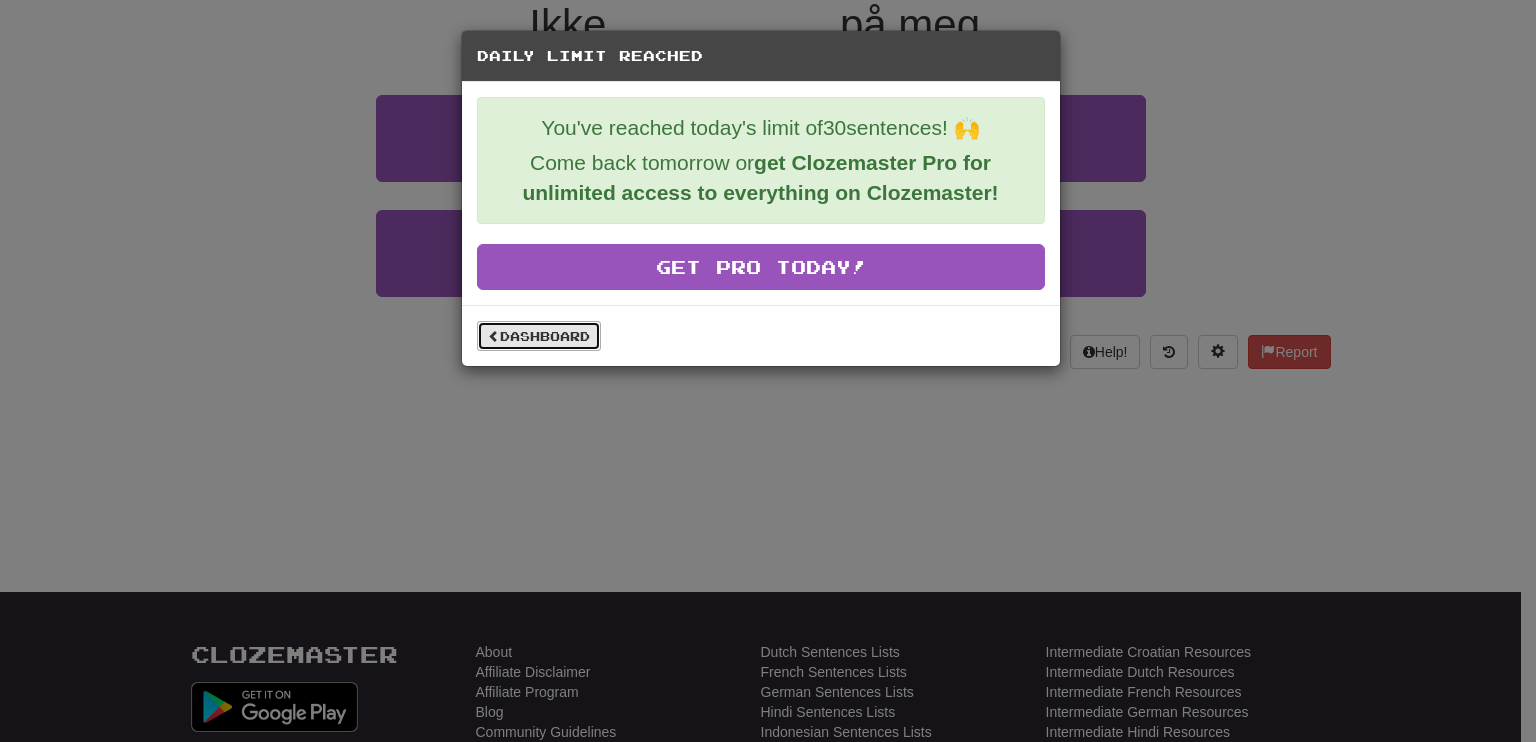 click on "Dashboard" at bounding box center [539, 336] 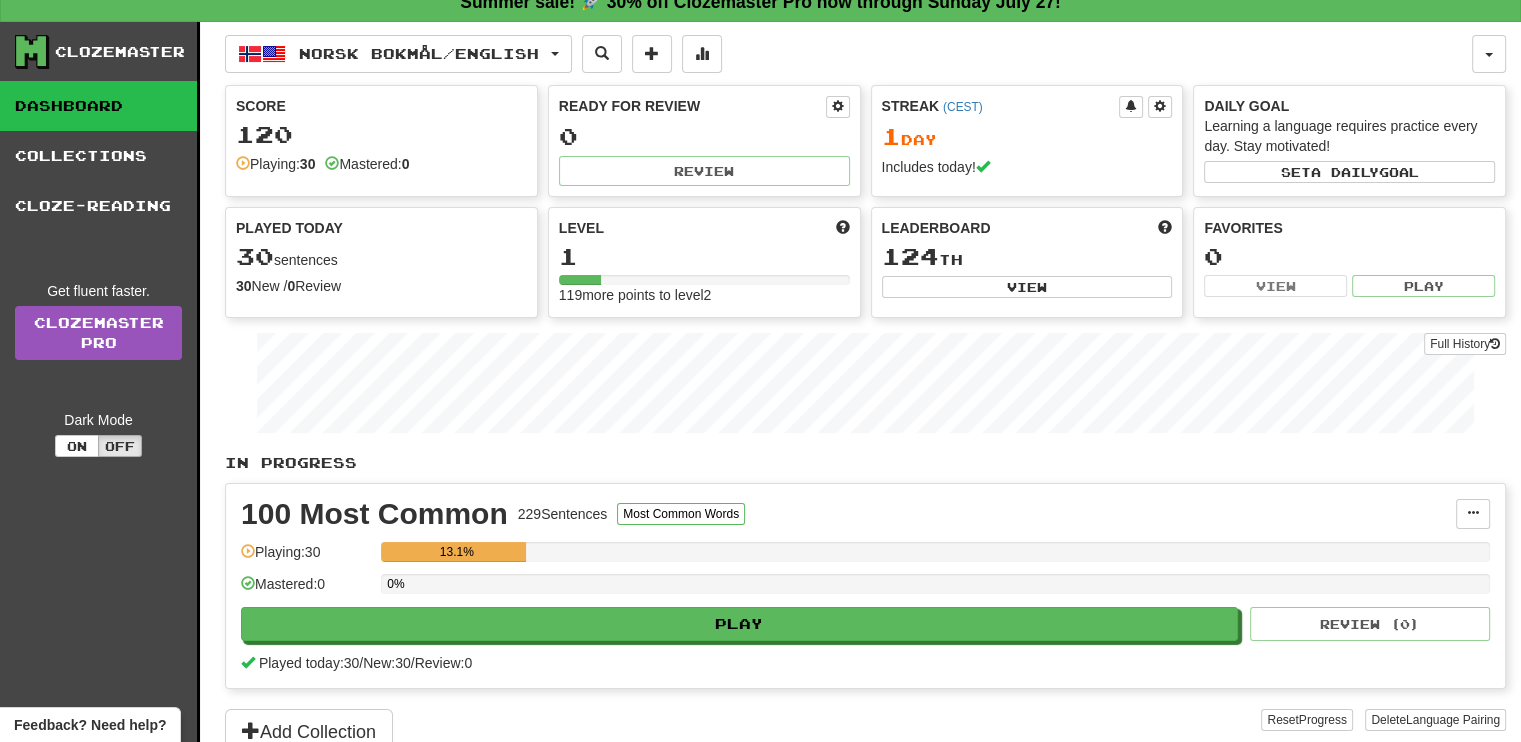 scroll, scrollTop: 0, scrollLeft: 0, axis: both 